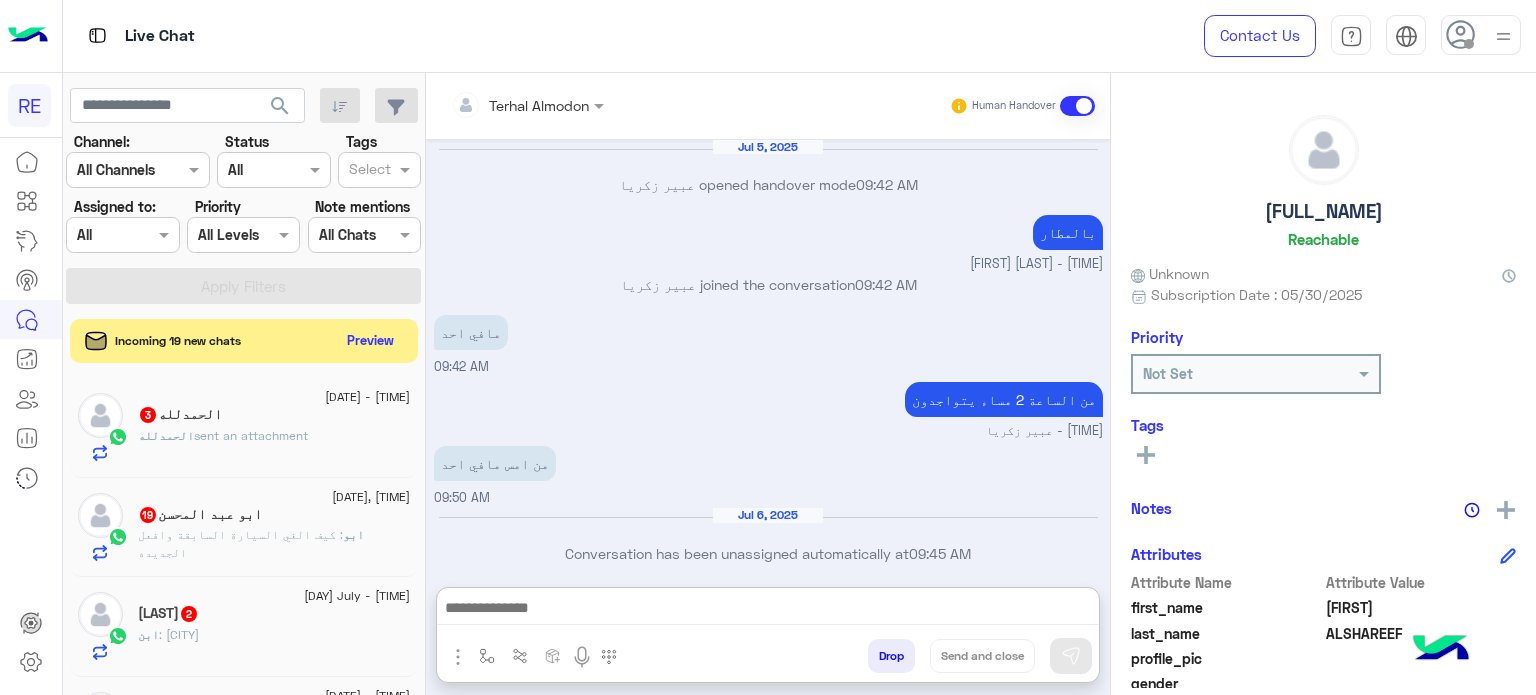 scroll, scrollTop: 0, scrollLeft: 0, axis: both 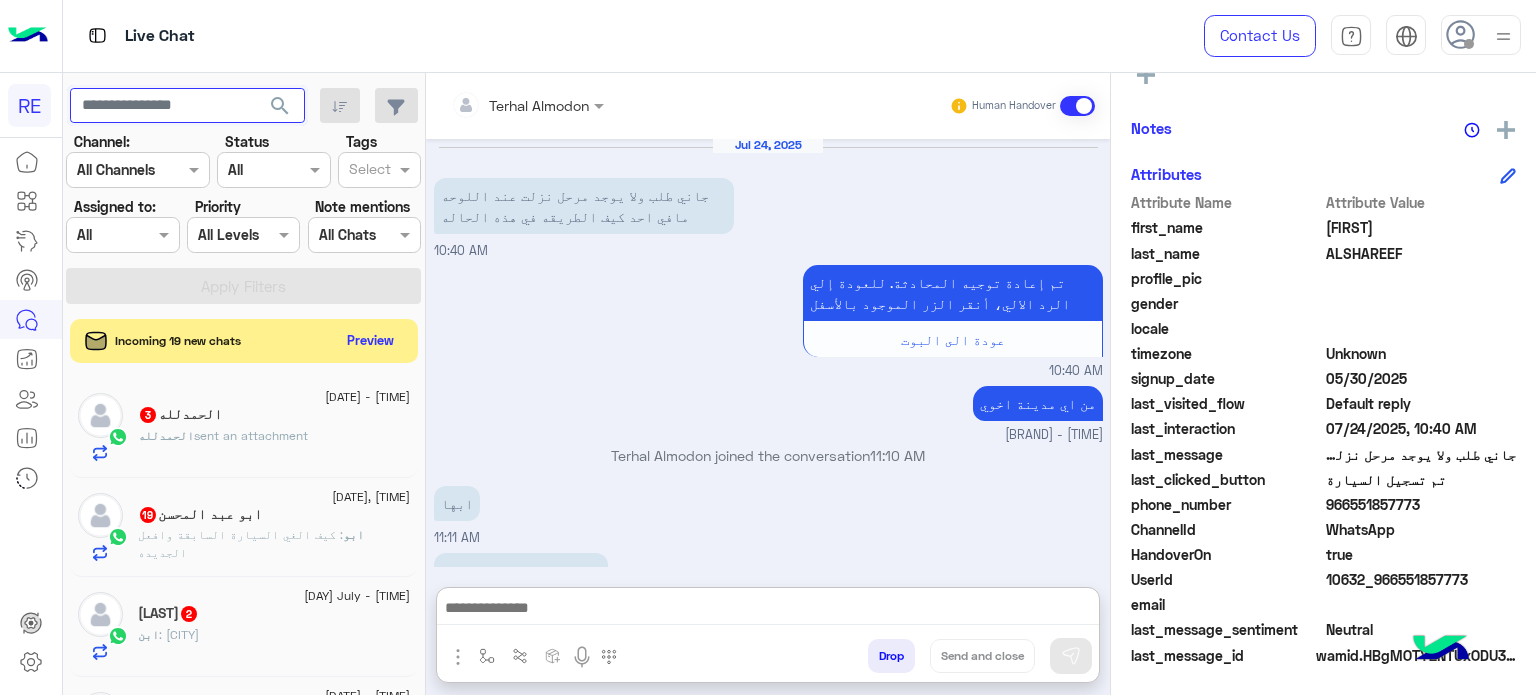 click at bounding box center [187, 106] 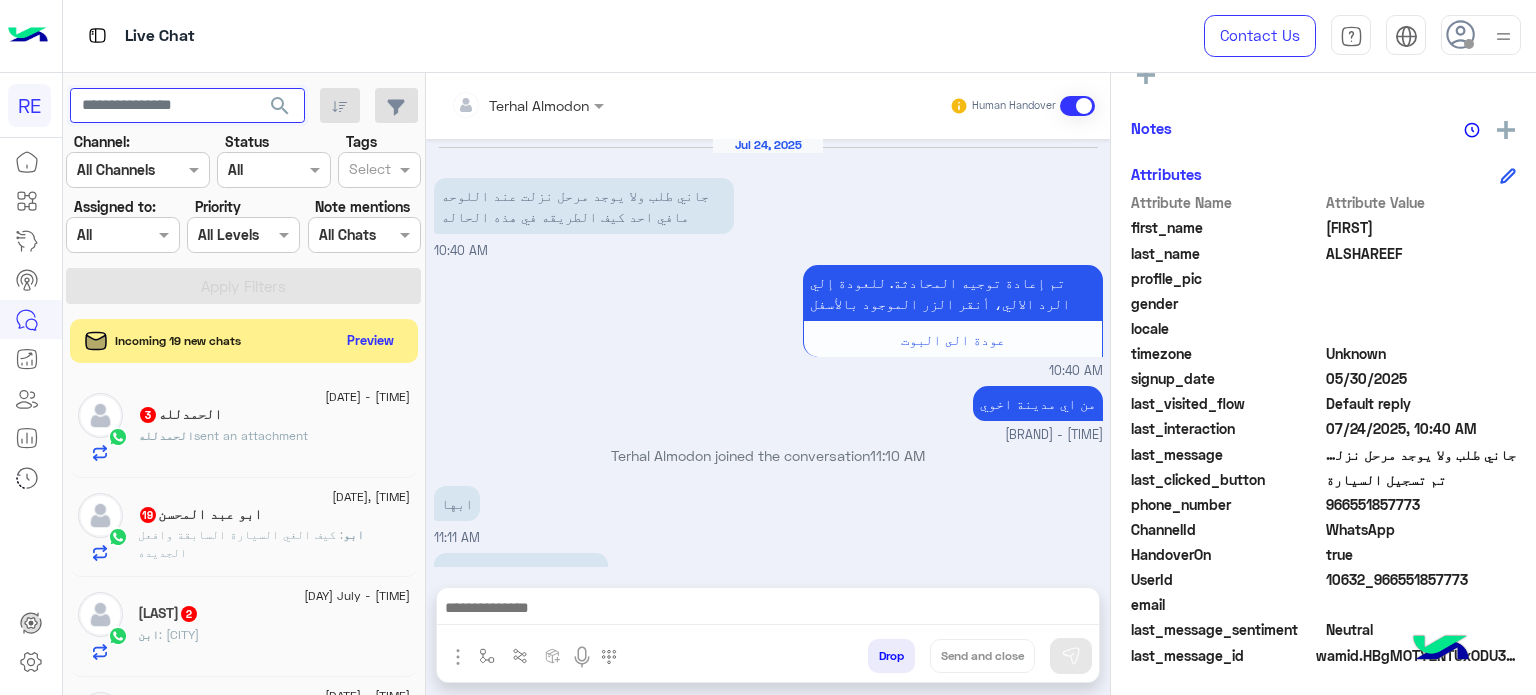 click on "search" 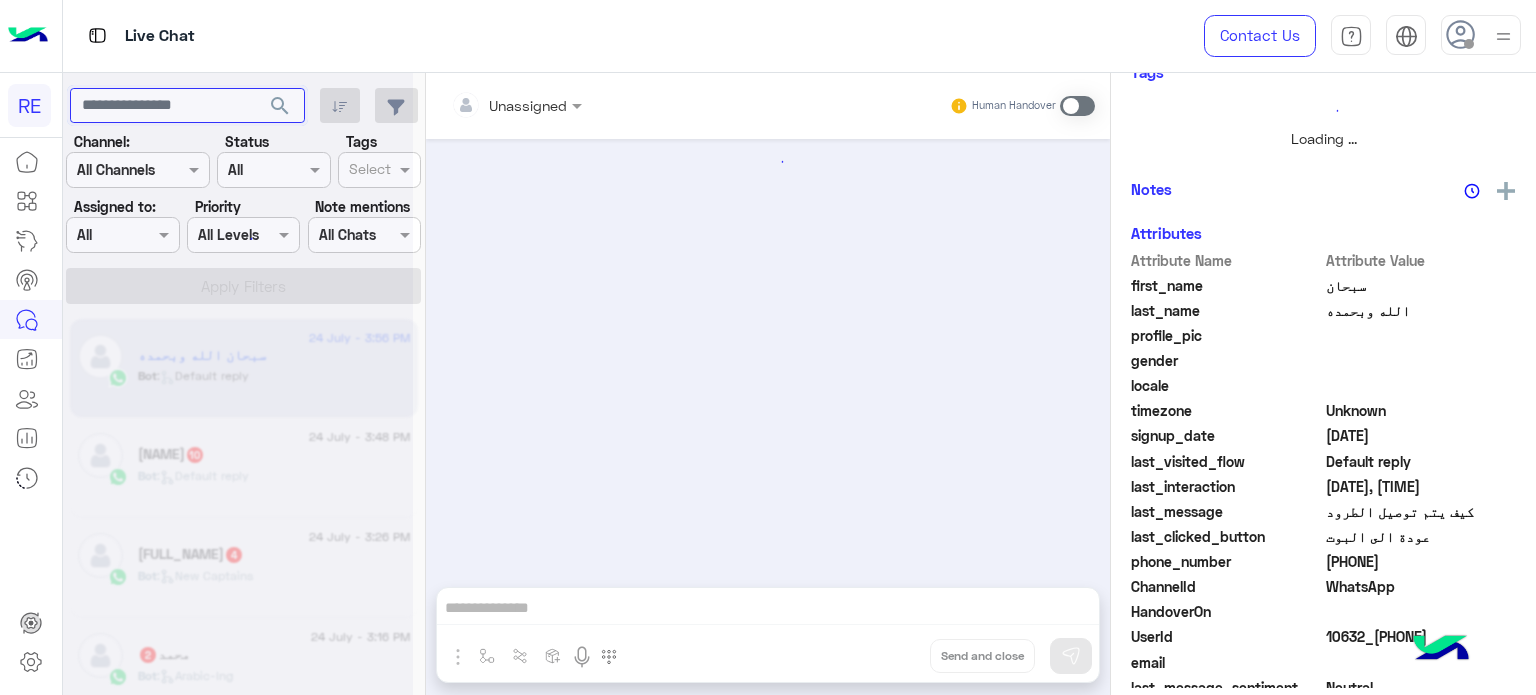 scroll, scrollTop: 438, scrollLeft: 0, axis: vertical 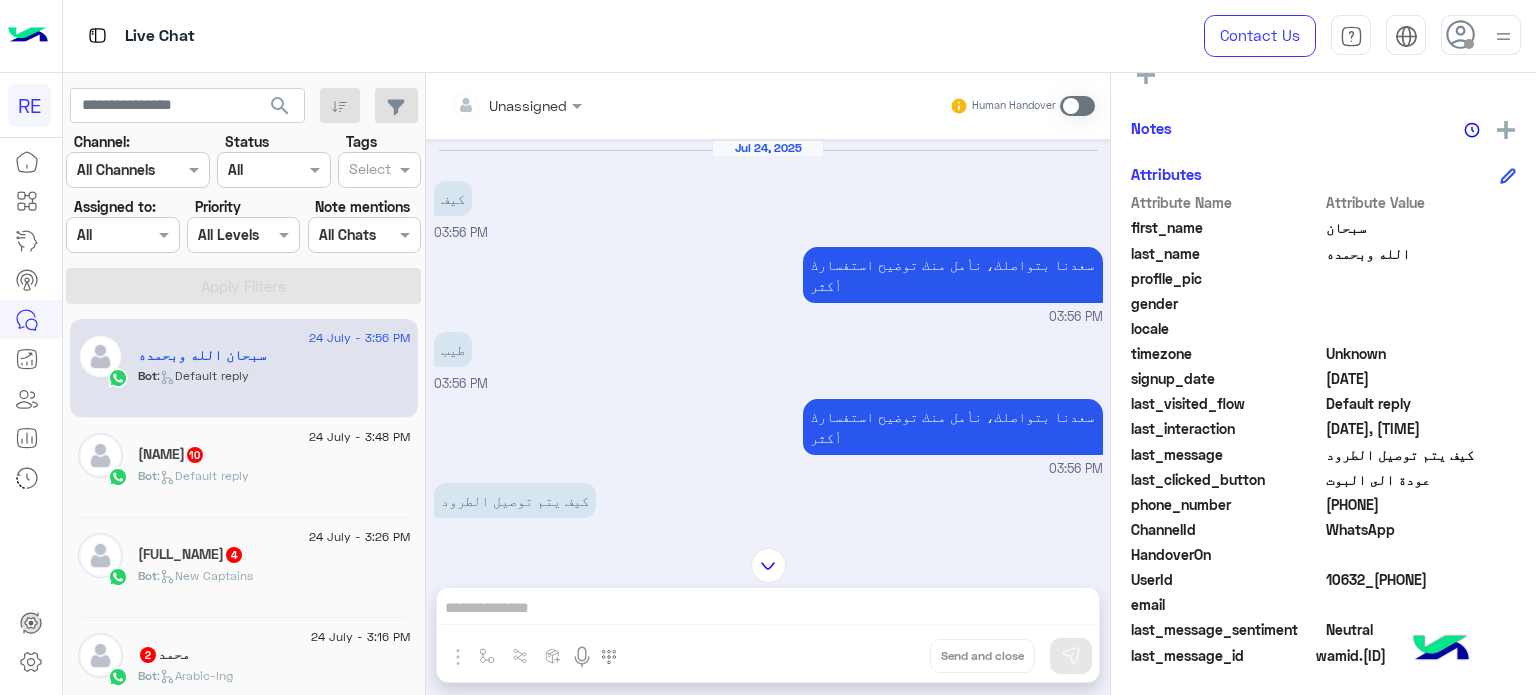click on "Unassigned Human Handover [DATE] Conversation has been assigned to nobody [TIME] وش المشكلة [TIME] تم إعادة توجيه المحادثة. للعودة إلي الرد الالي، أنقر الزر الموجود بالأسفل عودة الى البوت [TIME] [NAME] left the conversation [TIME] عودة الى البوت [TIME] [NAME] joined the conversation [TIME] وعليكم السلام ورحمة الله وبركاته [NAME] - [TIME] جاري مراجعة حسابك [NAME] - [TIME] نأمل منك اتباع التعليمات التالية بالنسبة للسرا : ١- التأكد من وضع التطبيق على متاح 2- تفعيل رز الدخول في السرا 3- التواجد بمنطقة السرا 4- التأكد من تفعيل الموقع (GPS) ووضعه على خيار دئماً 6- التاكد من شحن البطارية ملاحظة:" at bounding box center [768, 388] 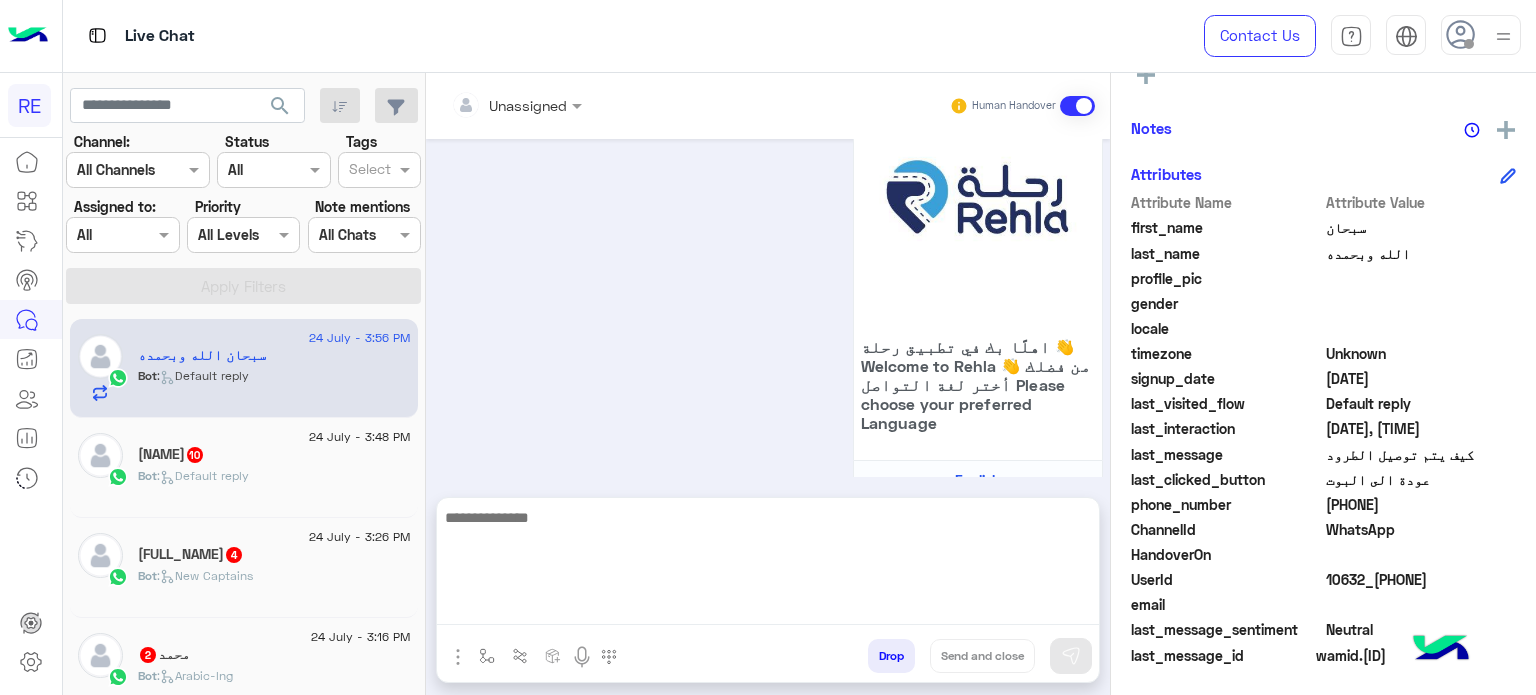 click at bounding box center [768, 565] 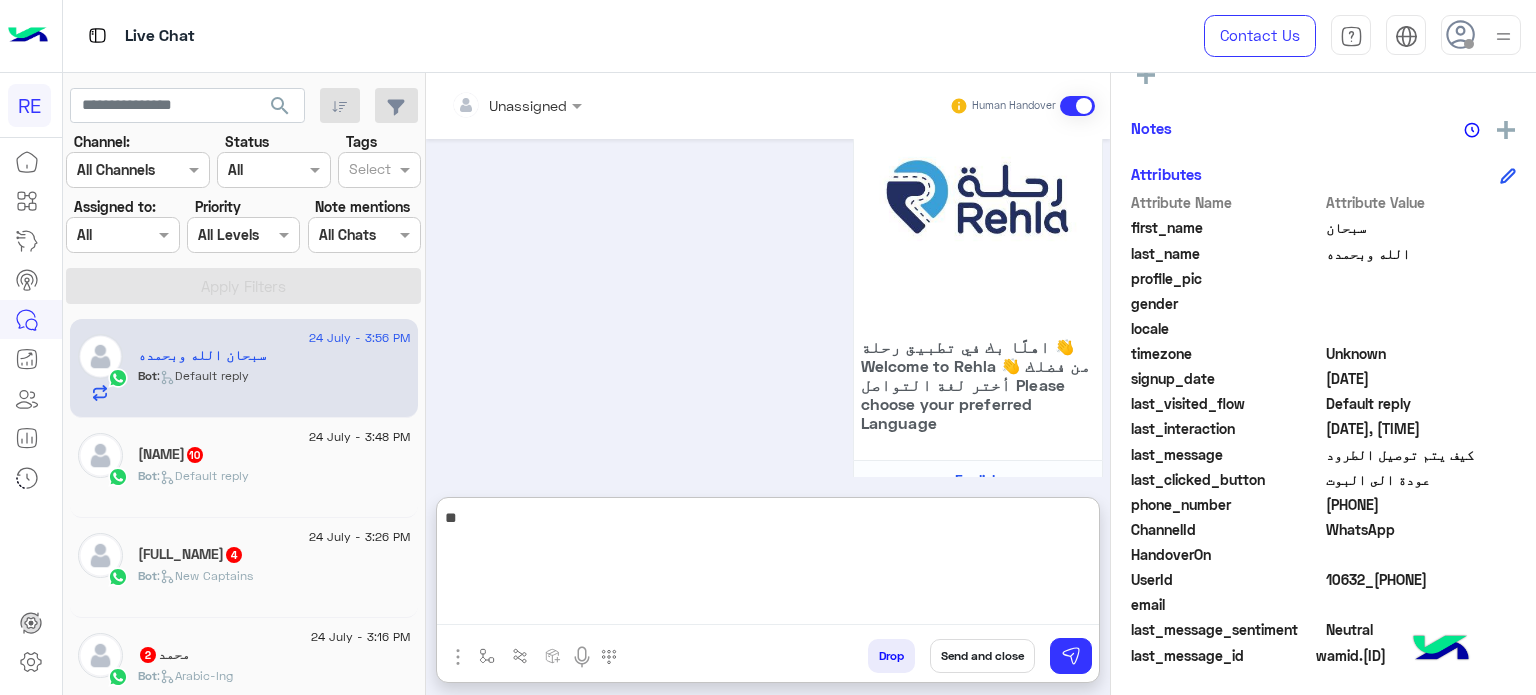 type on "*" 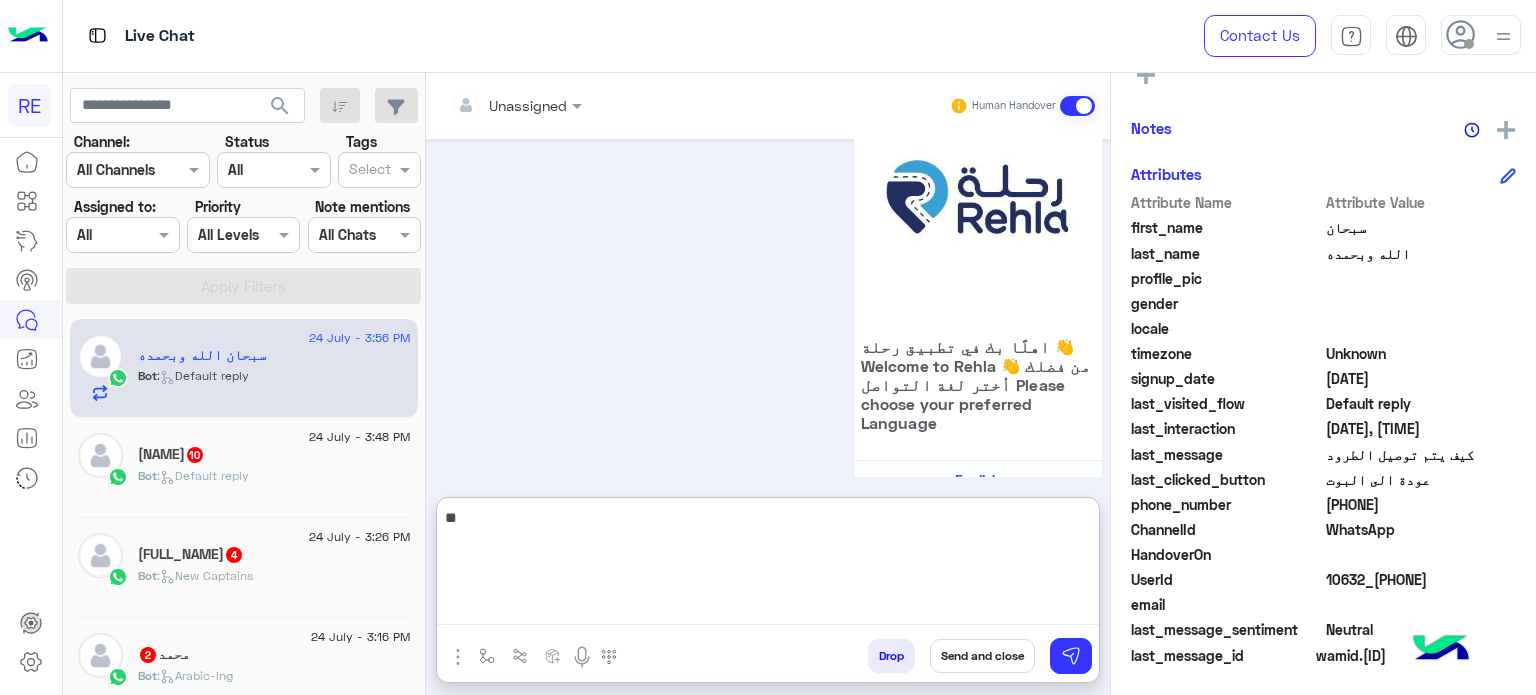 type on "*" 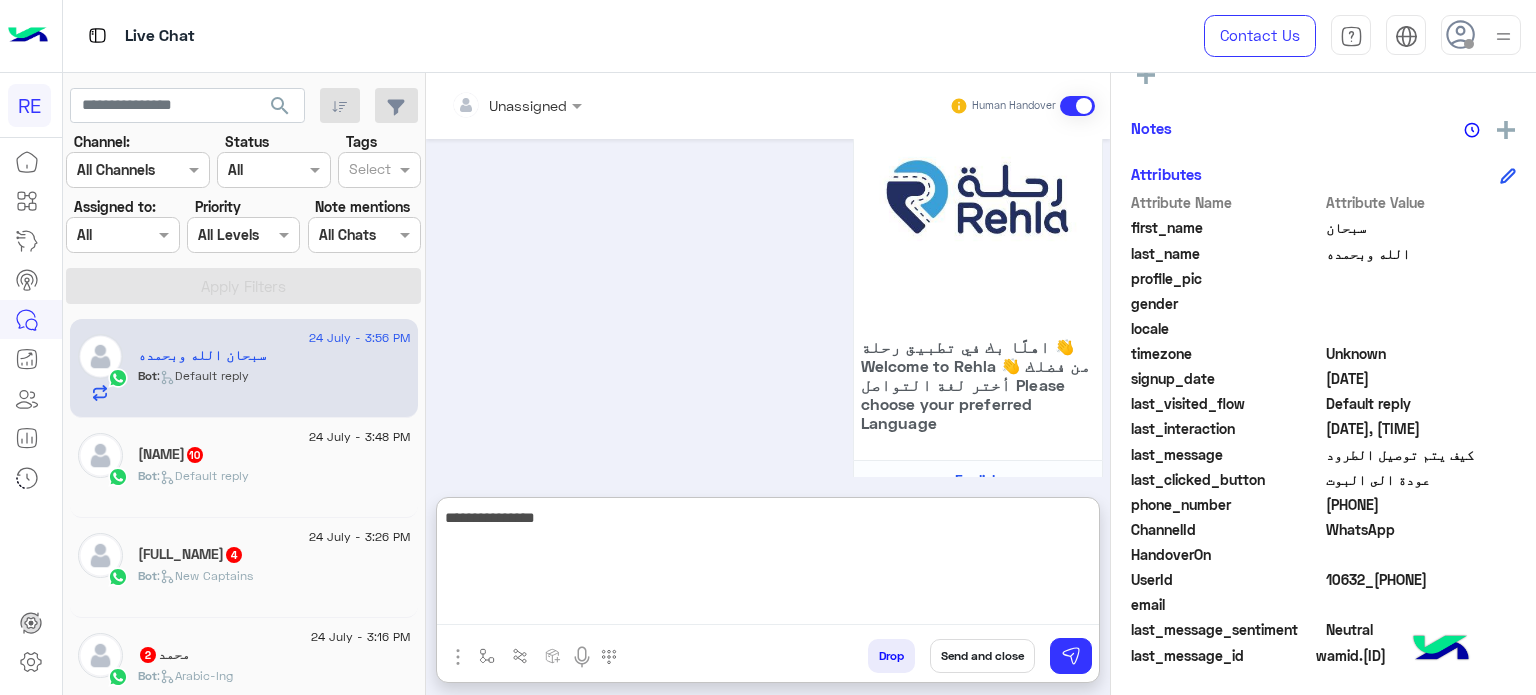 type on "**********" 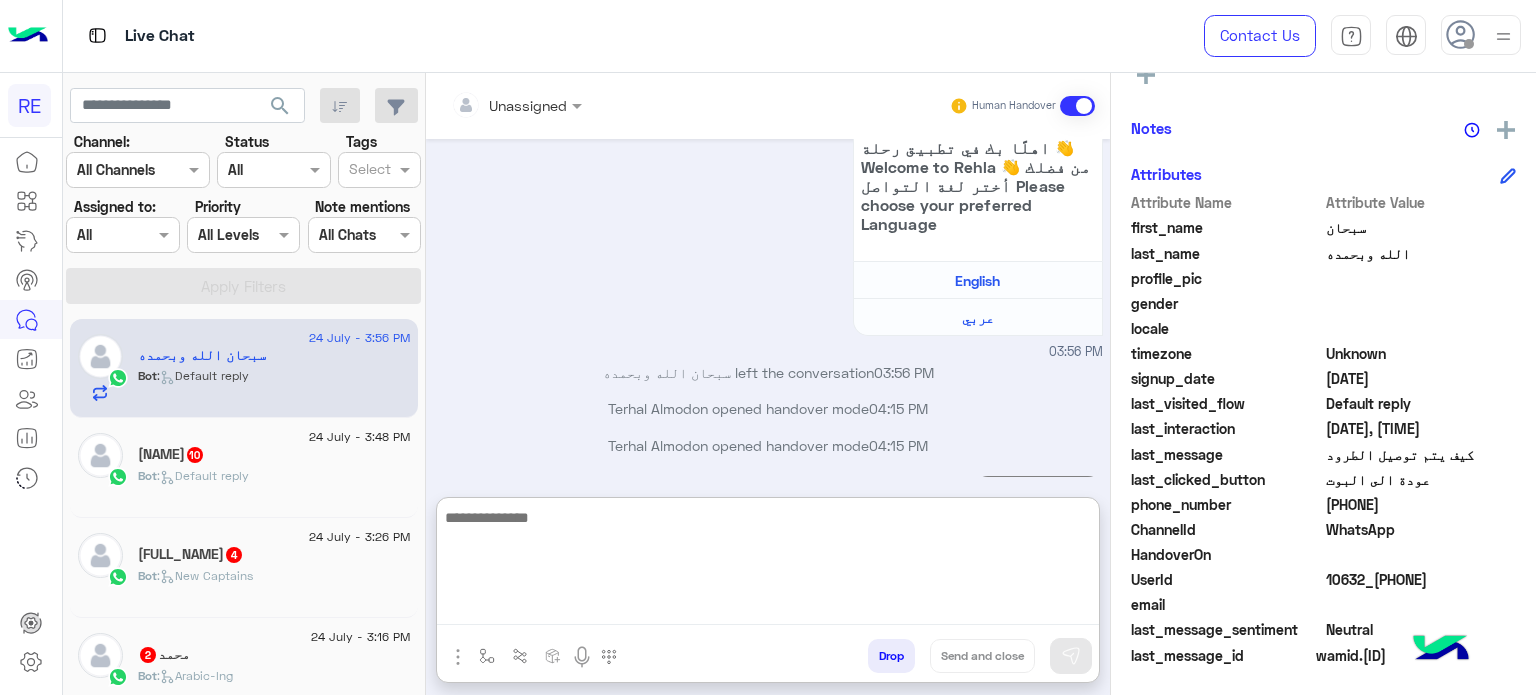 scroll, scrollTop: 1832, scrollLeft: 0, axis: vertical 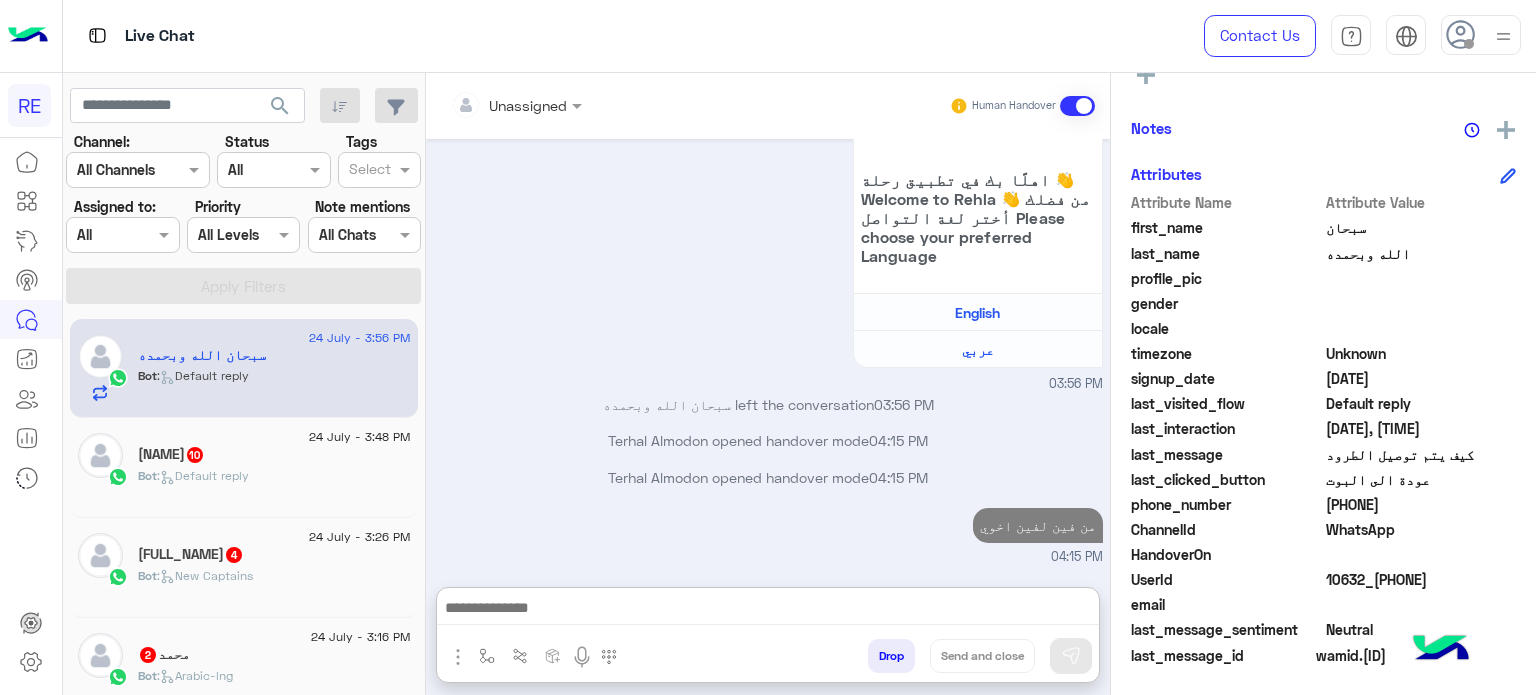 click on "Bot :   Default reply" 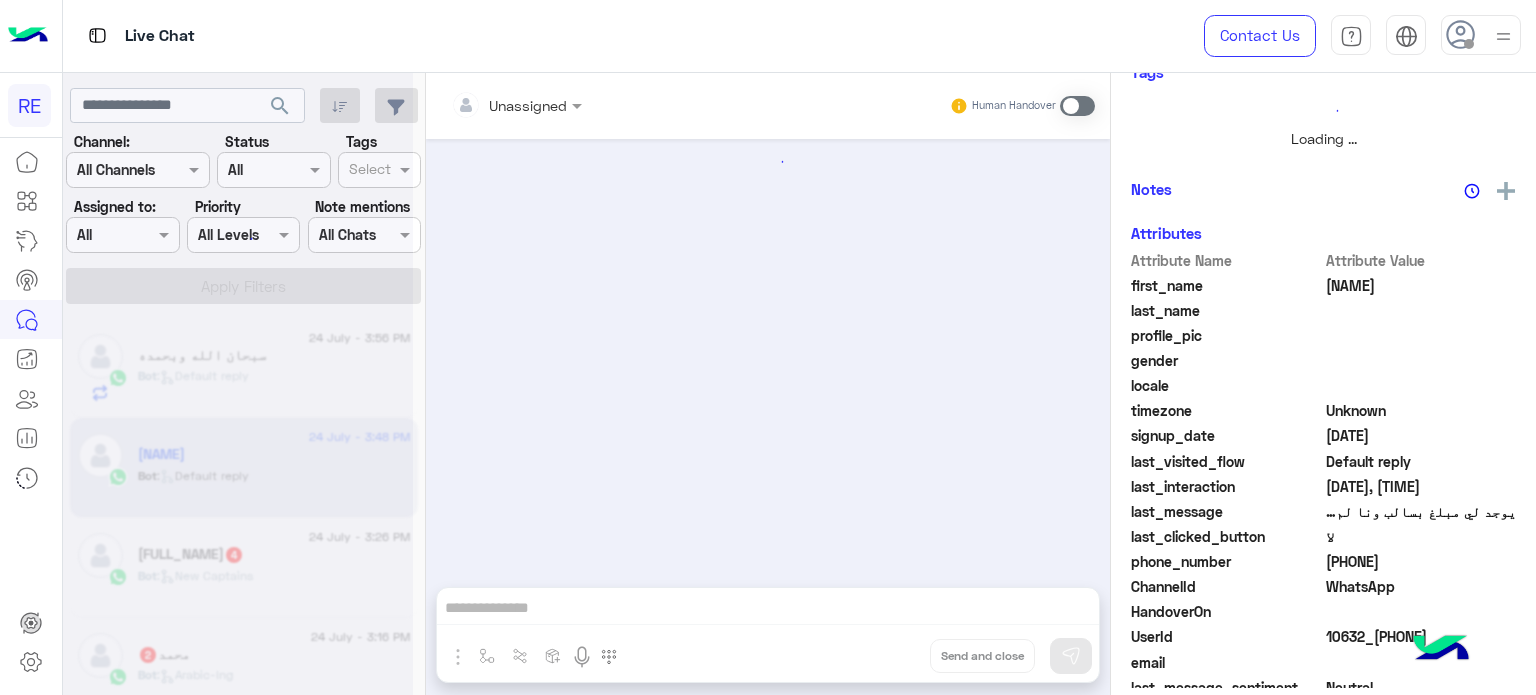 scroll, scrollTop: 0, scrollLeft: 0, axis: both 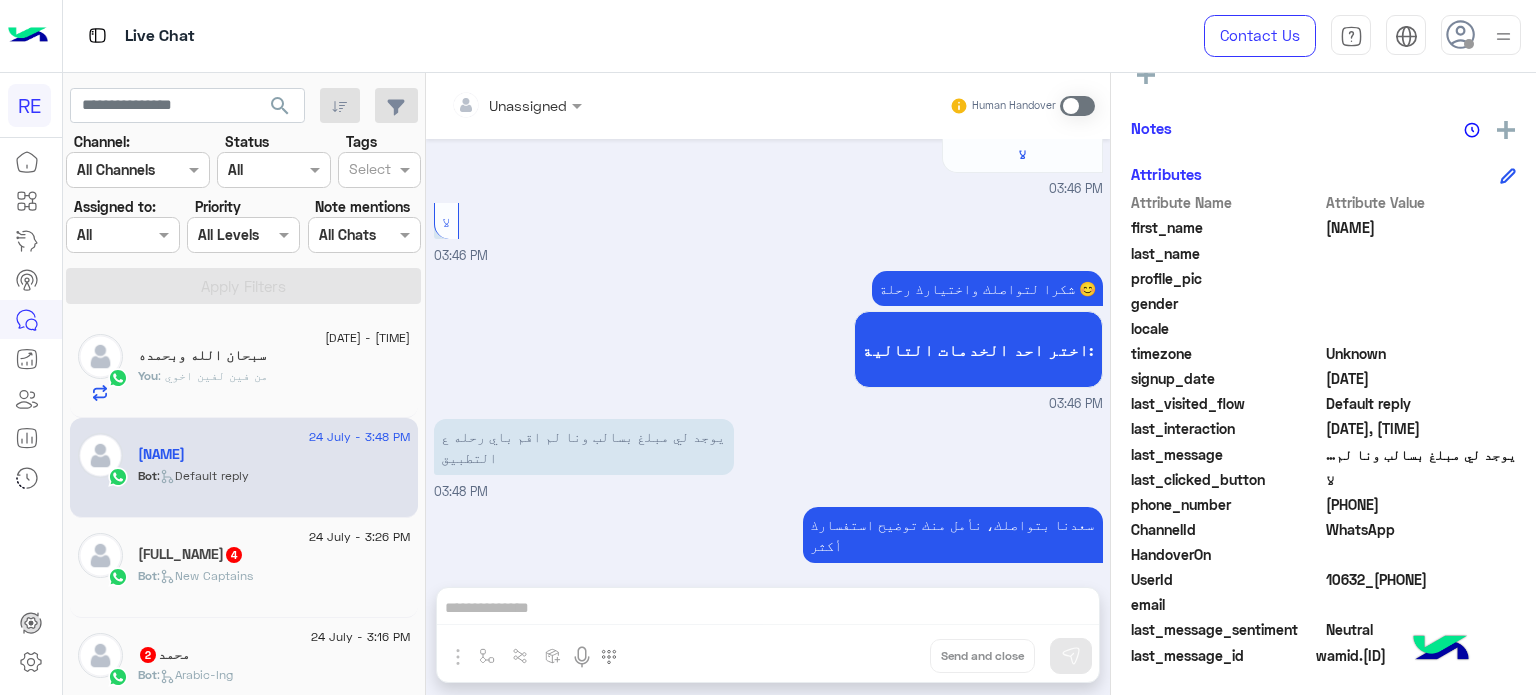 click on "[DAY] July - [TIME]  [FIRST] [LAST]  [NUMBER] Bot :   New Captains" 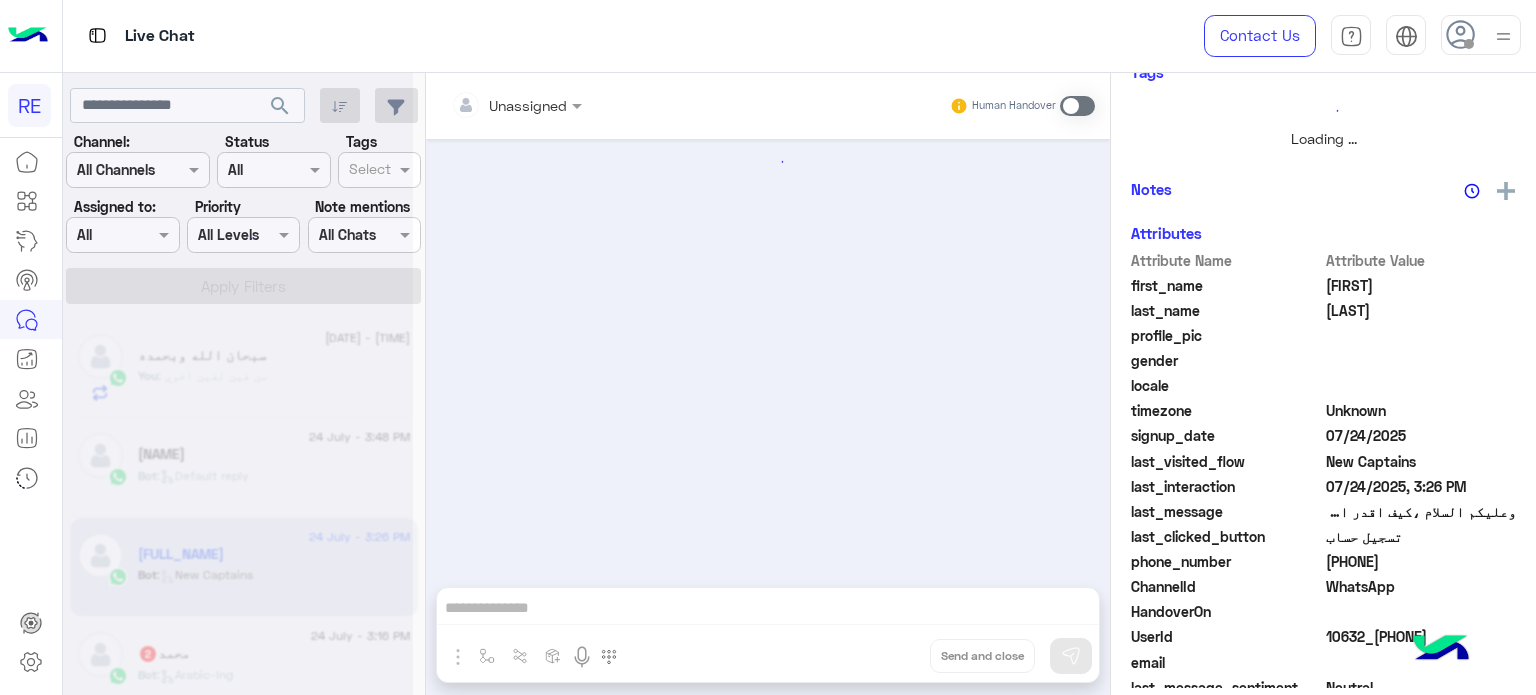 scroll, scrollTop: 438, scrollLeft: 0, axis: vertical 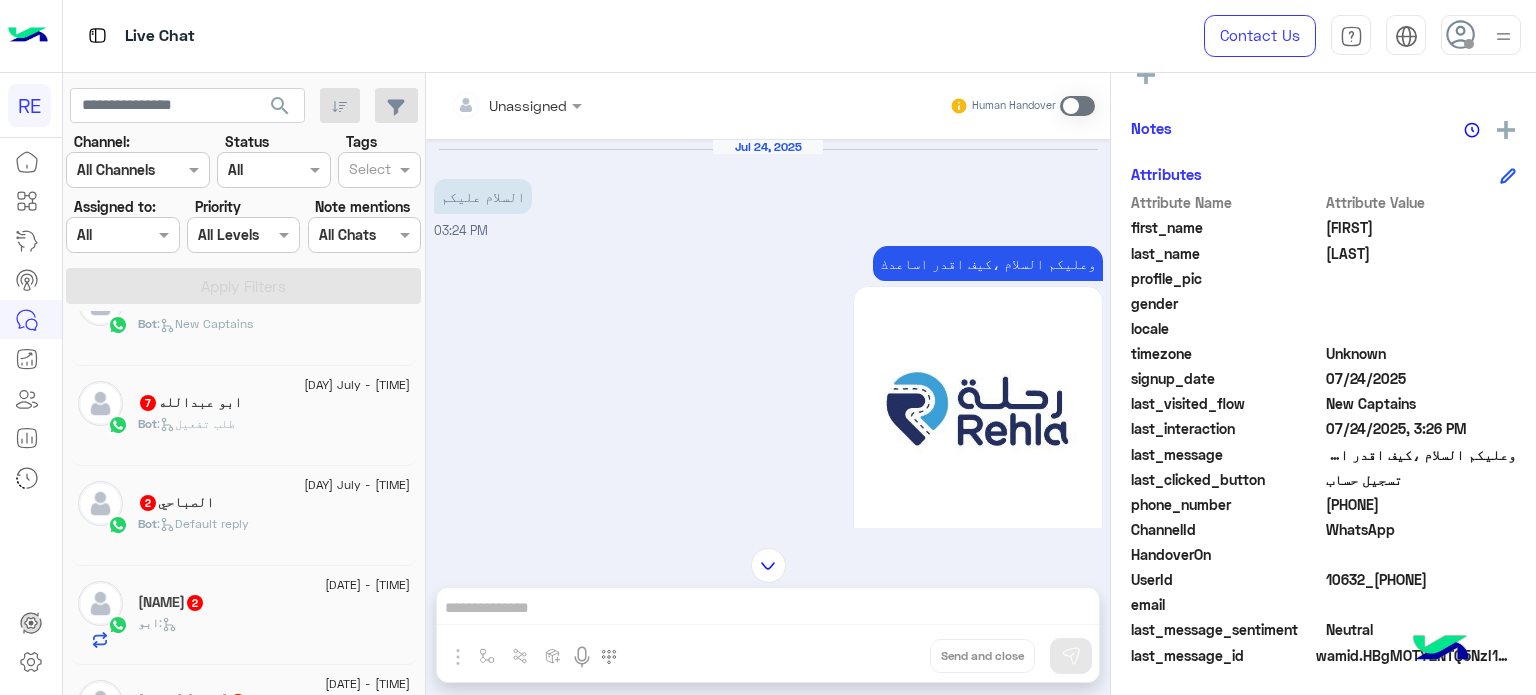 click on "[FIRST] [LAST]  [NUMBER]" 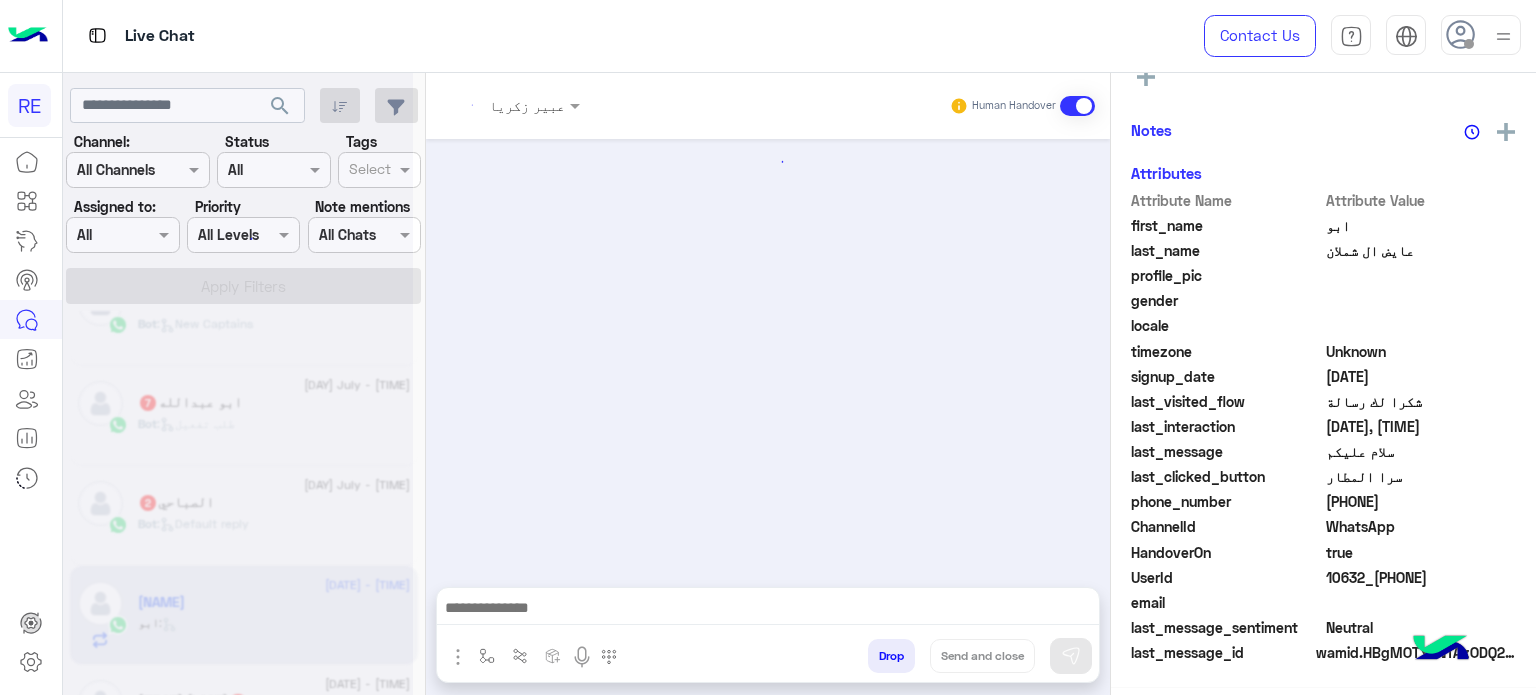 scroll, scrollTop: 376, scrollLeft: 0, axis: vertical 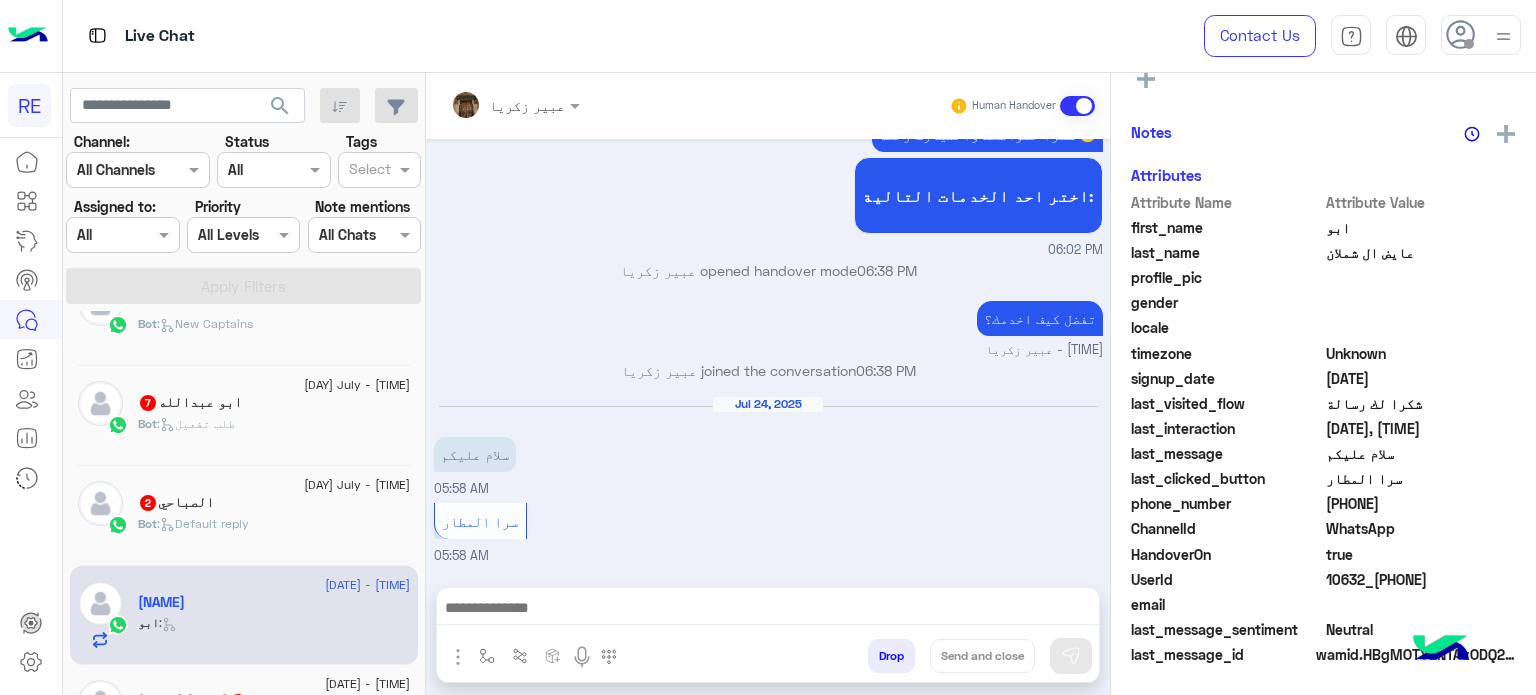 click on "الصباحي   2" 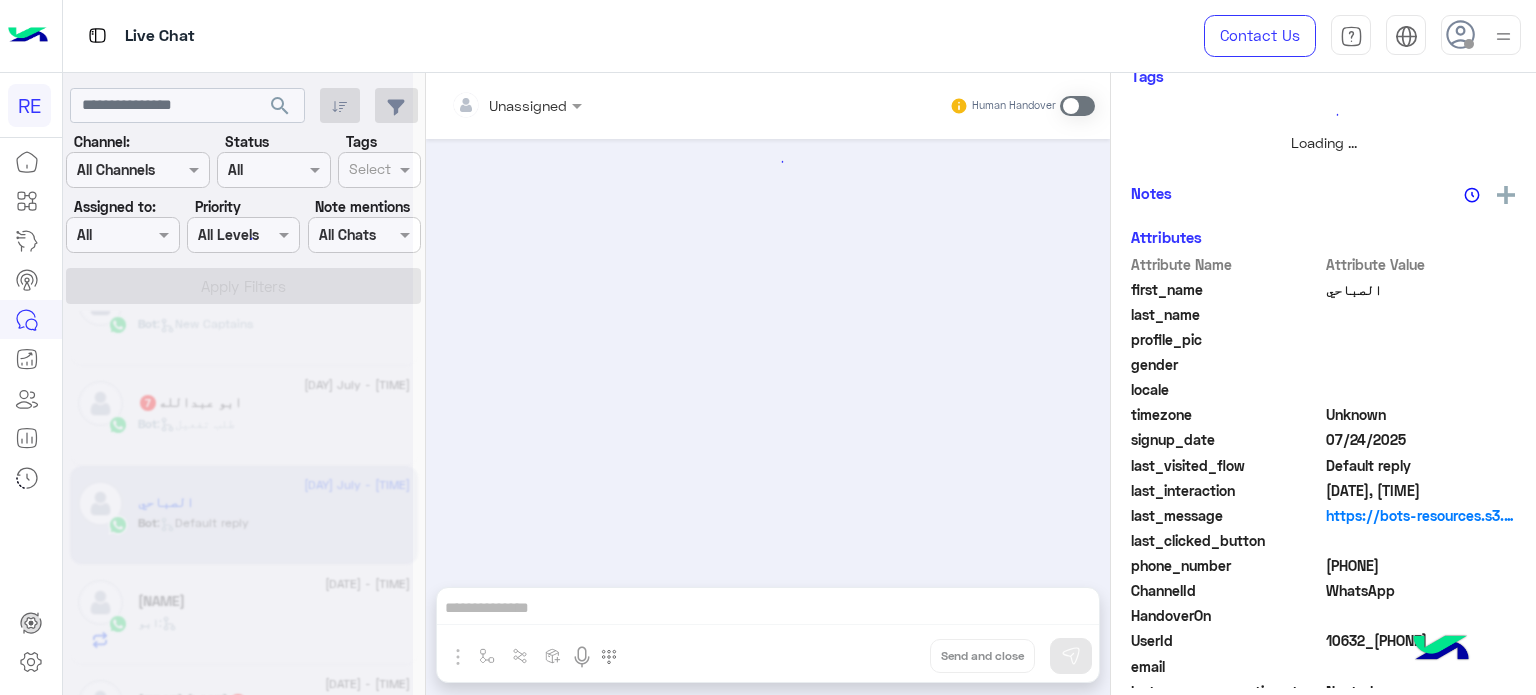 scroll, scrollTop: 443, scrollLeft: 0, axis: vertical 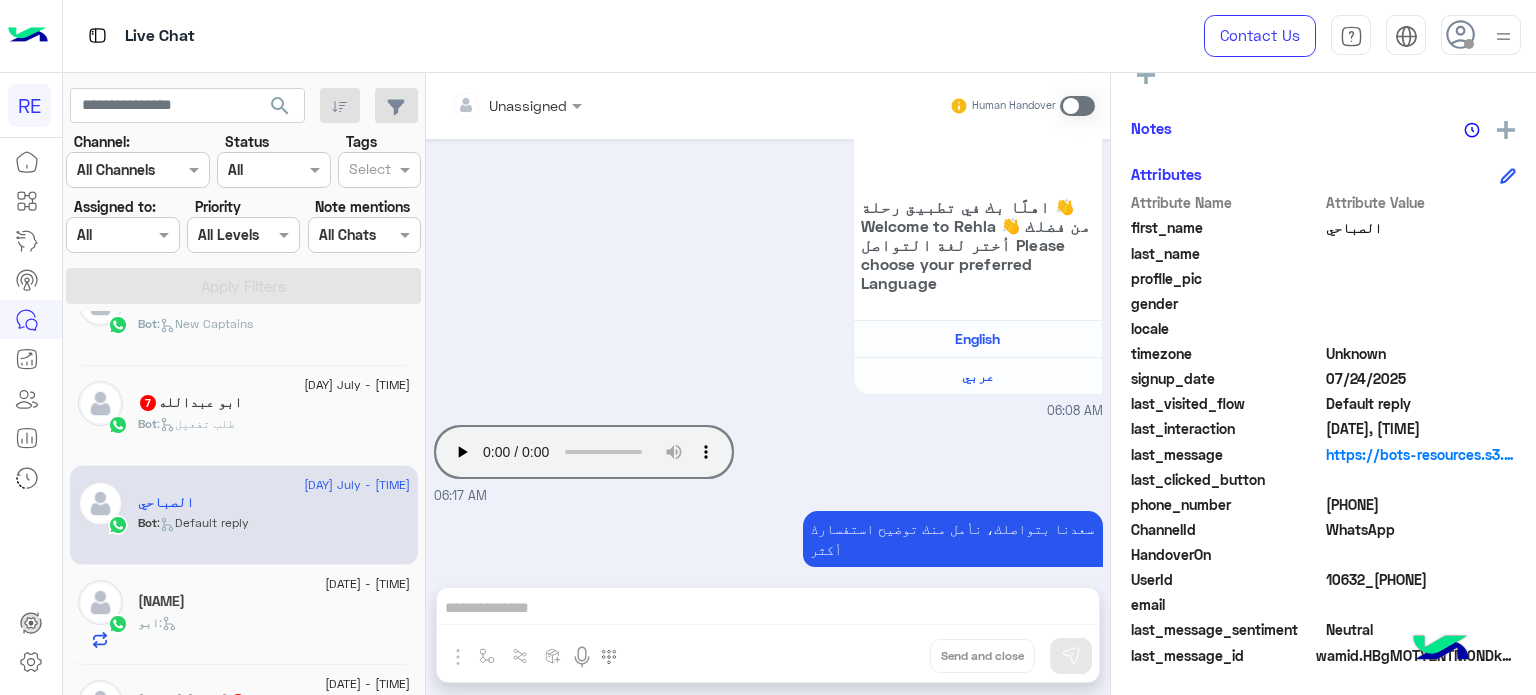 click on "Bot :   طلب تفعيل" 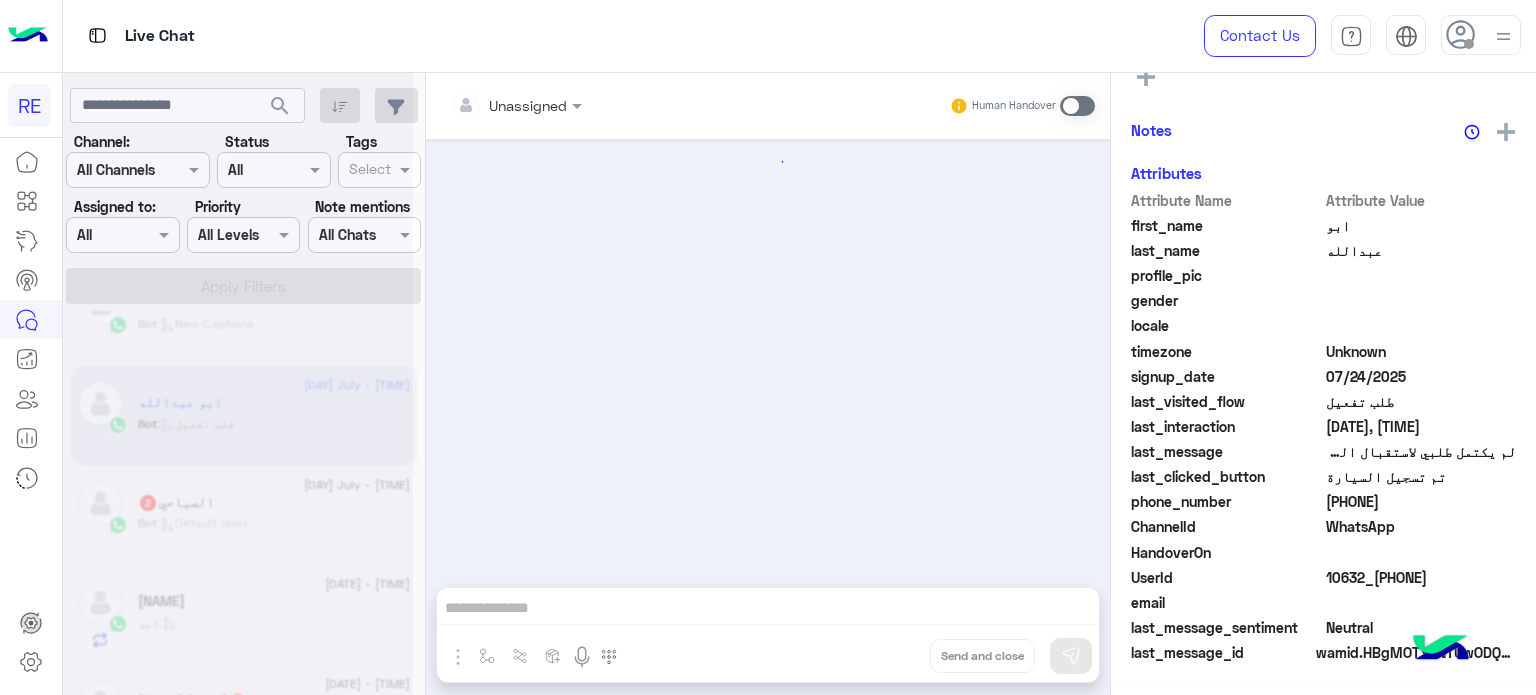 scroll, scrollTop: 376, scrollLeft: 0, axis: vertical 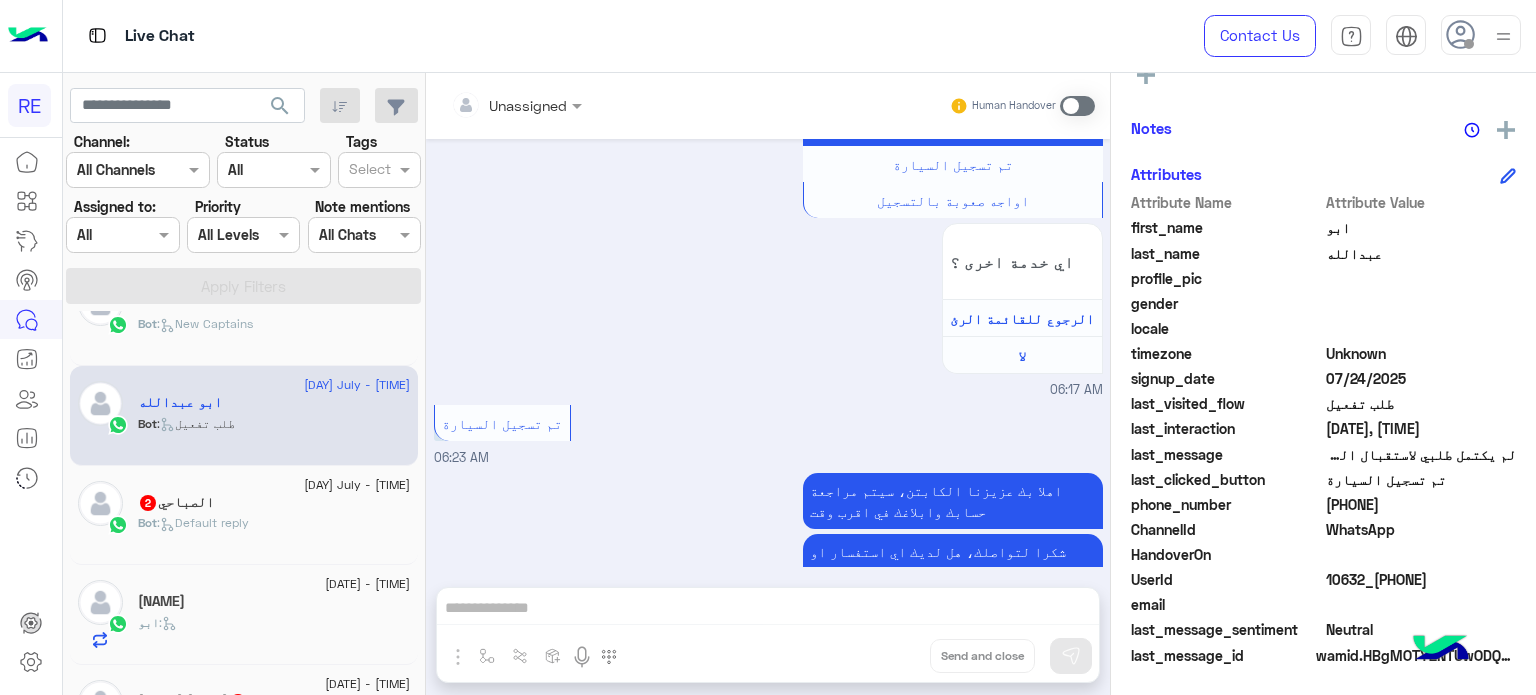 drag, startPoint x: 1420, startPoint y: 503, endPoint x: 1348, endPoint y: 504, distance: 72.00694 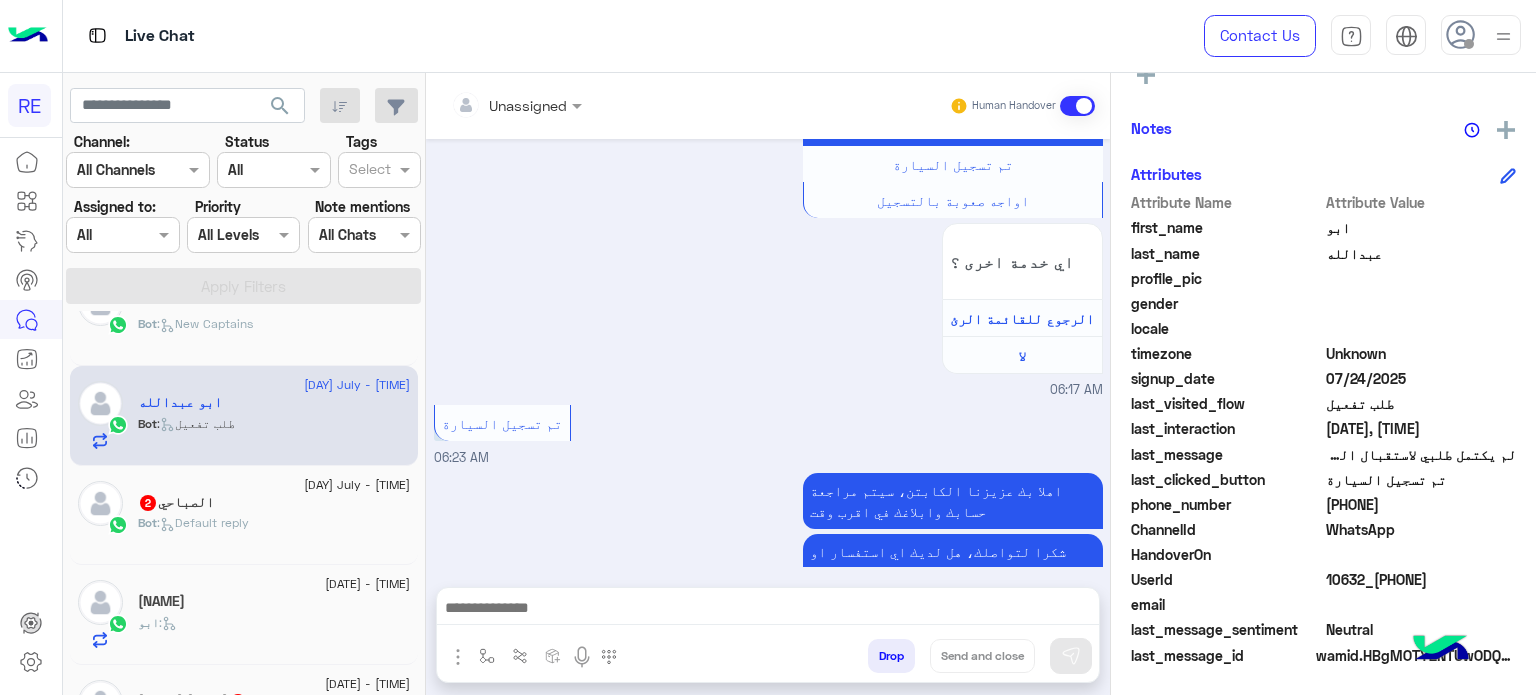 scroll, scrollTop: 1792, scrollLeft: 0, axis: vertical 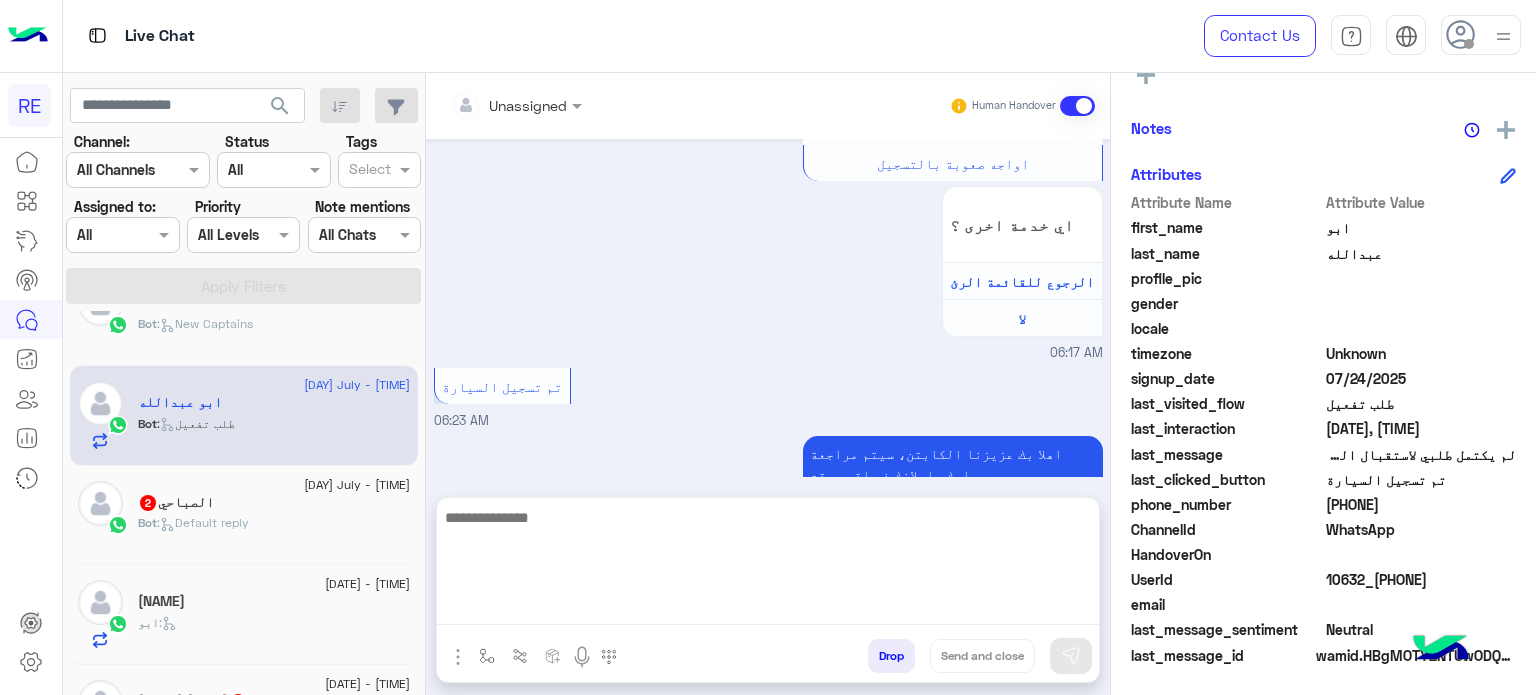 click at bounding box center (768, 565) 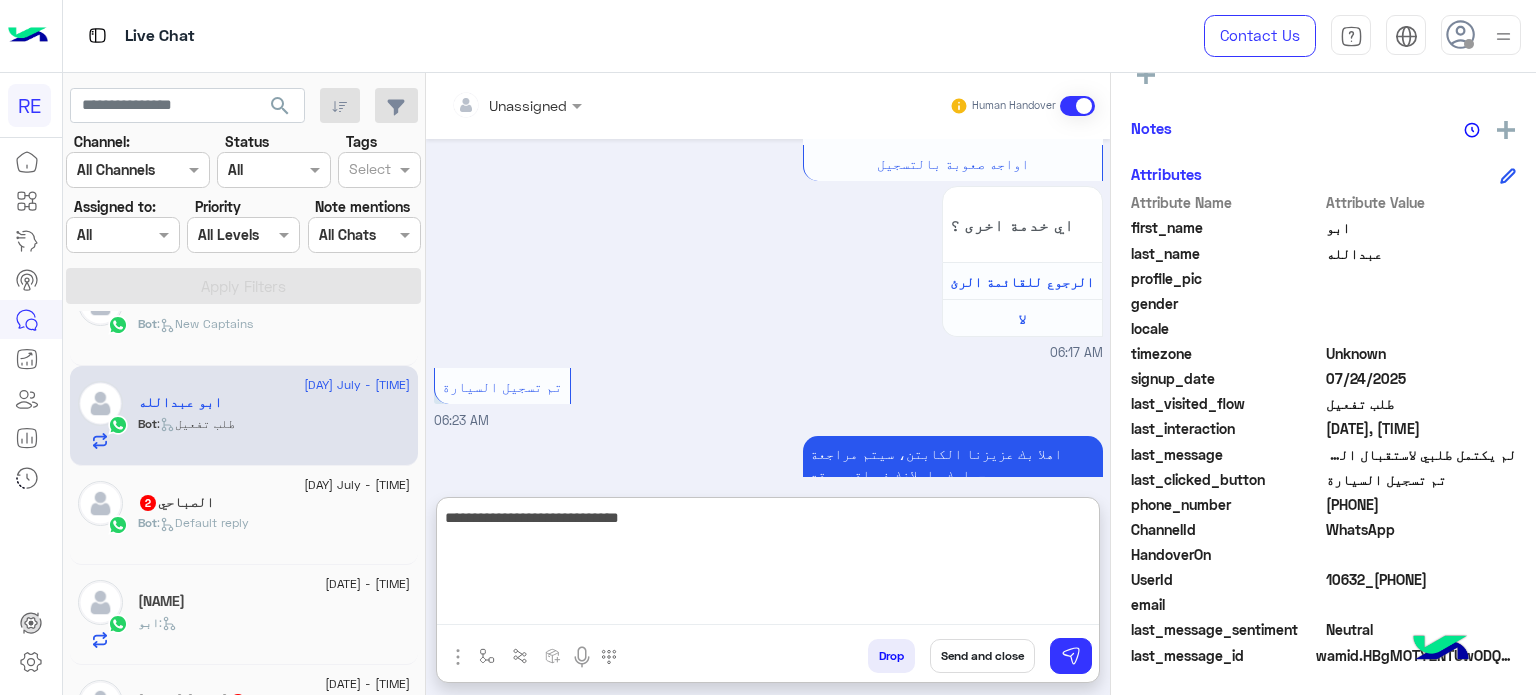 type on "**********" 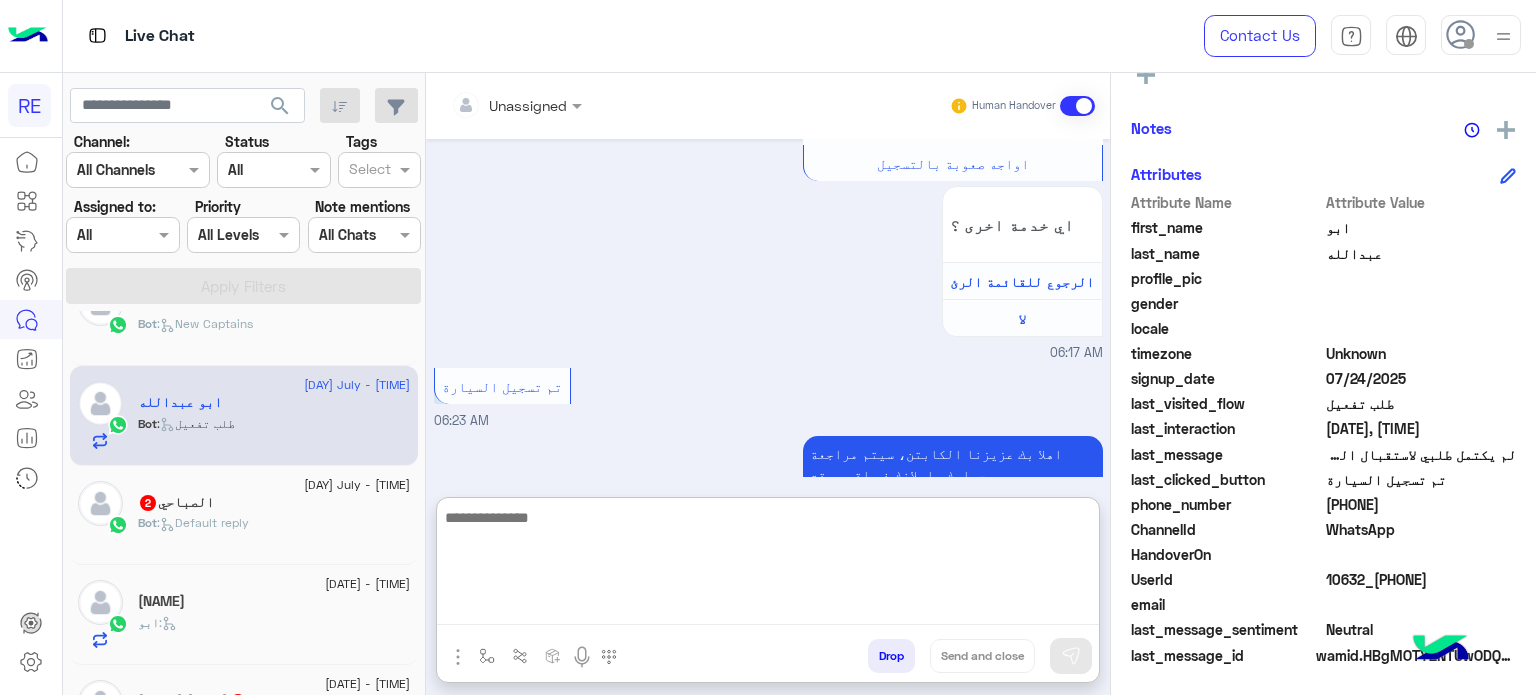 scroll, scrollTop: 1945, scrollLeft: 0, axis: vertical 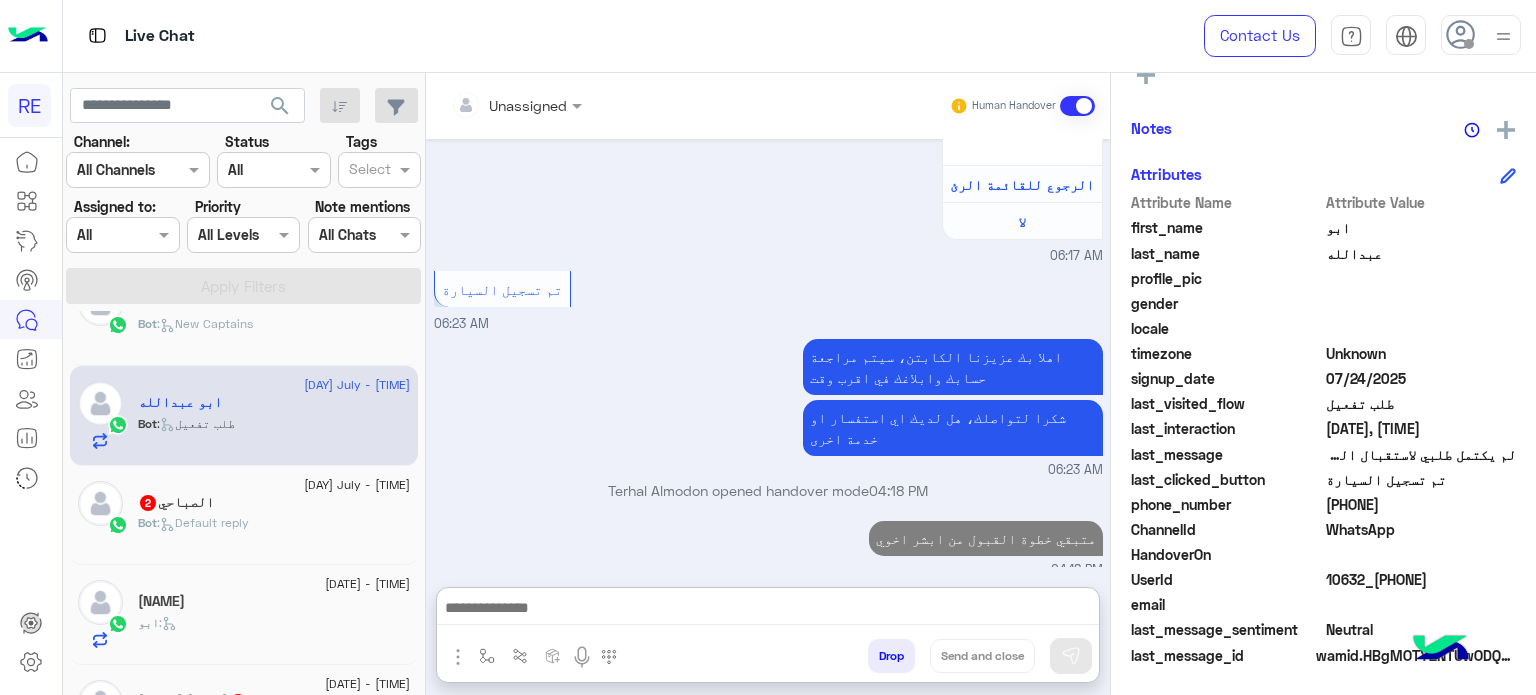 click on "Bot :   Default reply" 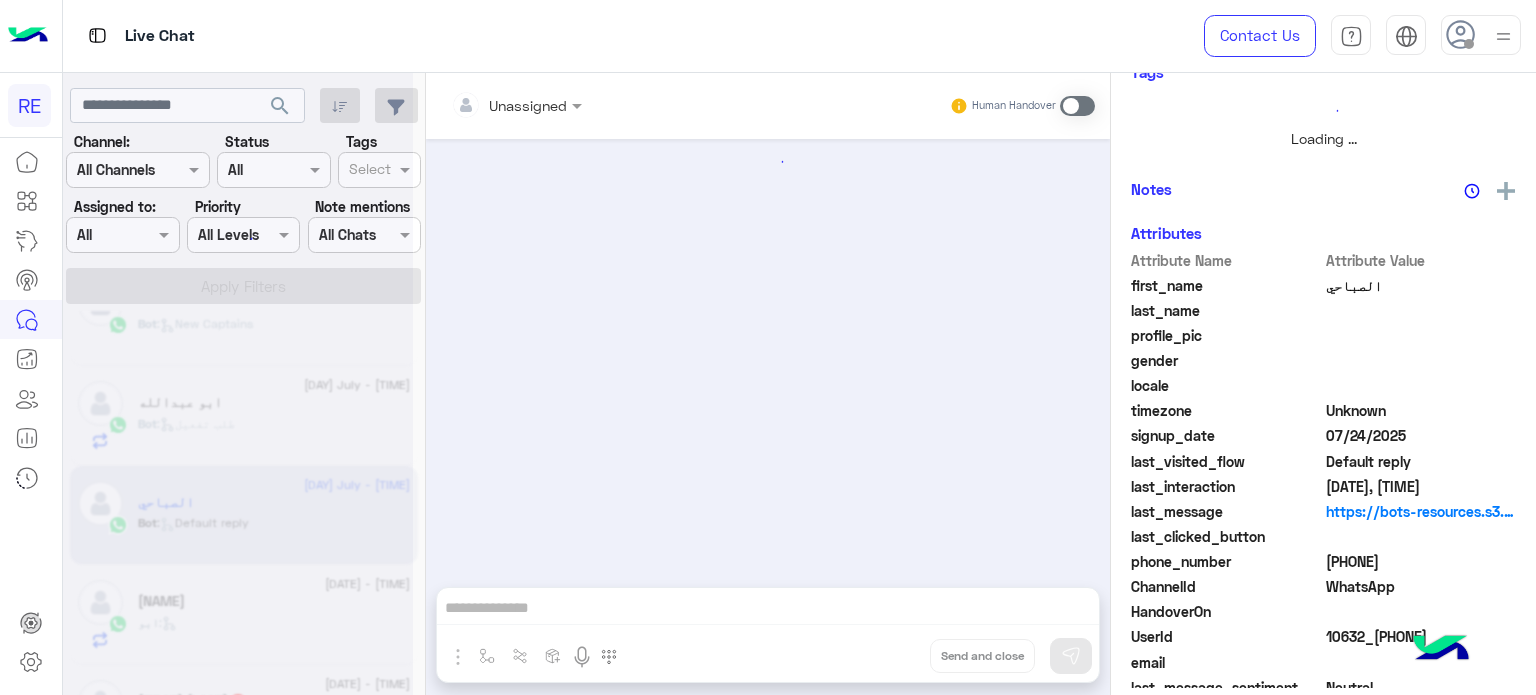 scroll, scrollTop: 0, scrollLeft: 0, axis: both 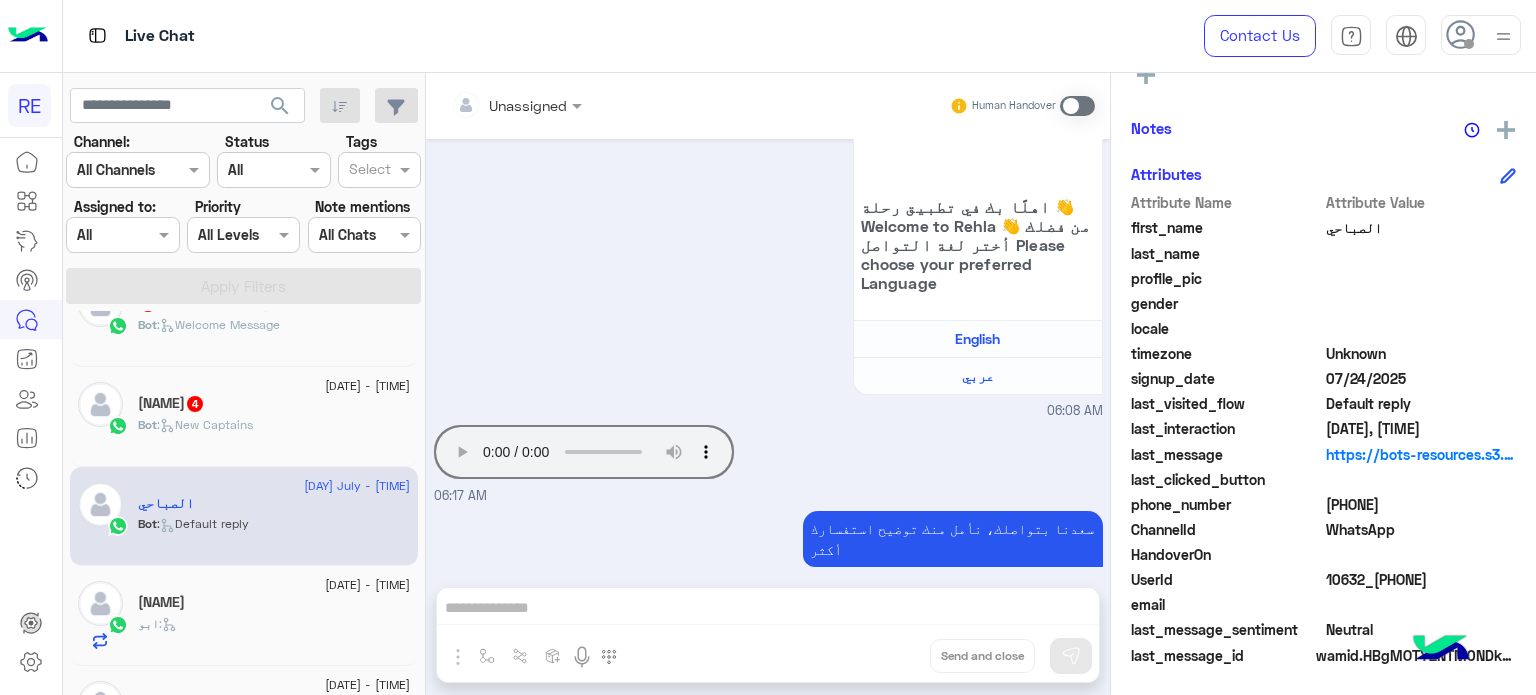 click on "[FIRST]   [NUMBER]" 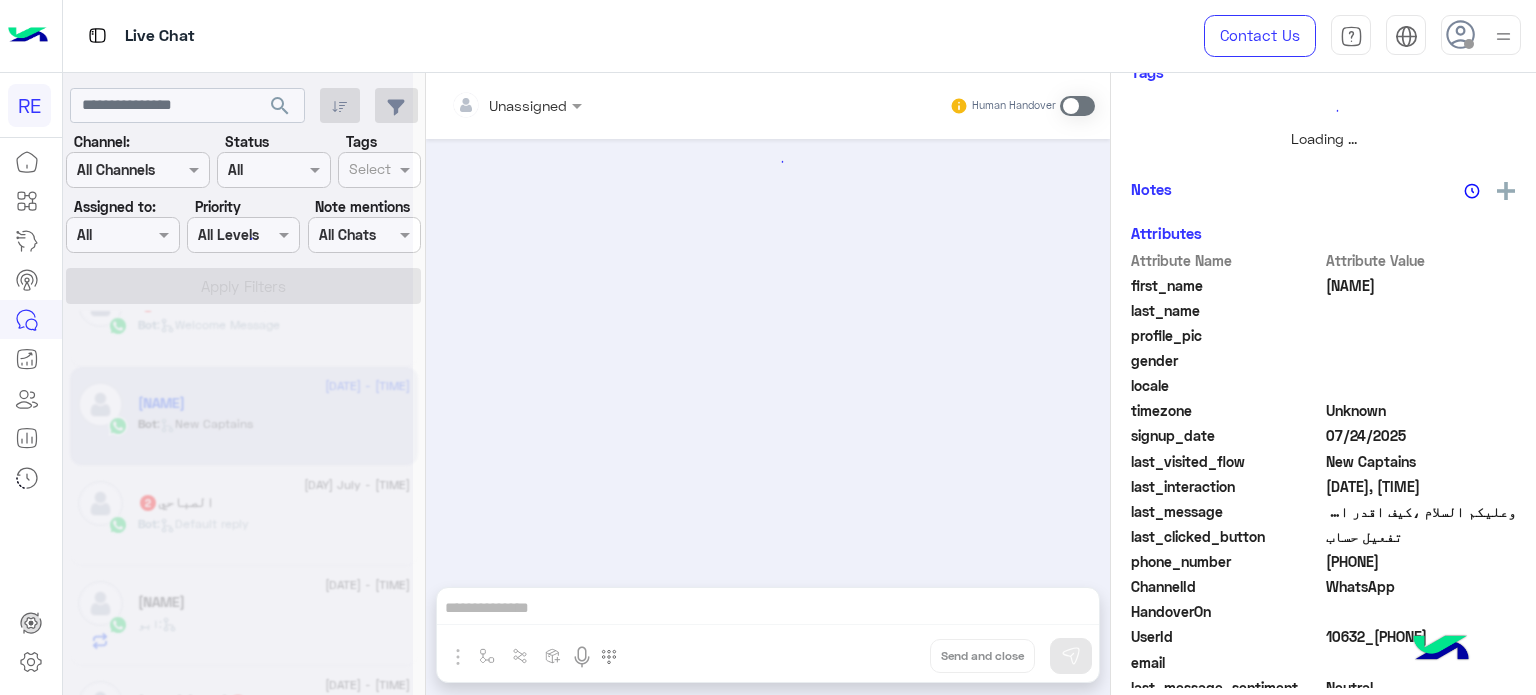 scroll, scrollTop: 438, scrollLeft: 0, axis: vertical 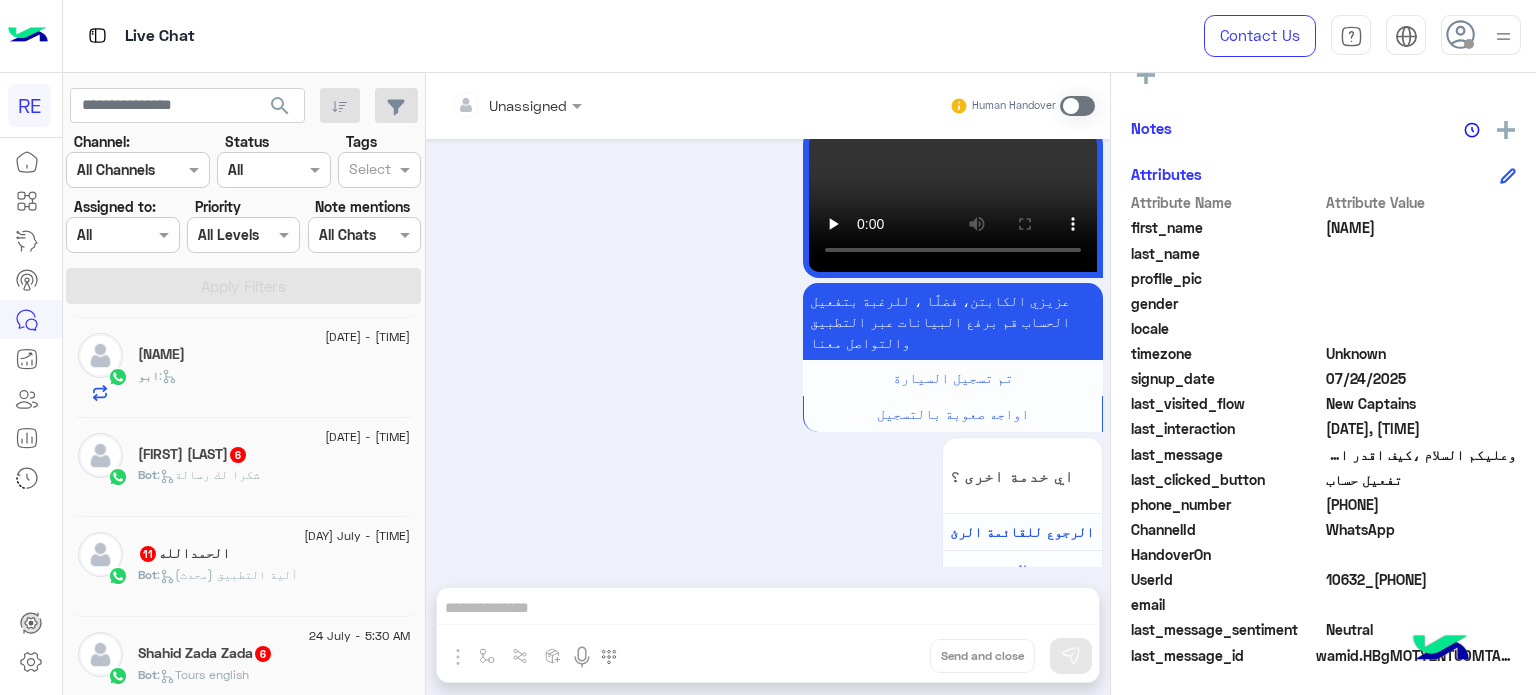 click on "[DATE] - [TIME]" 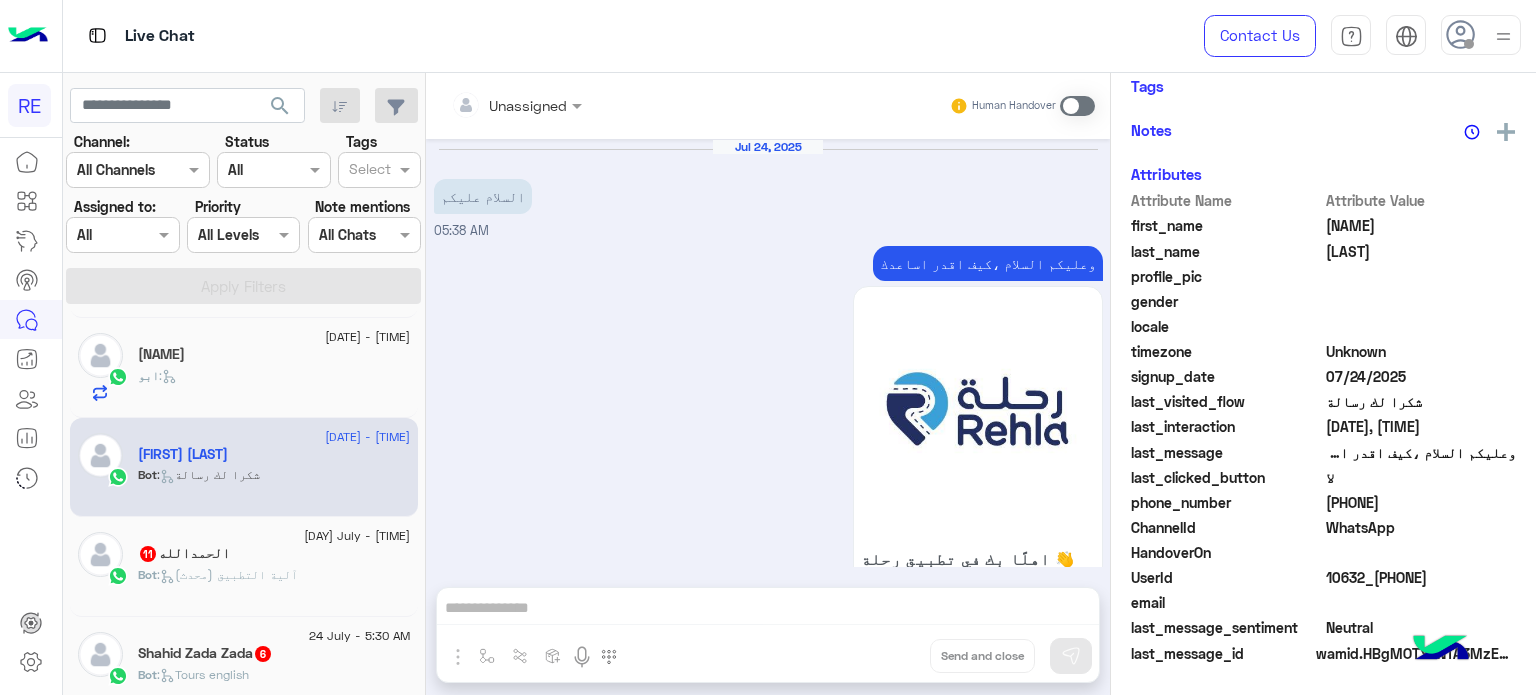 scroll, scrollTop: 1827, scrollLeft: 0, axis: vertical 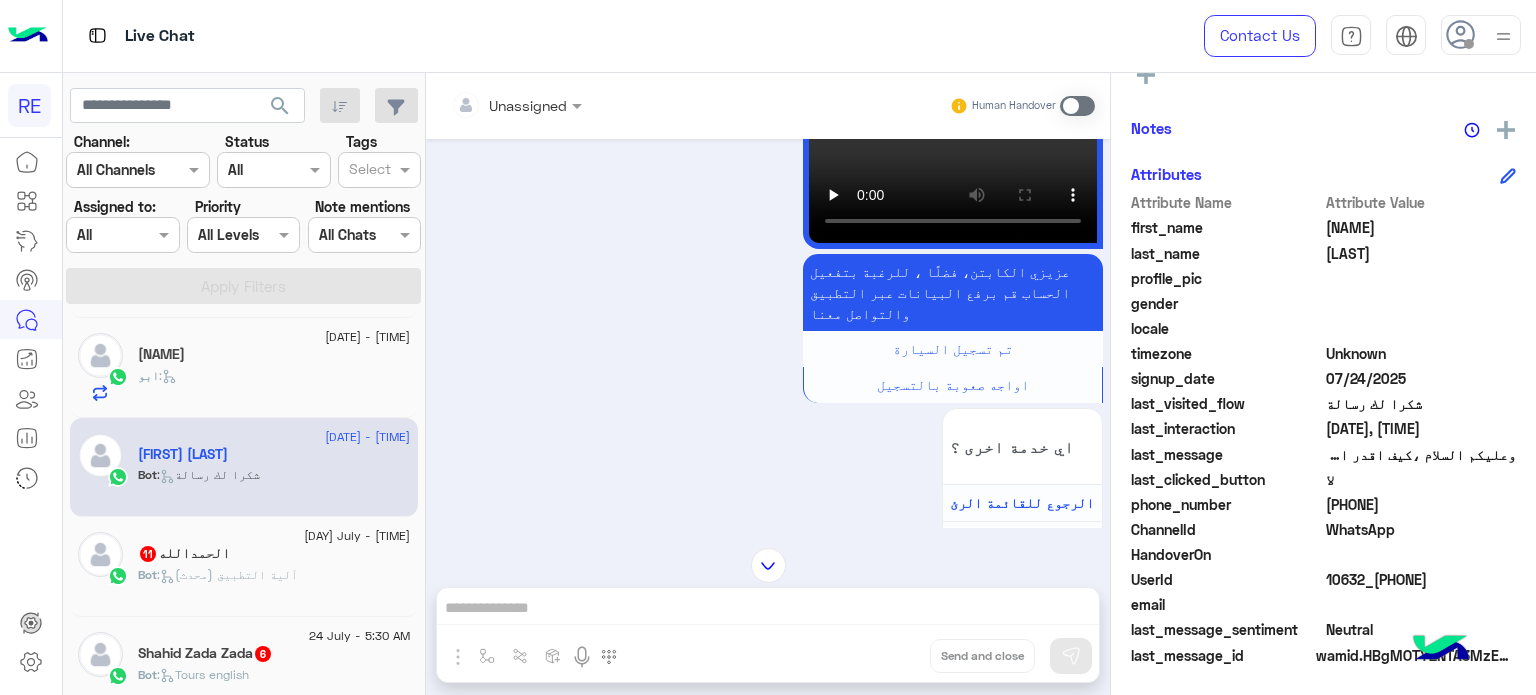 click on "الحمدالله   [NUMBER]" 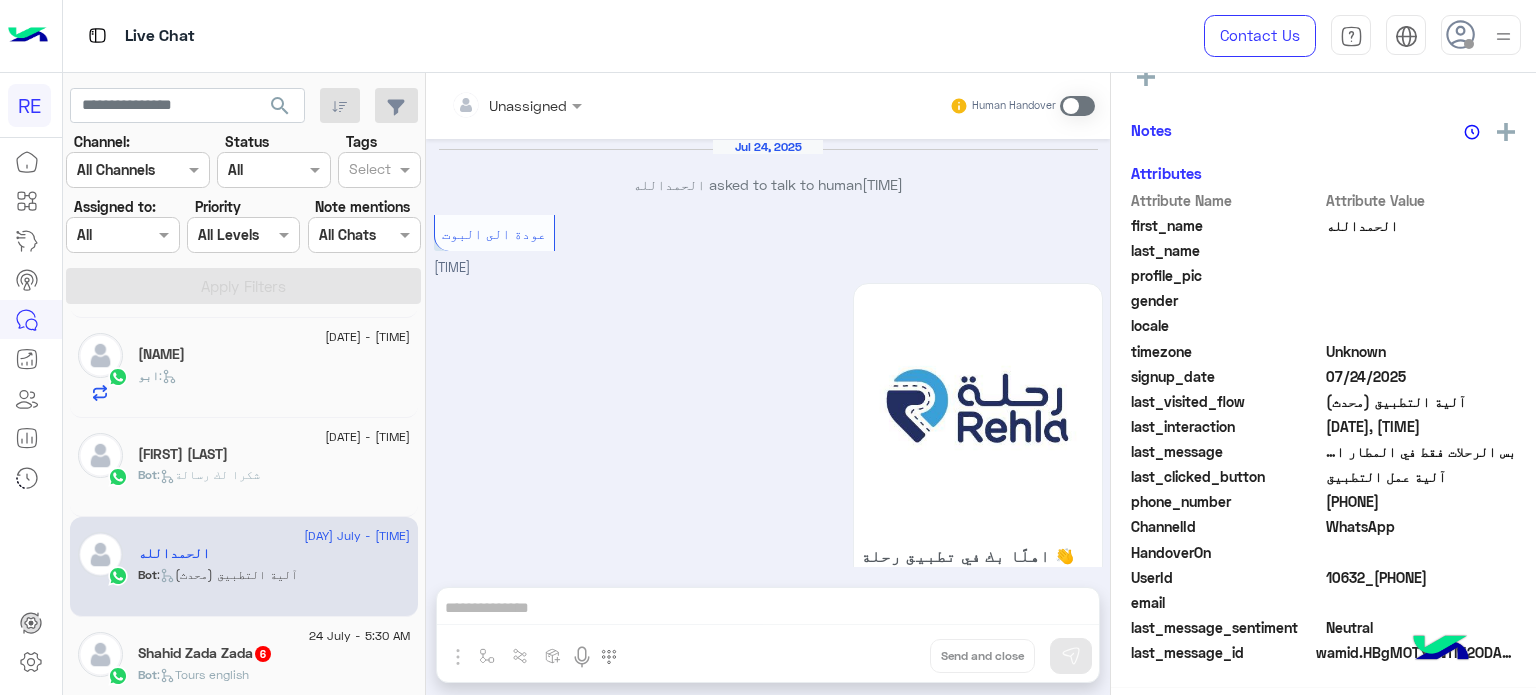 scroll, scrollTop: 1626, scrollLeft: 0, axis: vertical 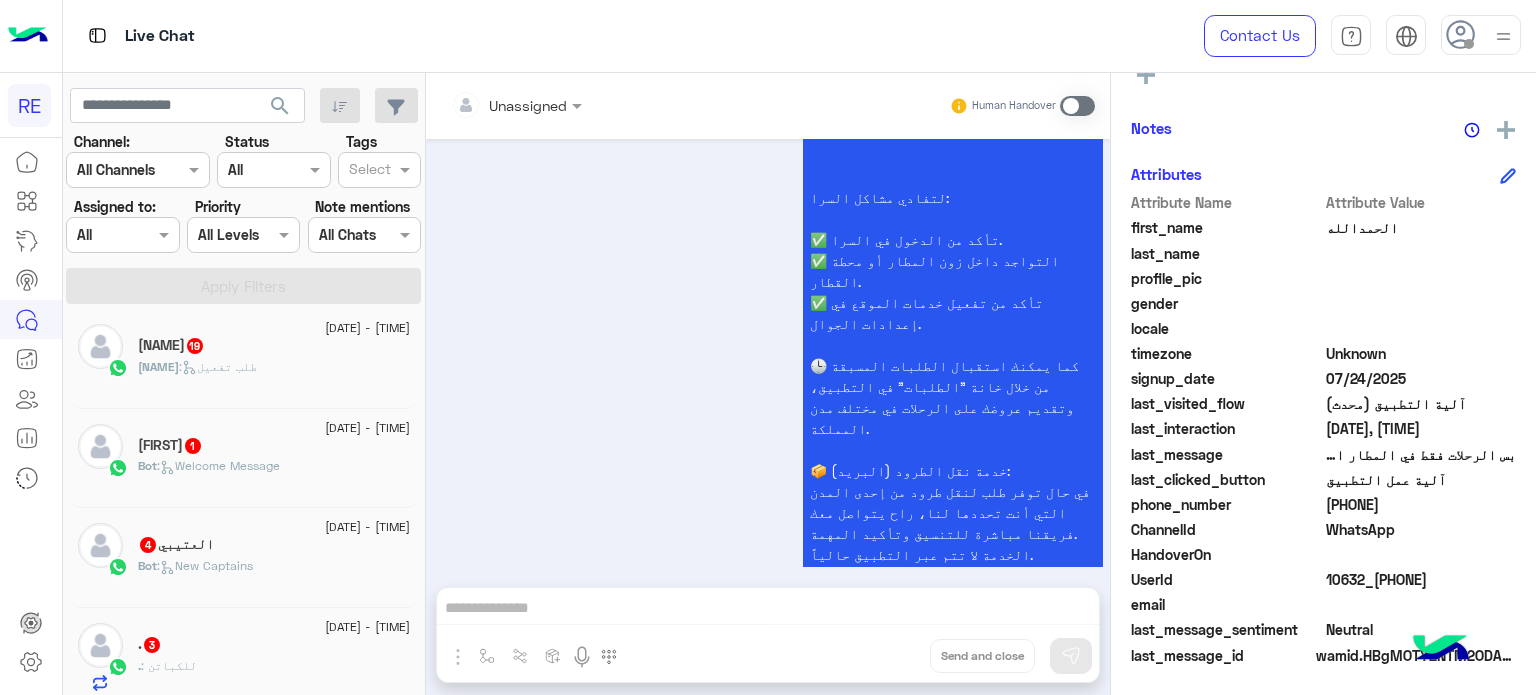 click on ":   طلب تفعيل" 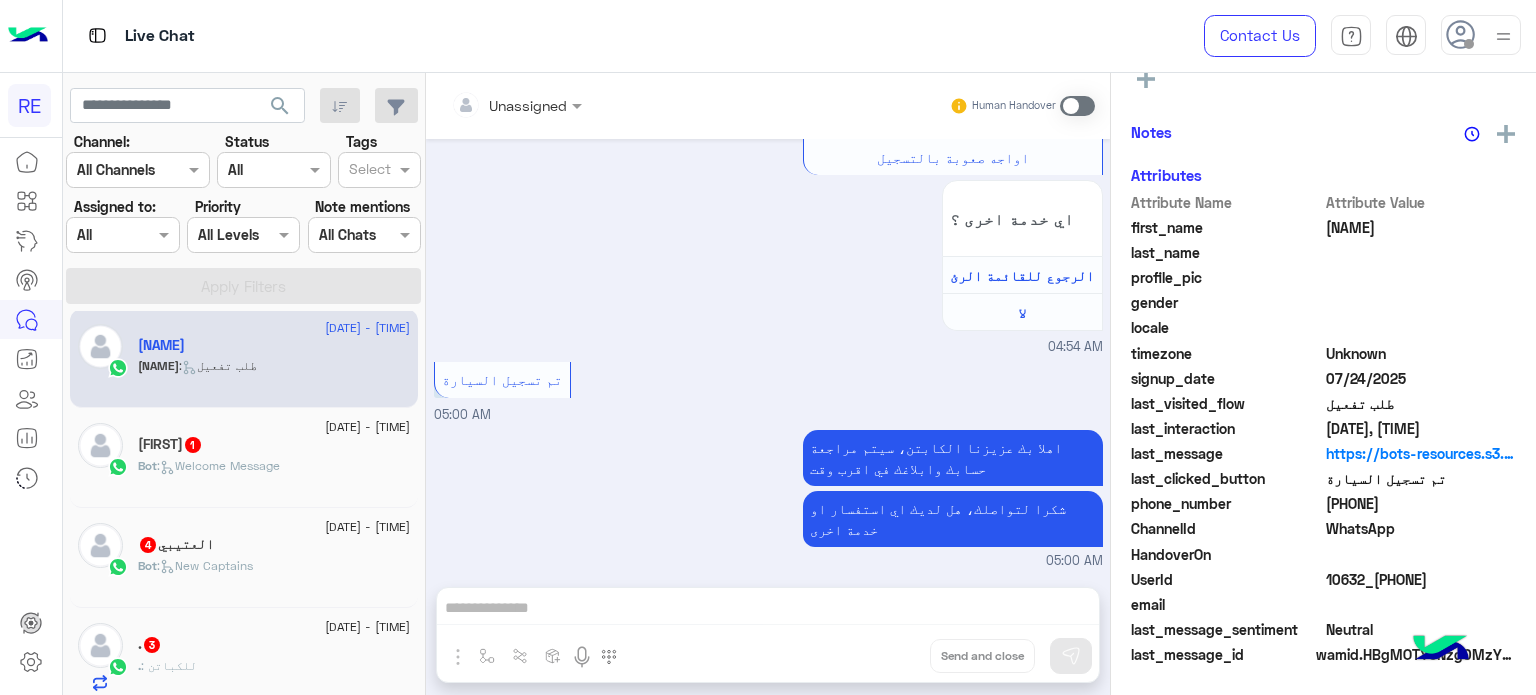 click on "Bot :   Welcome Message" 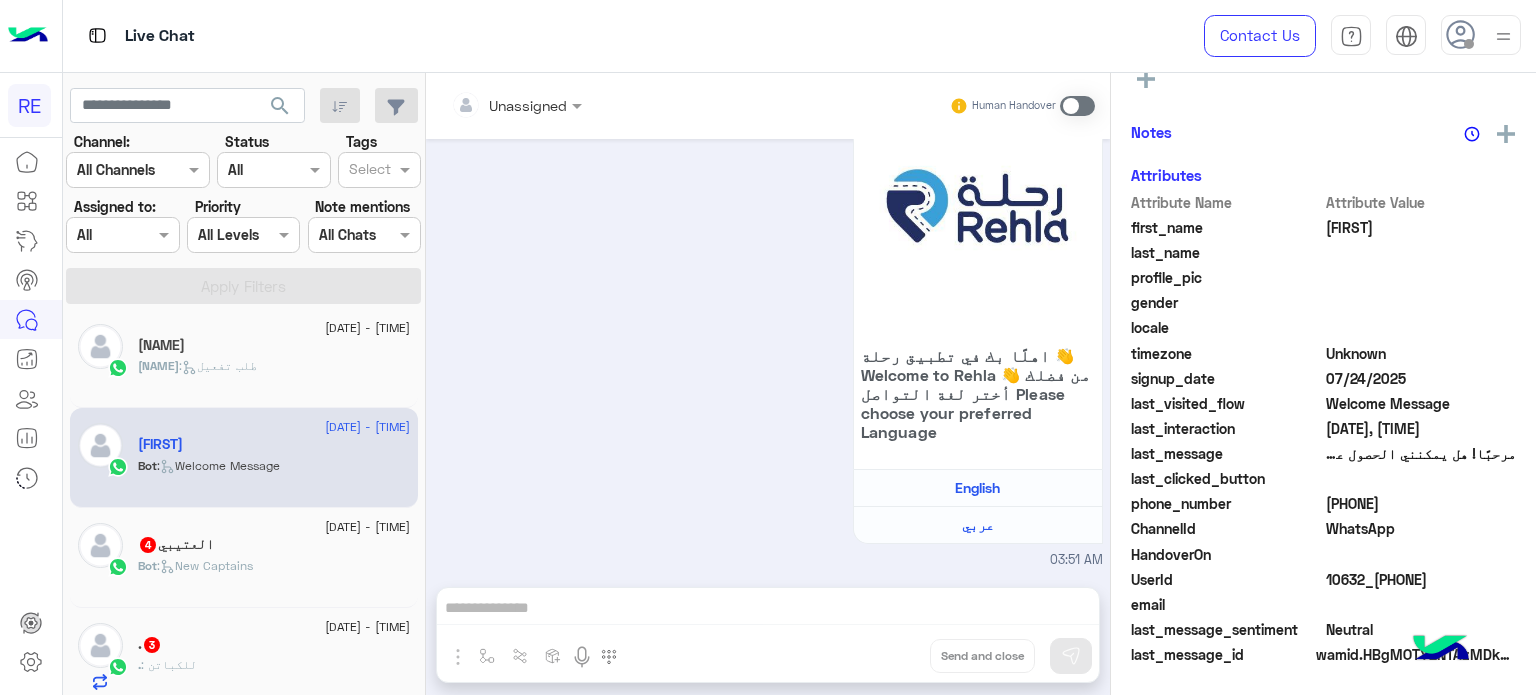 click on "Bot :   New Captains" 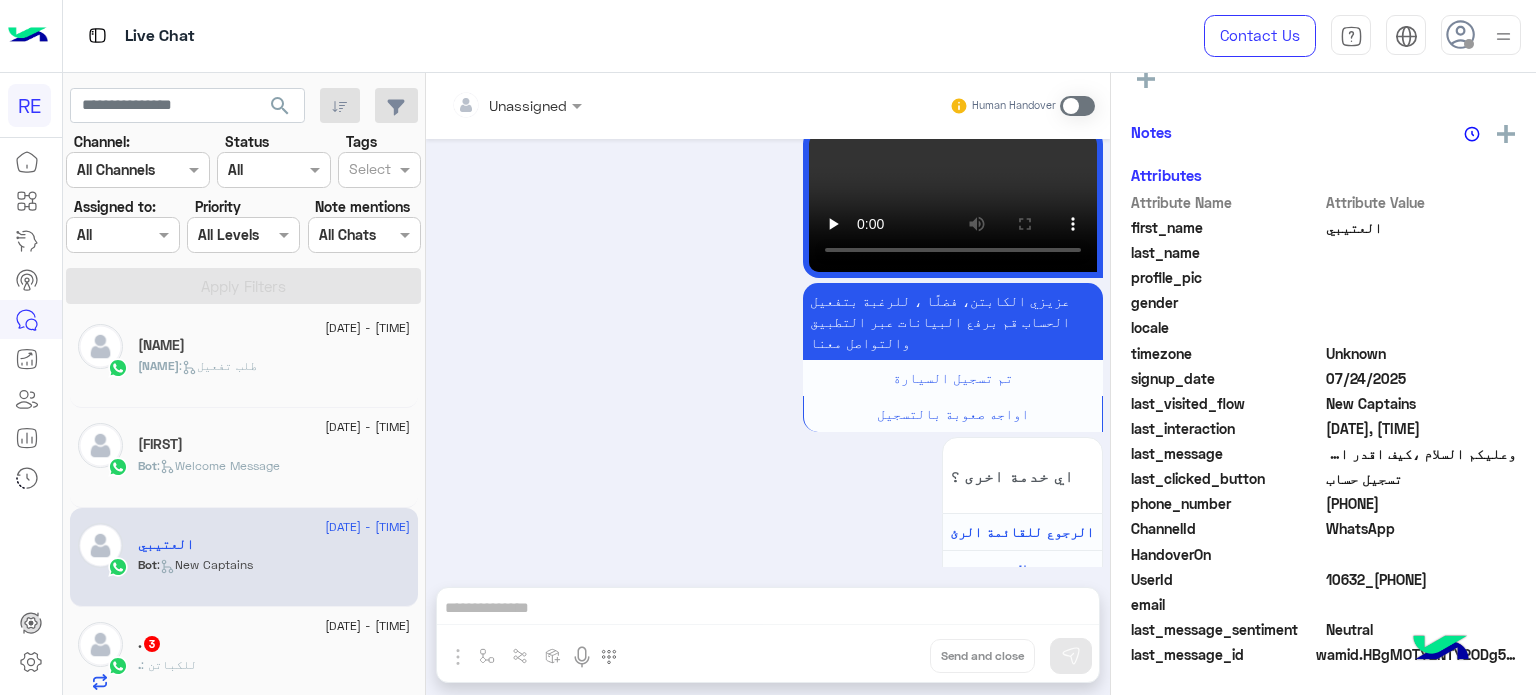 click on "[DATE] - [TIME]" 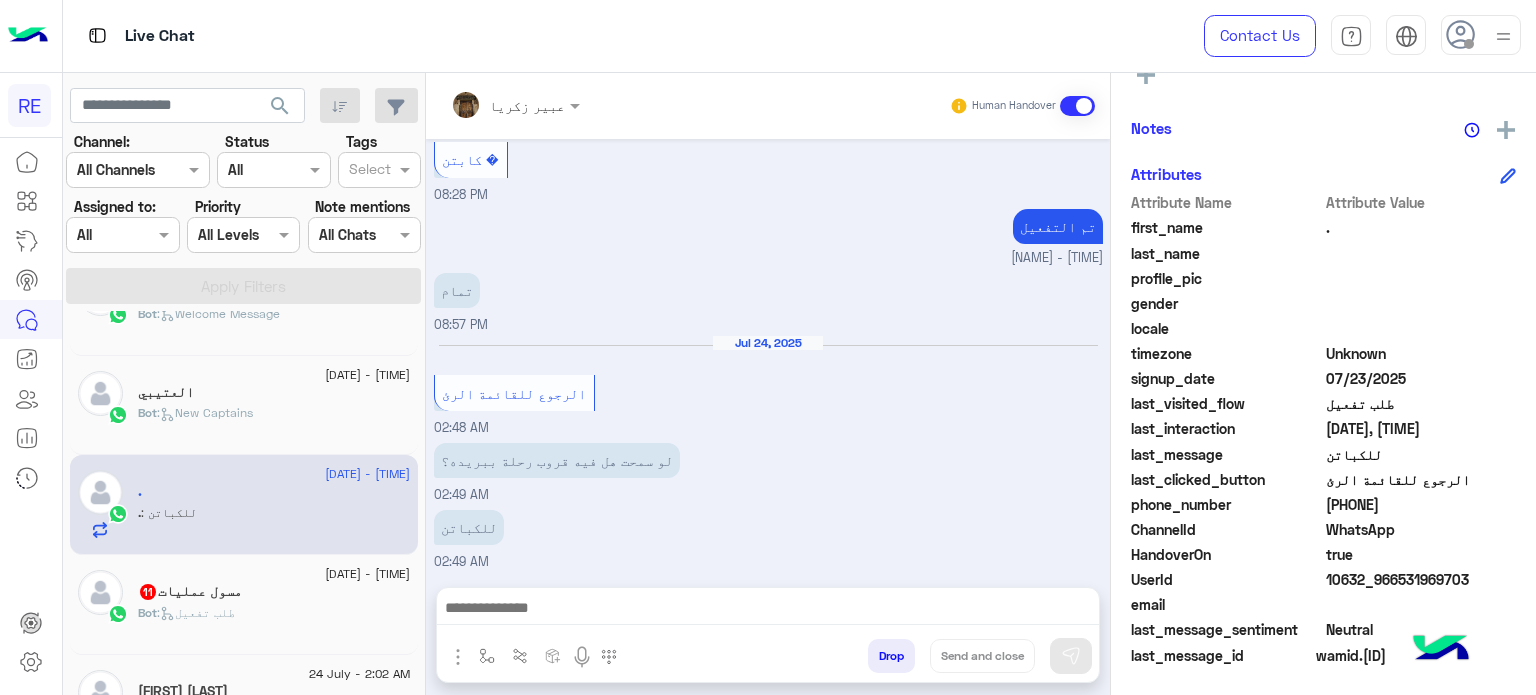 click on "Bot :   طلب تفعيل" 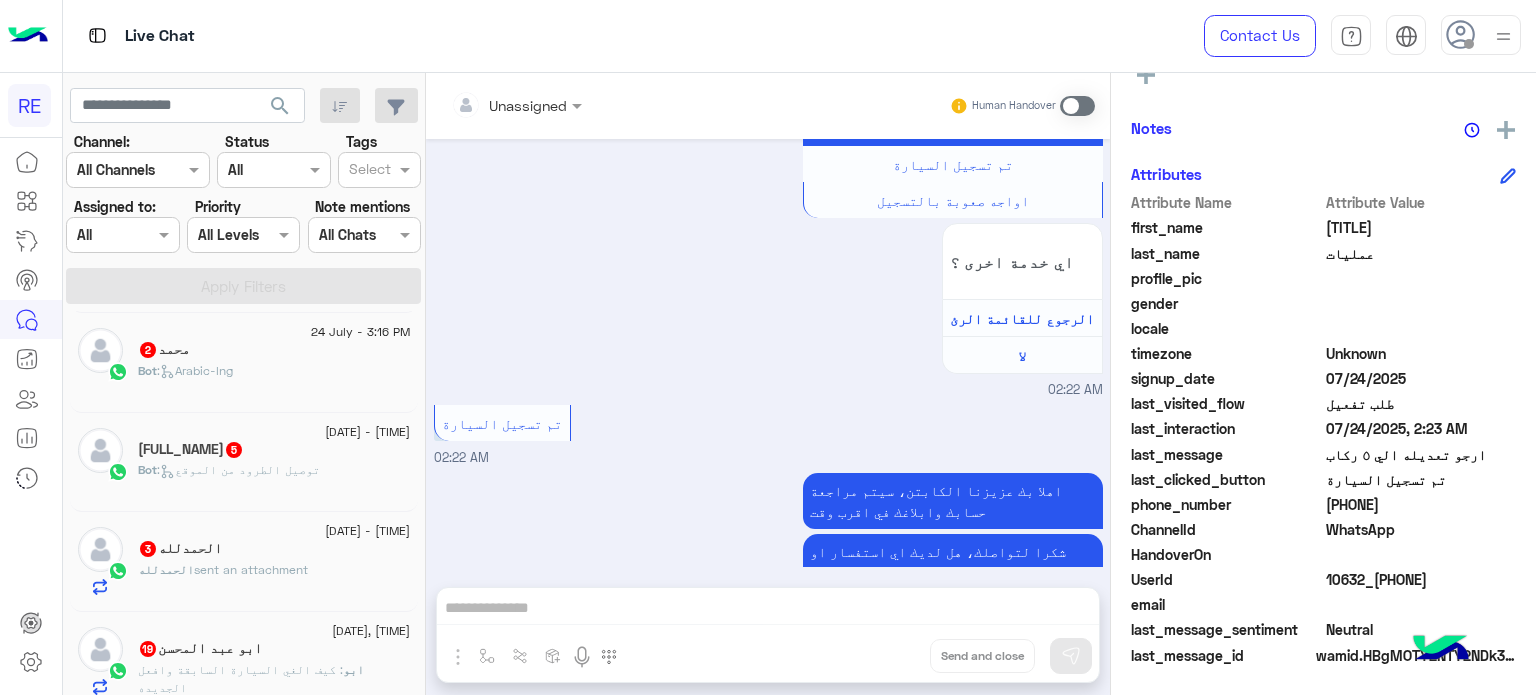 click on "Bot :   Arabic-lng" 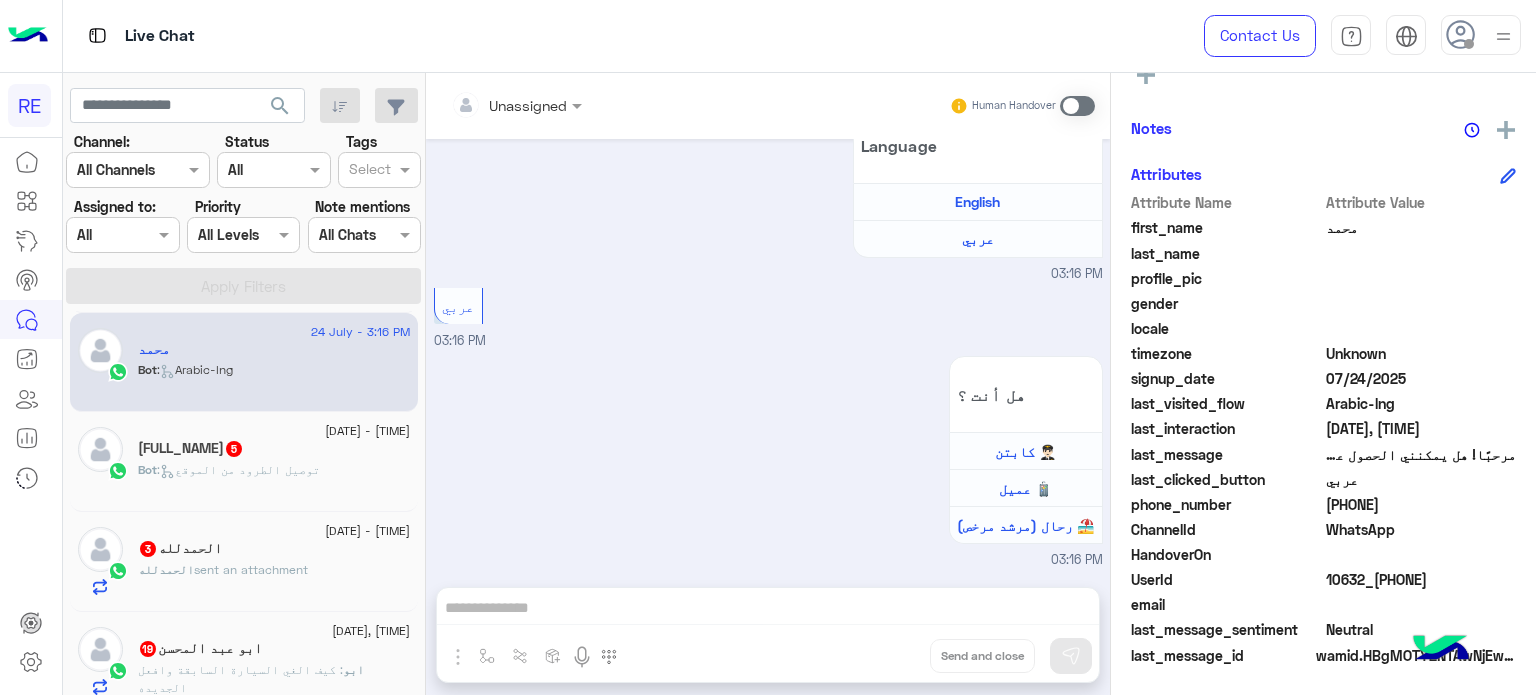 click on "Bot :   توصيل الطرود من الموقع" 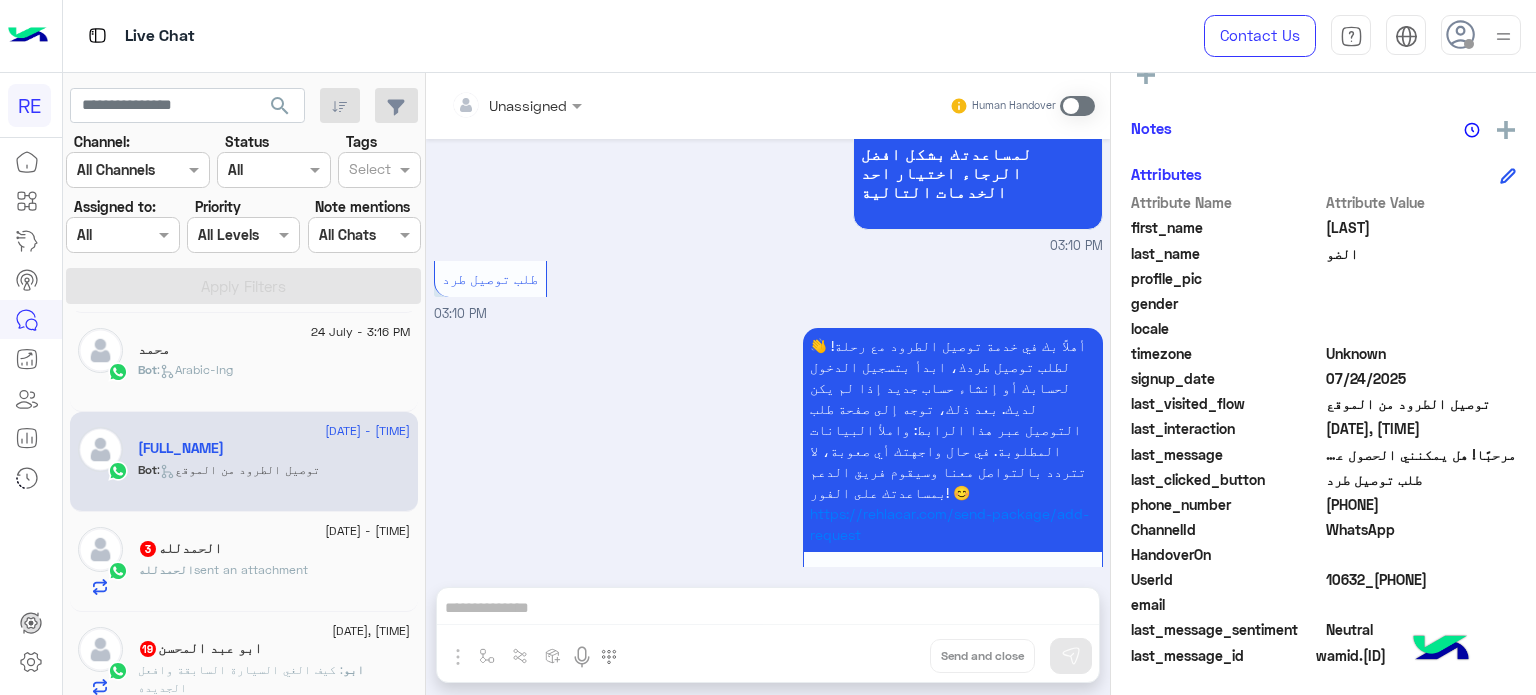 click at bounding box center [1077, 106] 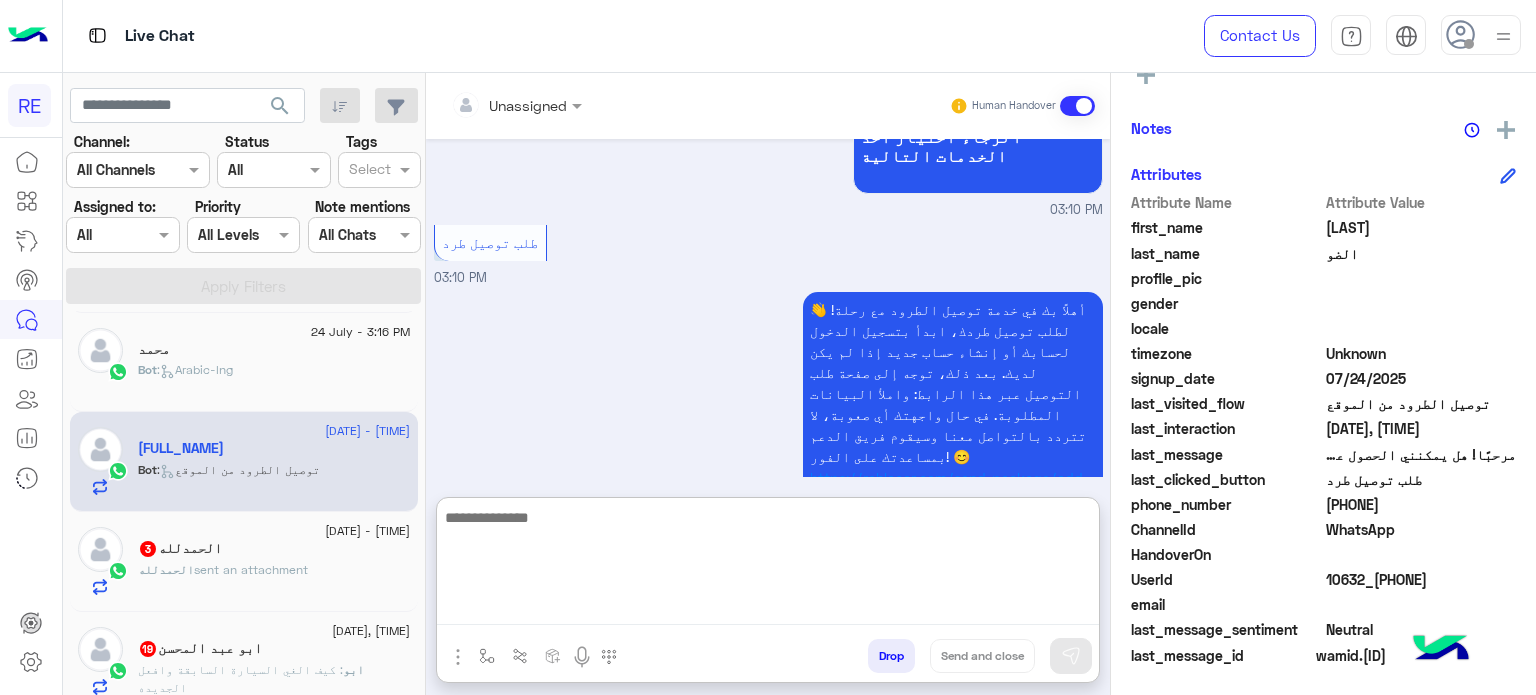 click at bounding box center [768, 565] 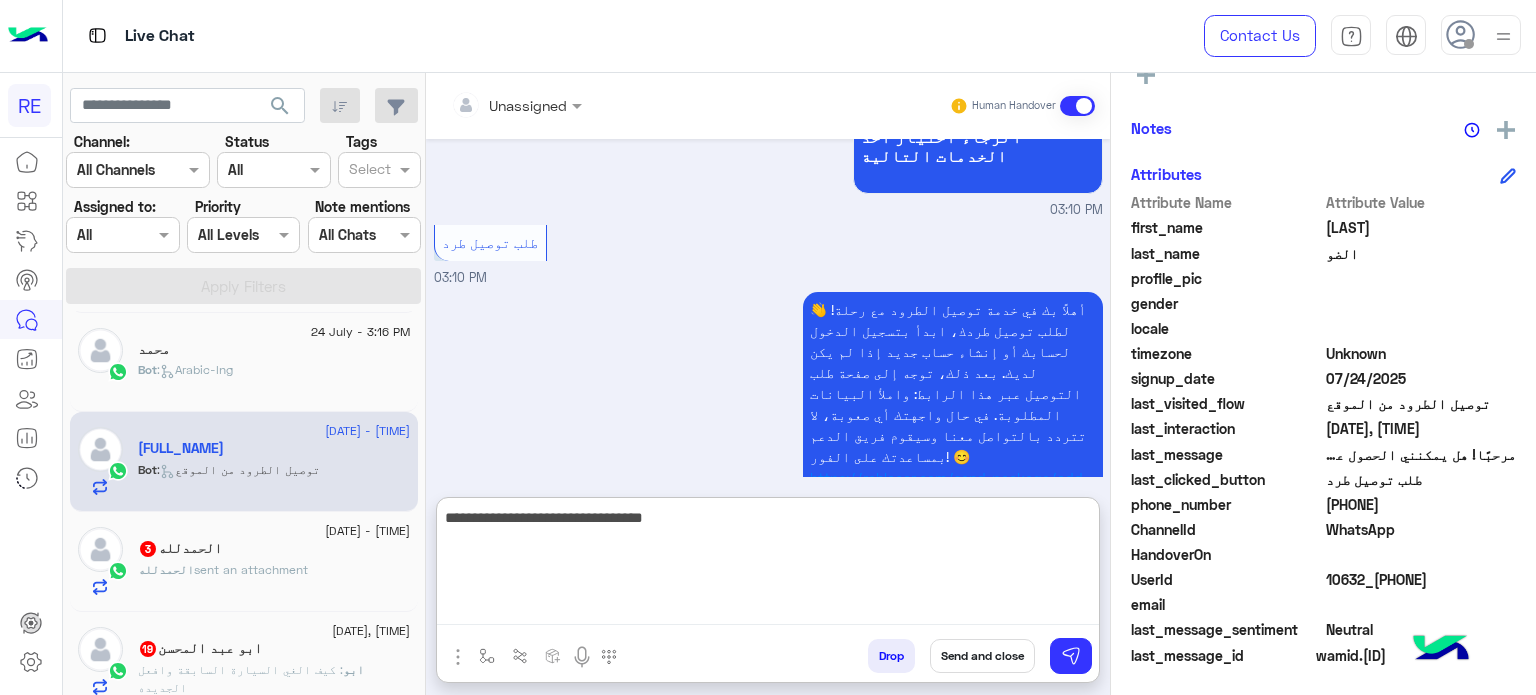 type on "**********" 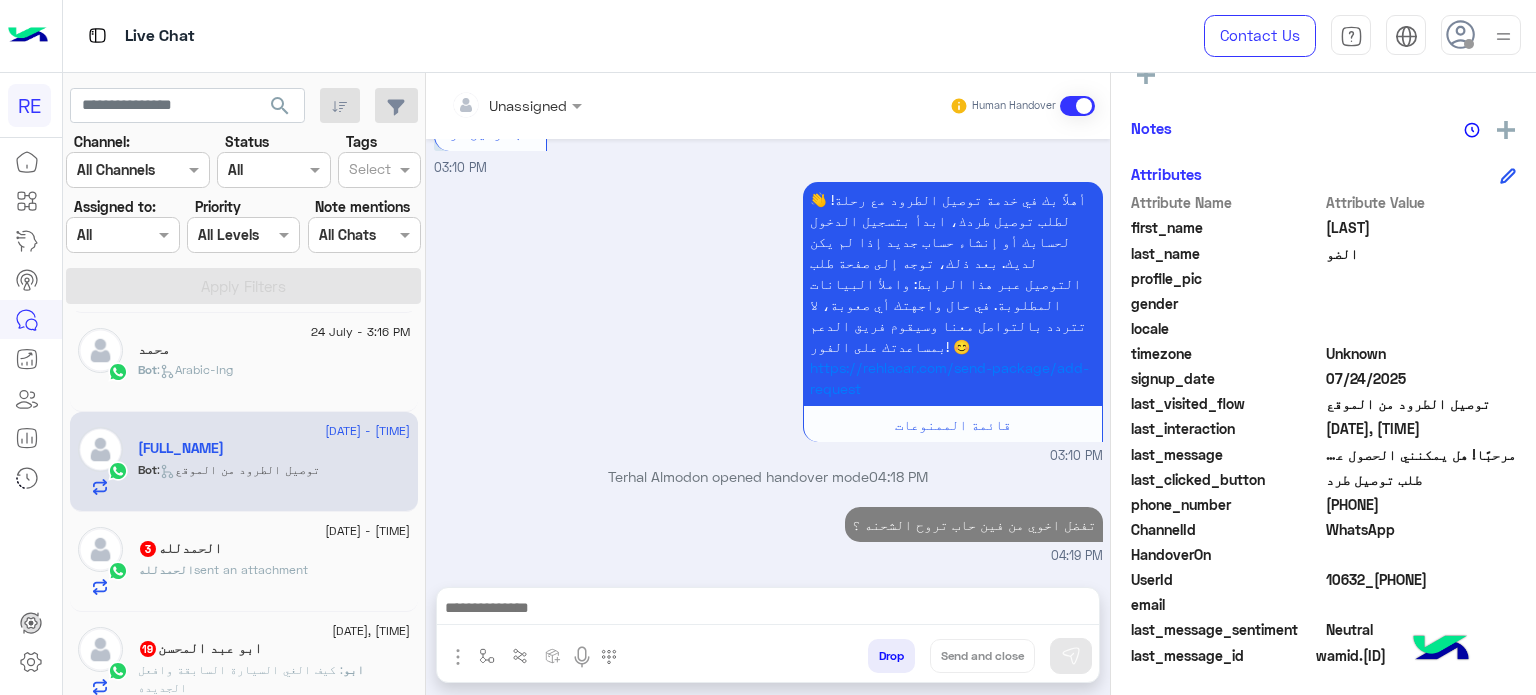 click on "الحمدلله  sent an attachment" 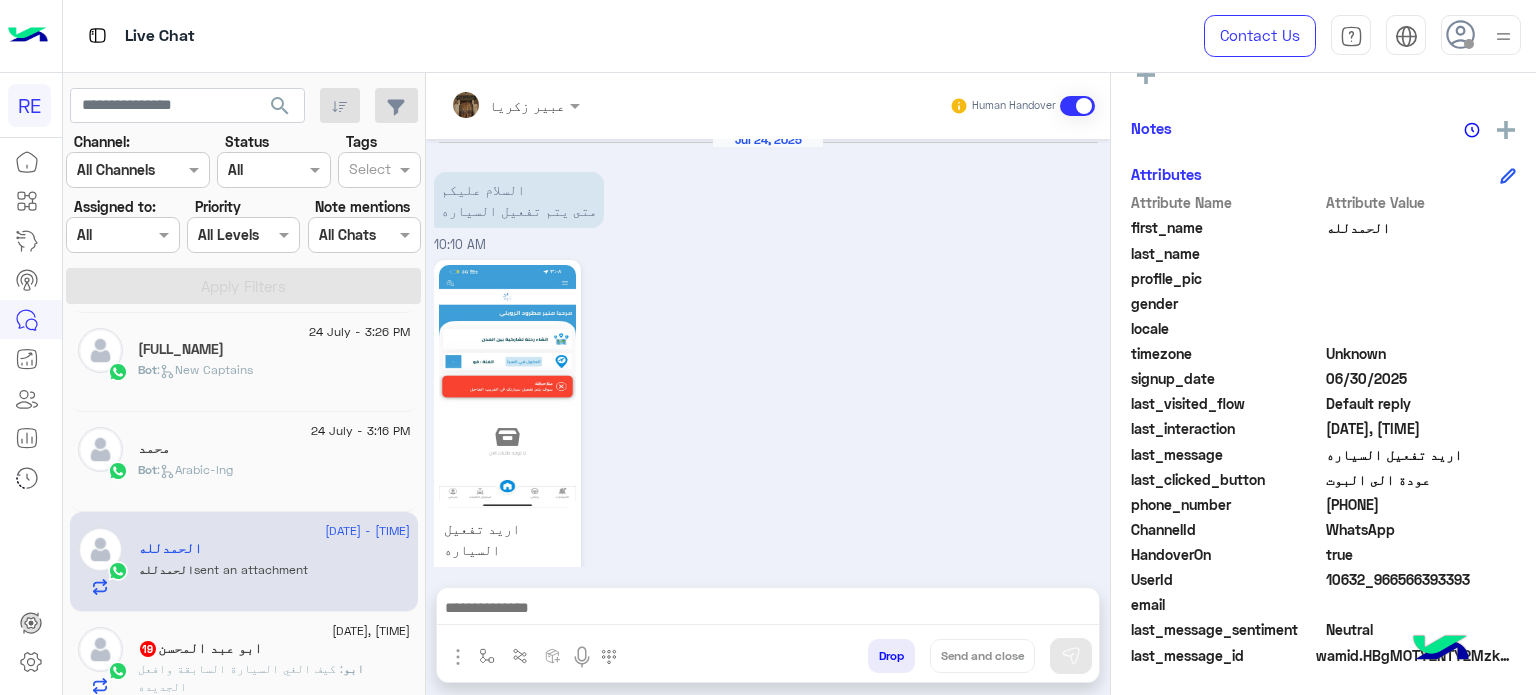 drag, startPoint x: 1421, startPoint y: 503, endPoint x: 1347, endPoint y: 513, distance: 74.672615 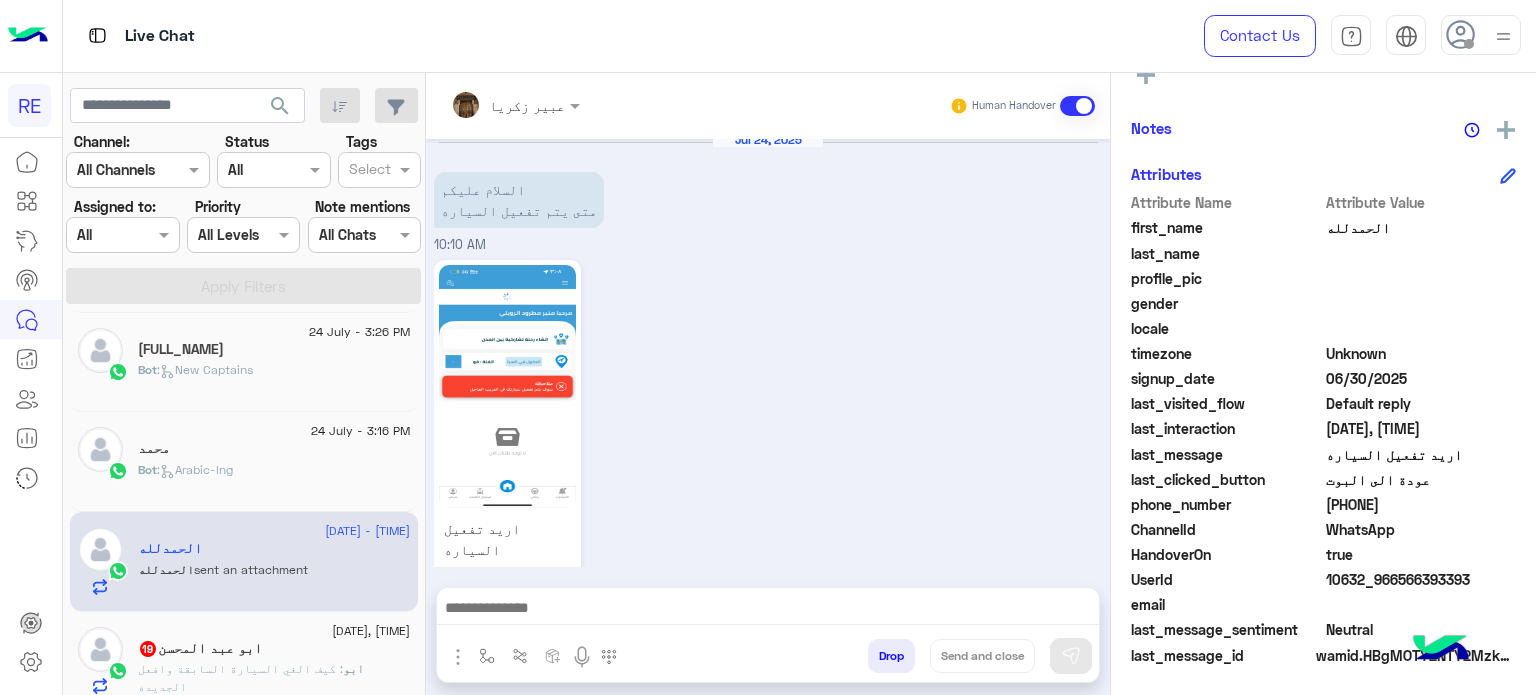 click on "[NAME] 19" 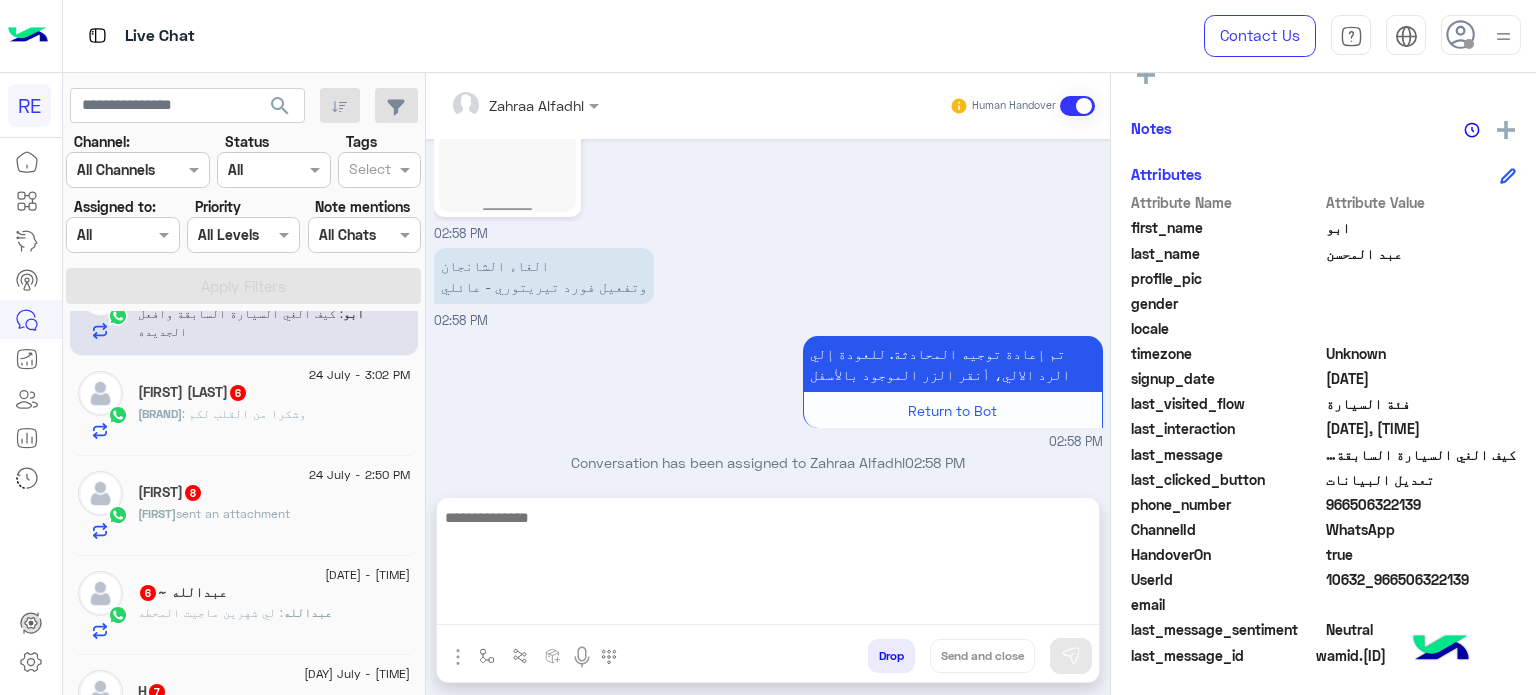 click at bounding box center (768, 565) 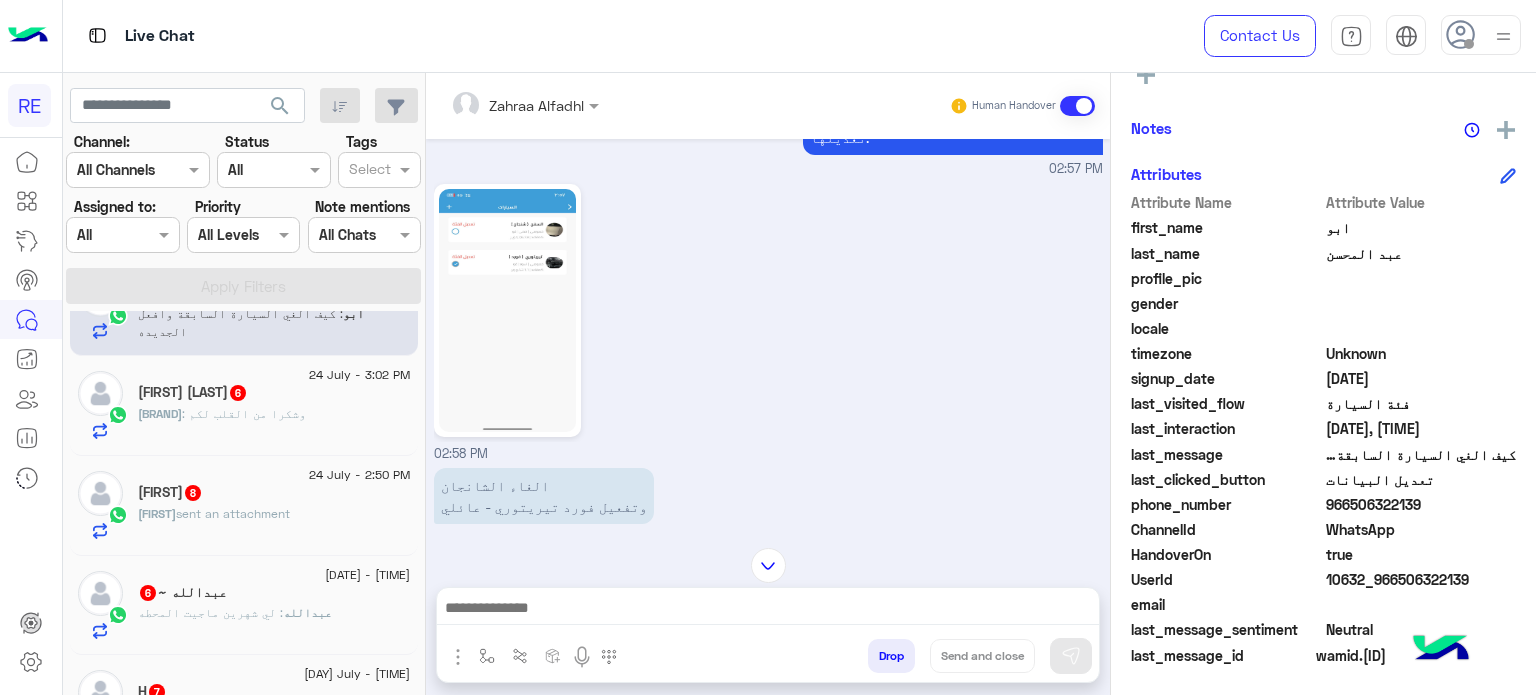 drag, startPoint x: 1418, startPoint y: 503, endPoint x: 1344, endPoint y: 503, distance: 74 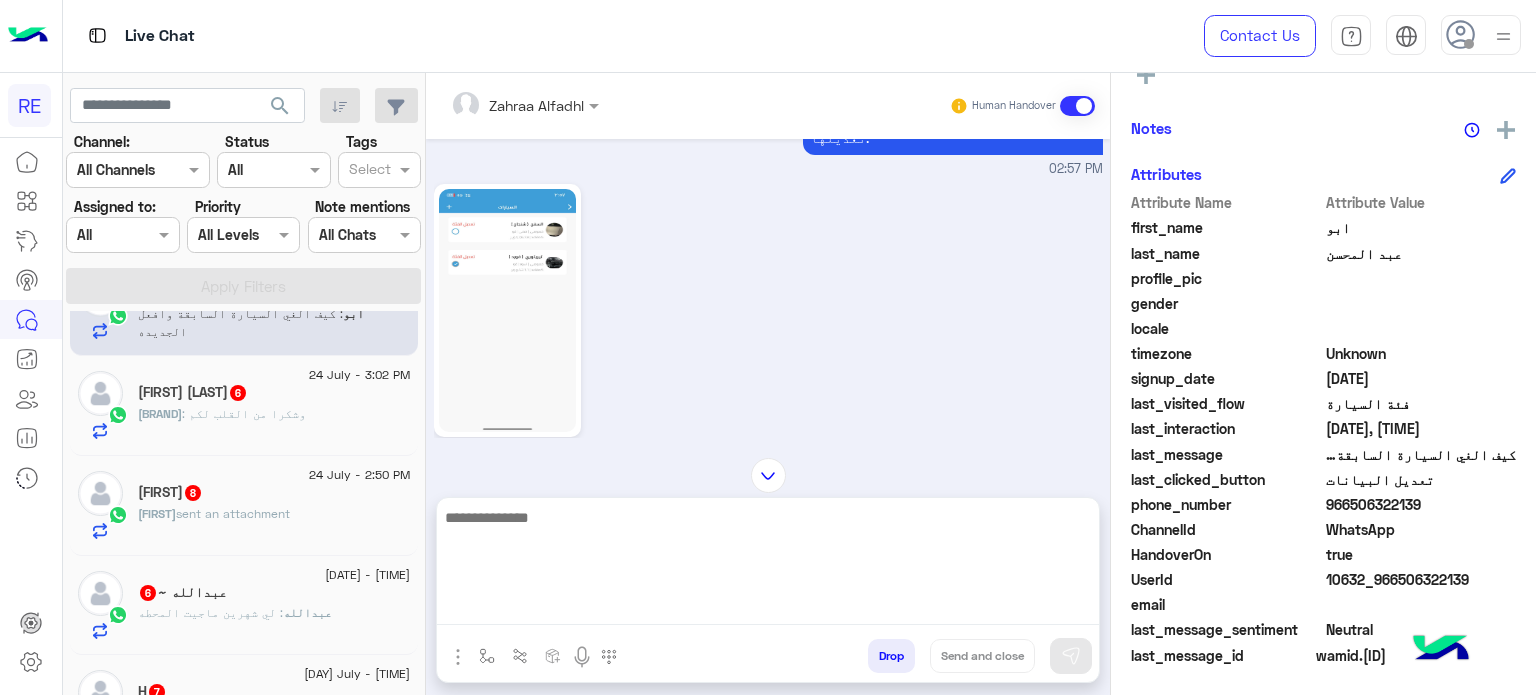 click at bounding box center (768, 565) 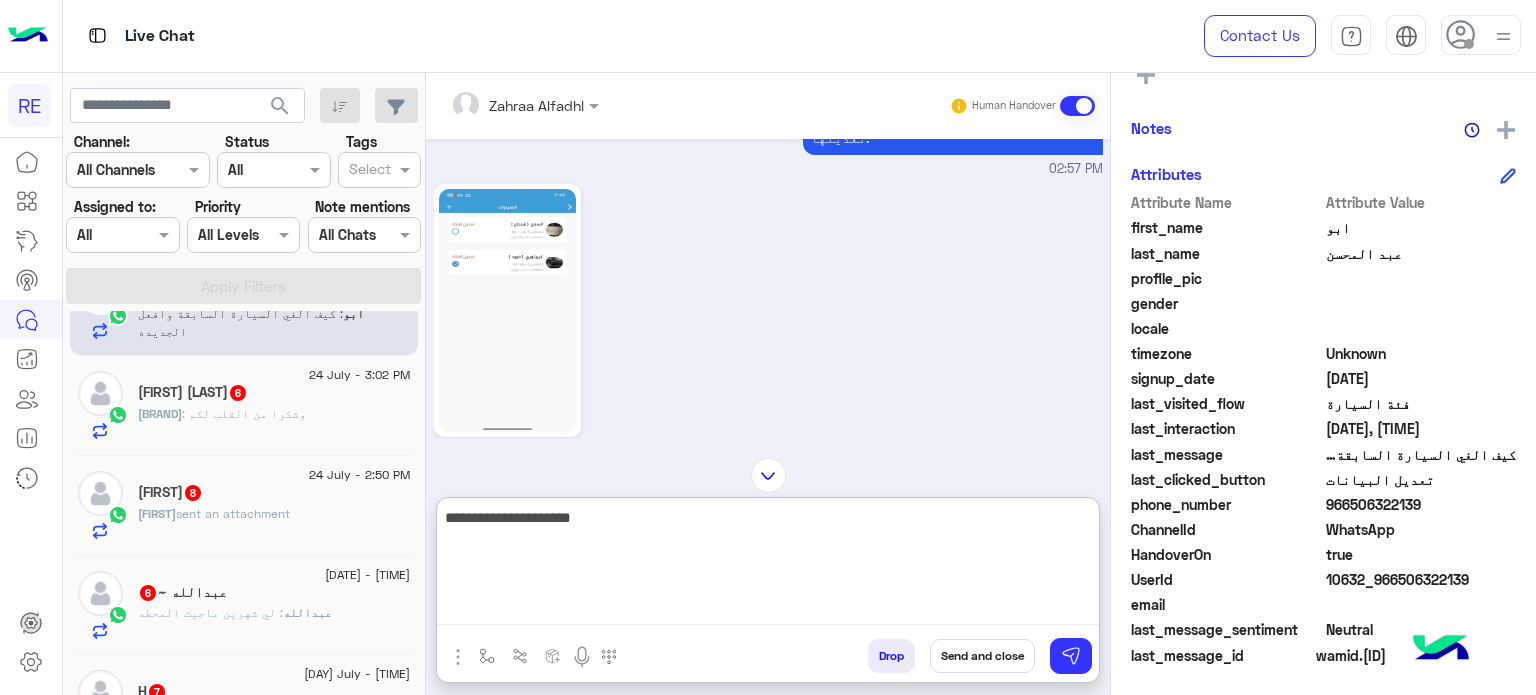 type on "**********" 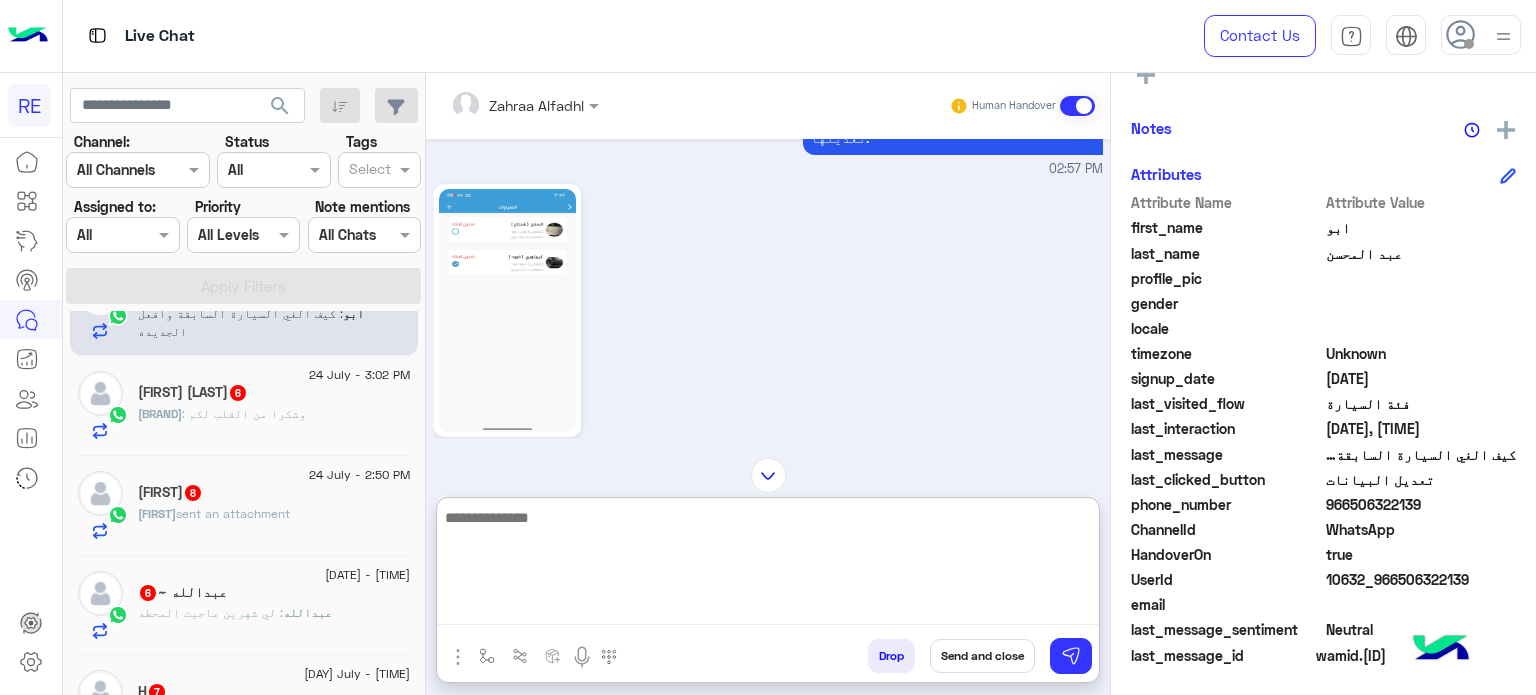 scroll, scrollTop: 719, scrollLeft: 0, axis: vertical 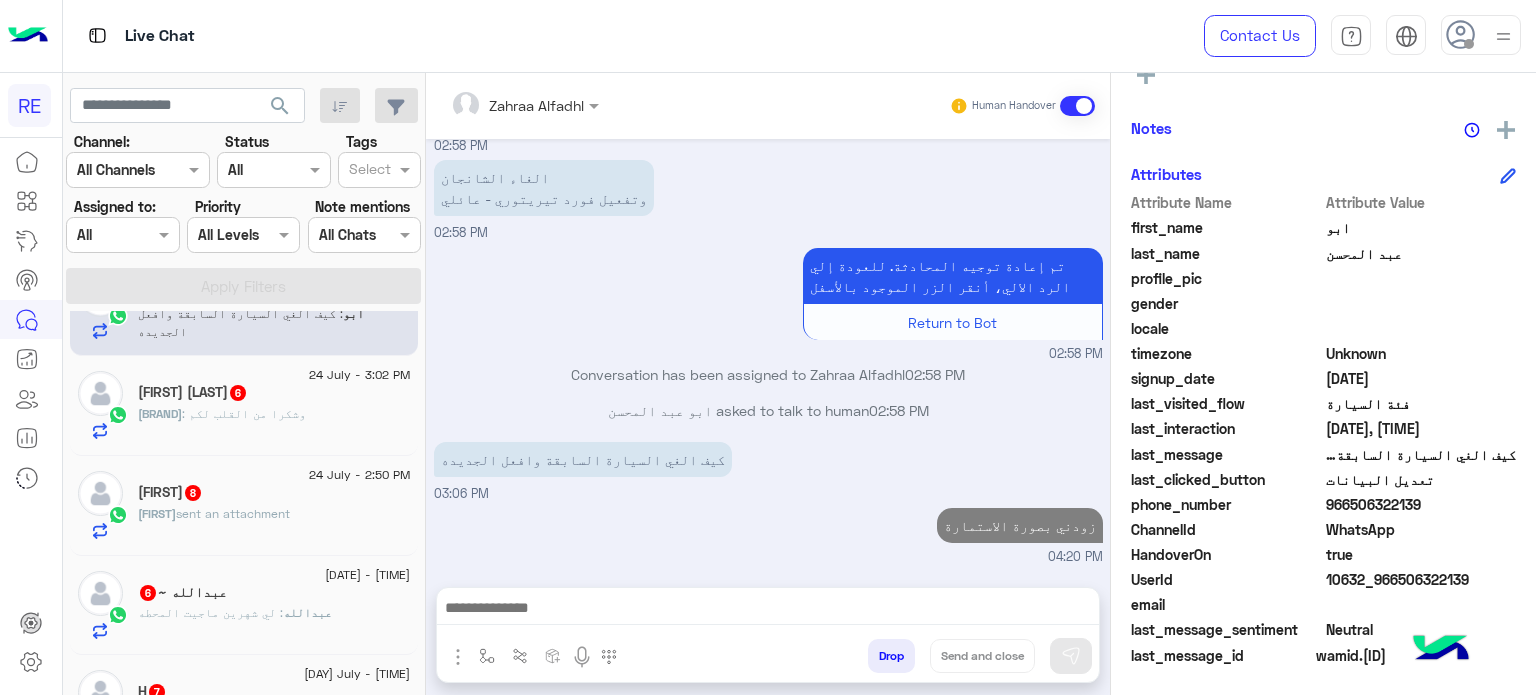 click on "Star : وشكرا من القلب لكم" 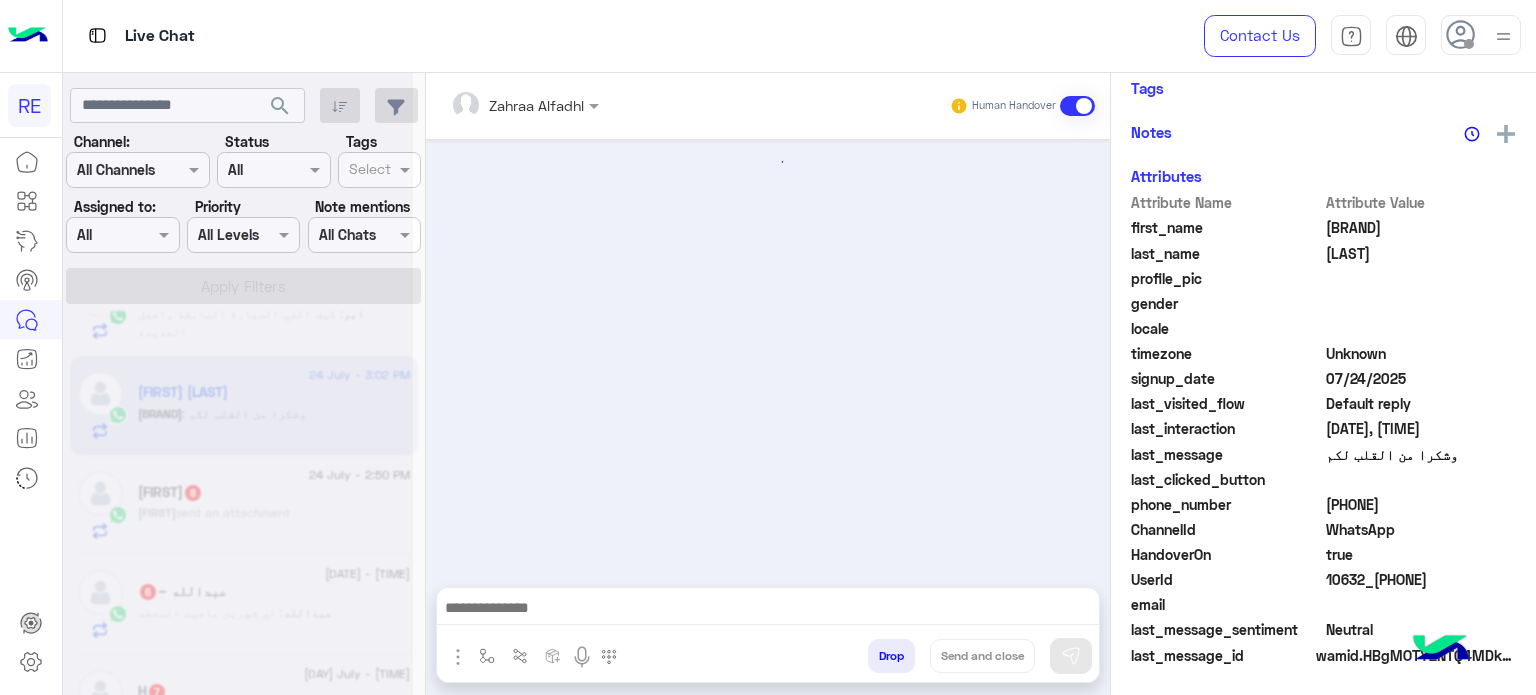 scroll, scrollTop: 376, scrollLeft: 0, axis: vertical 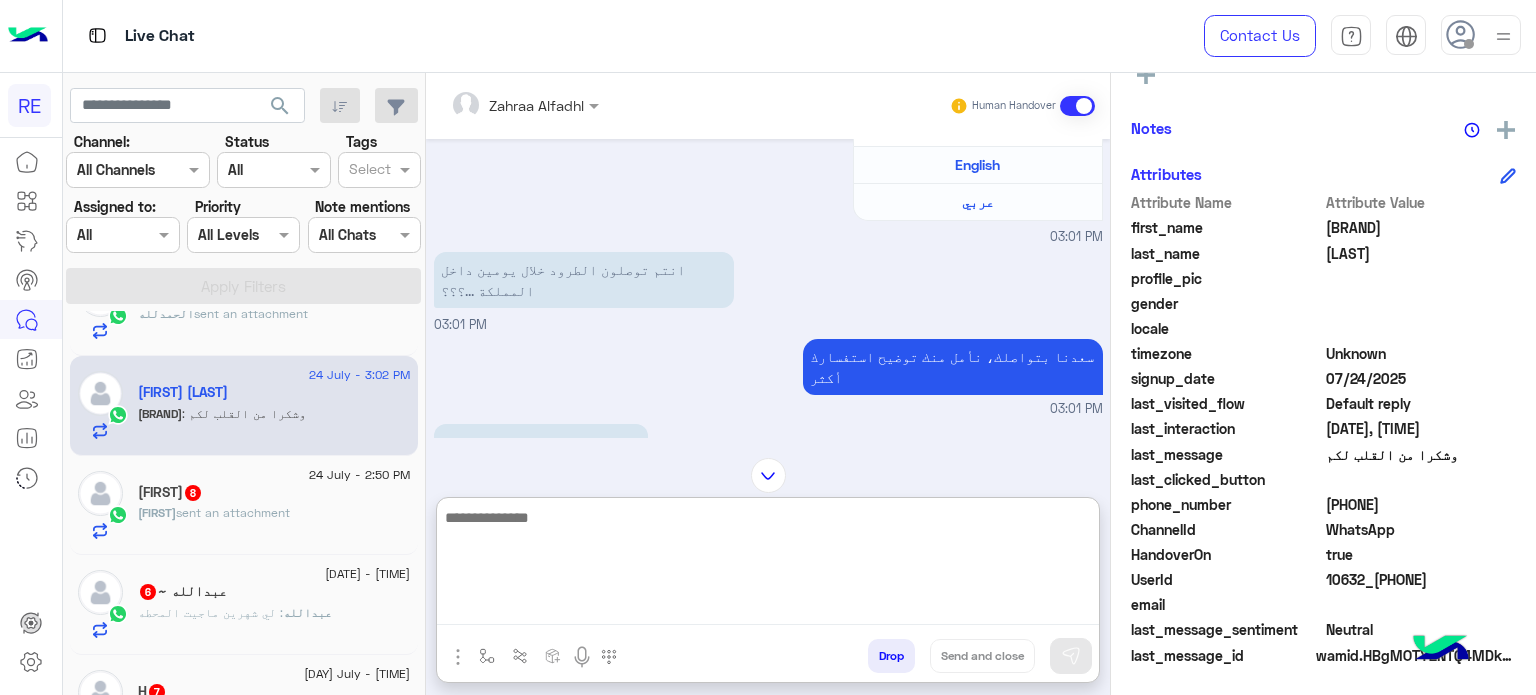 click at bounding box center (768, 565) 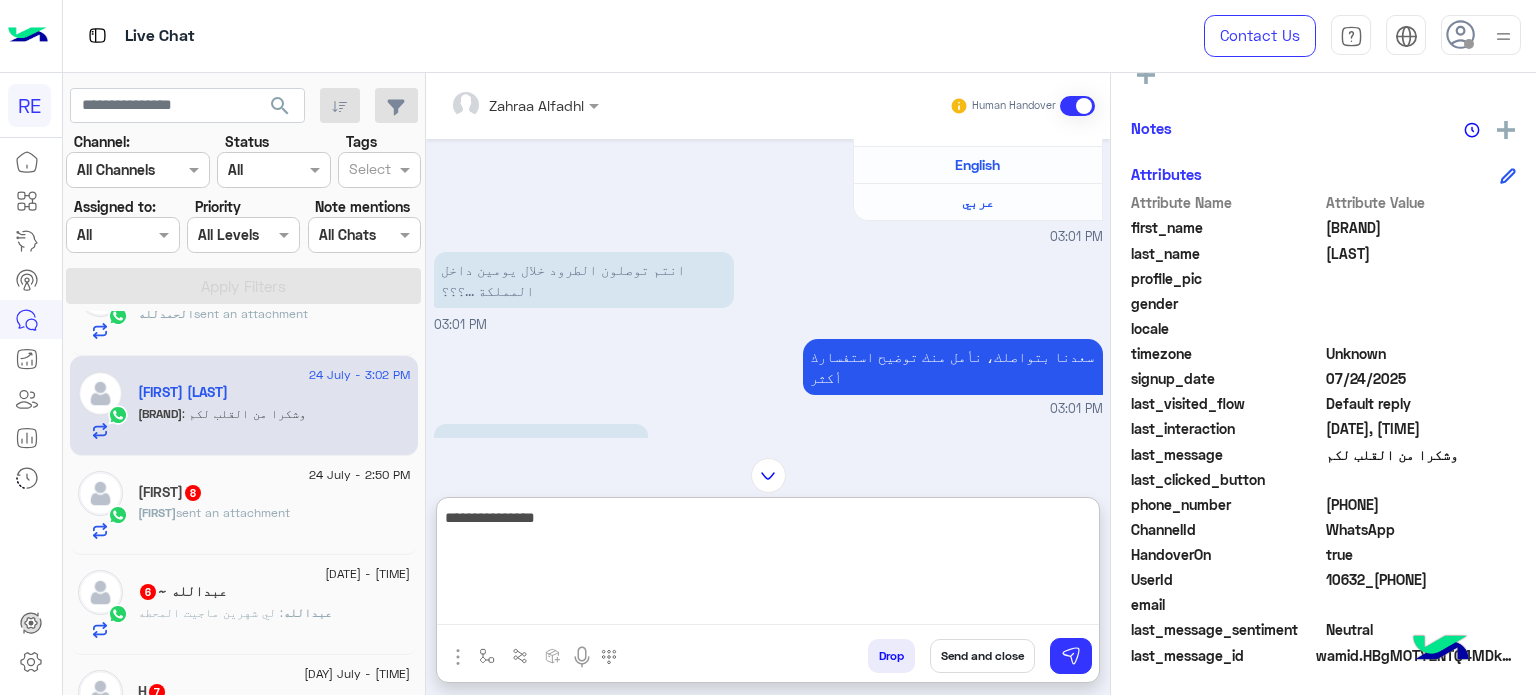 type on "**********" 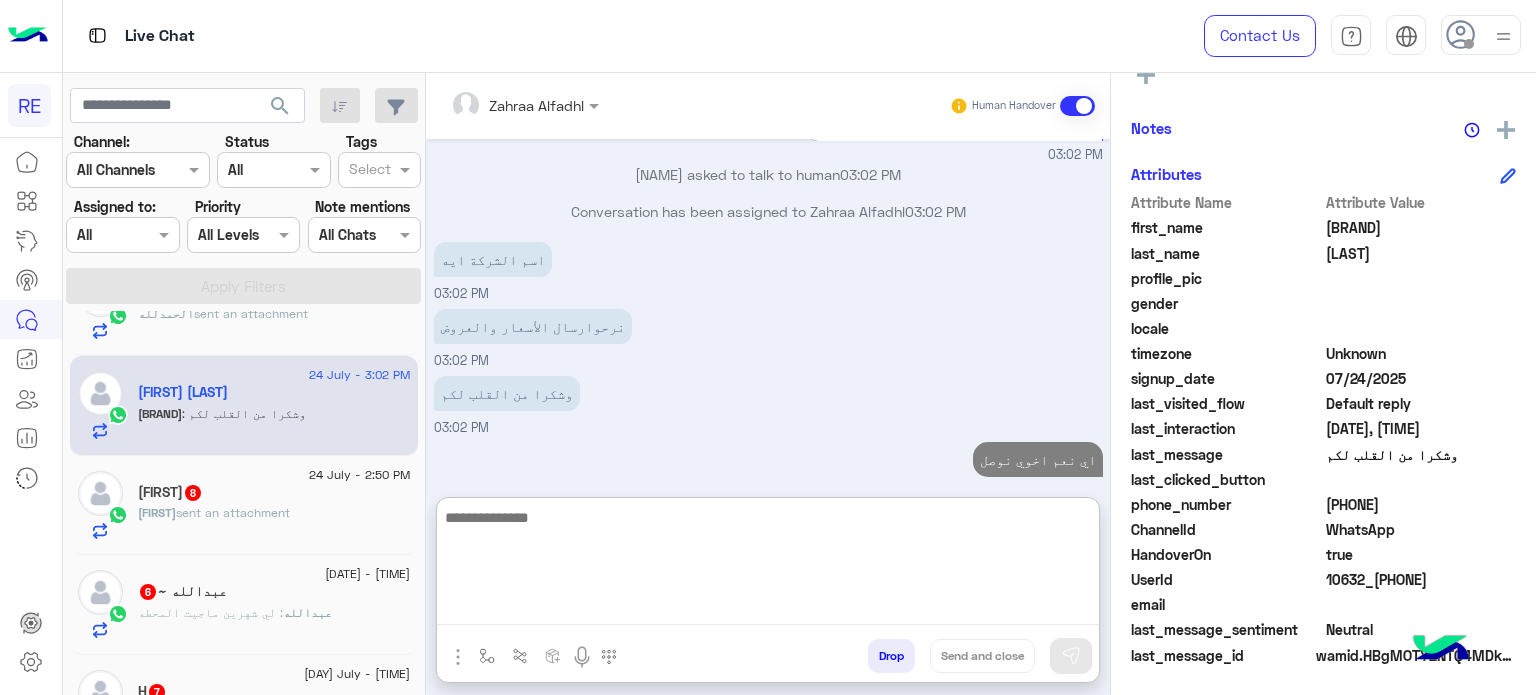 scroll, scrollTop: 898, scrollLeft: 0, axis: vertical 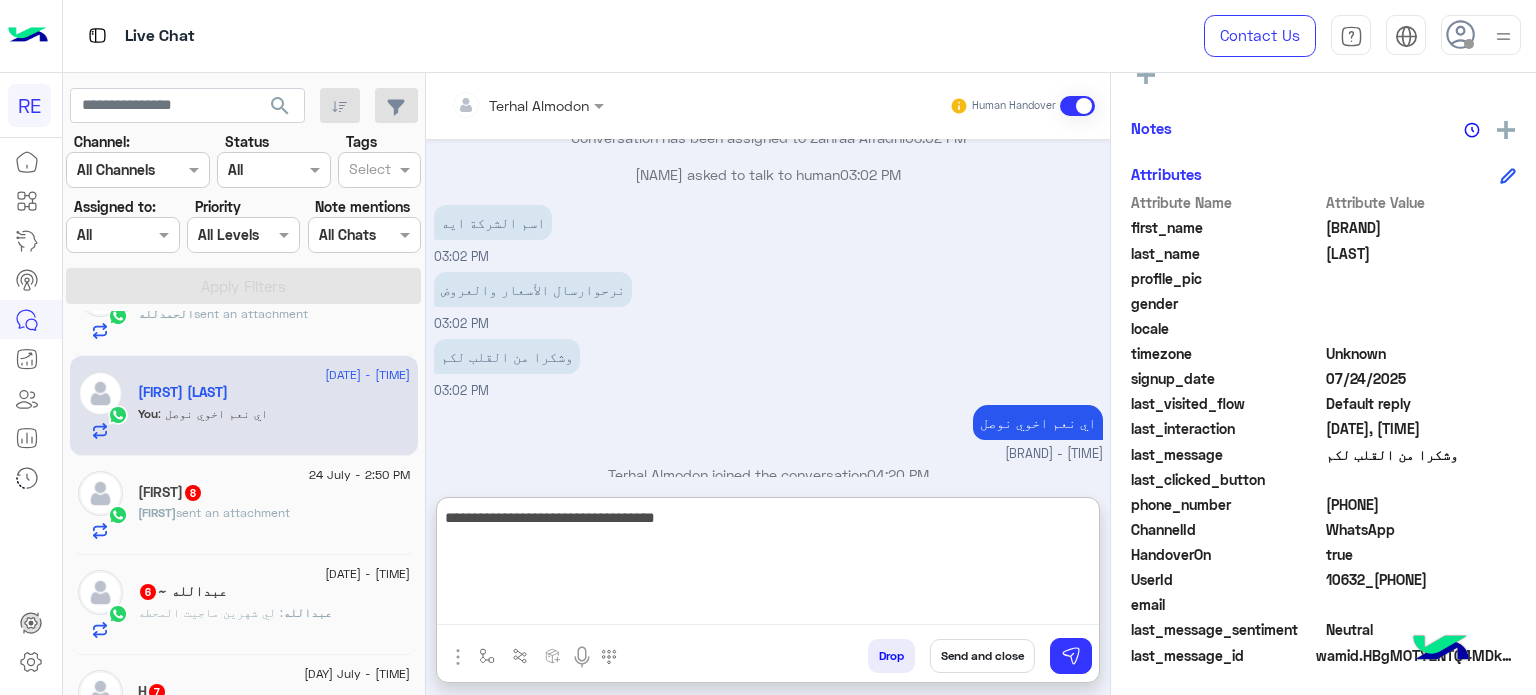 type on "**********" 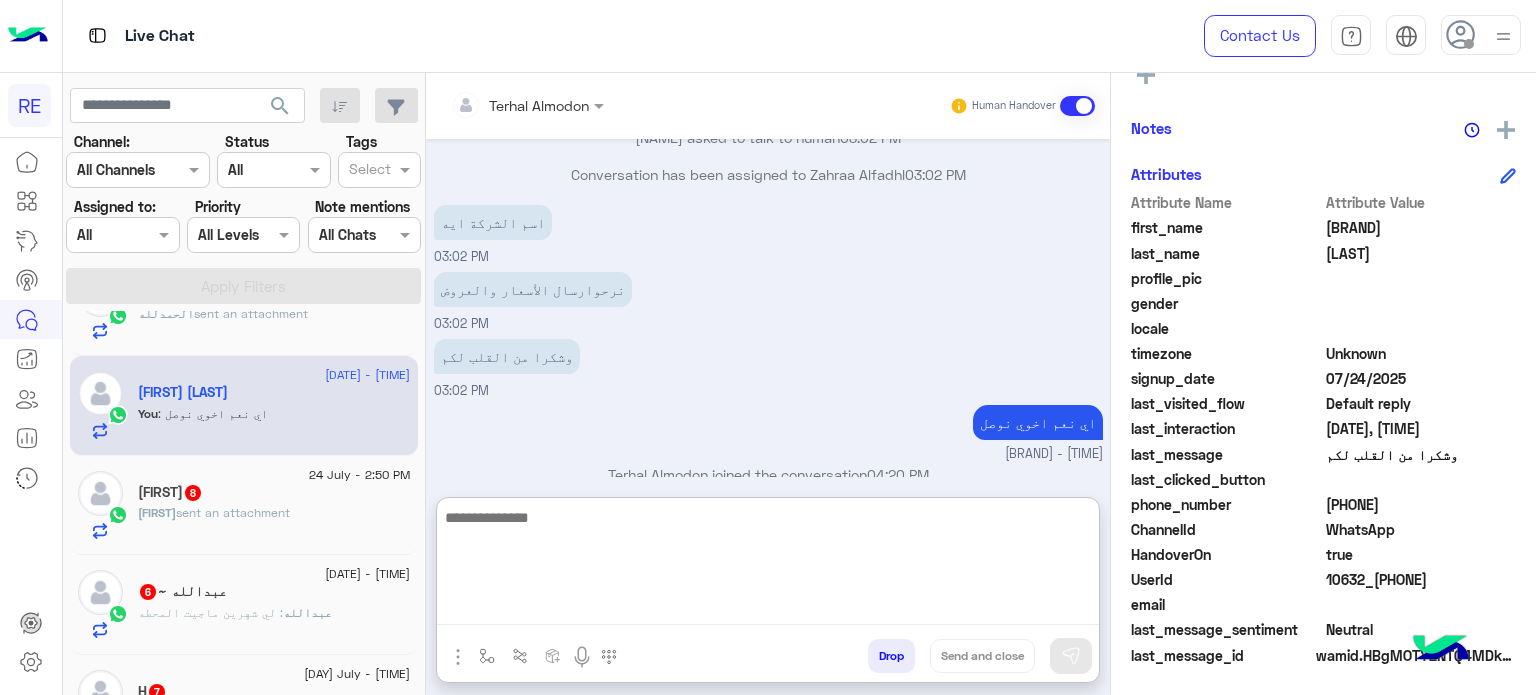 scroll, scrollTop: 961, scrollLeft: 0, axis: vertical 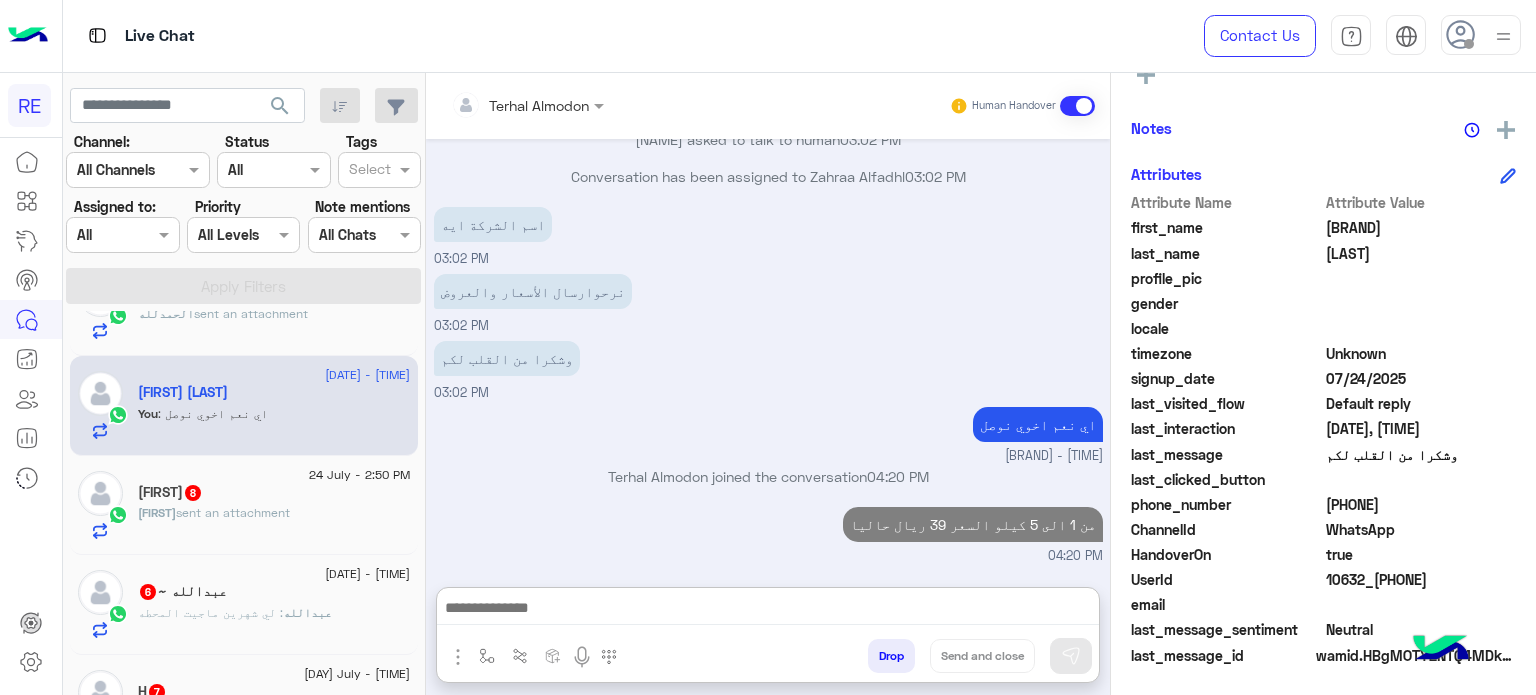 click on "[FIRST] sent an attachment" 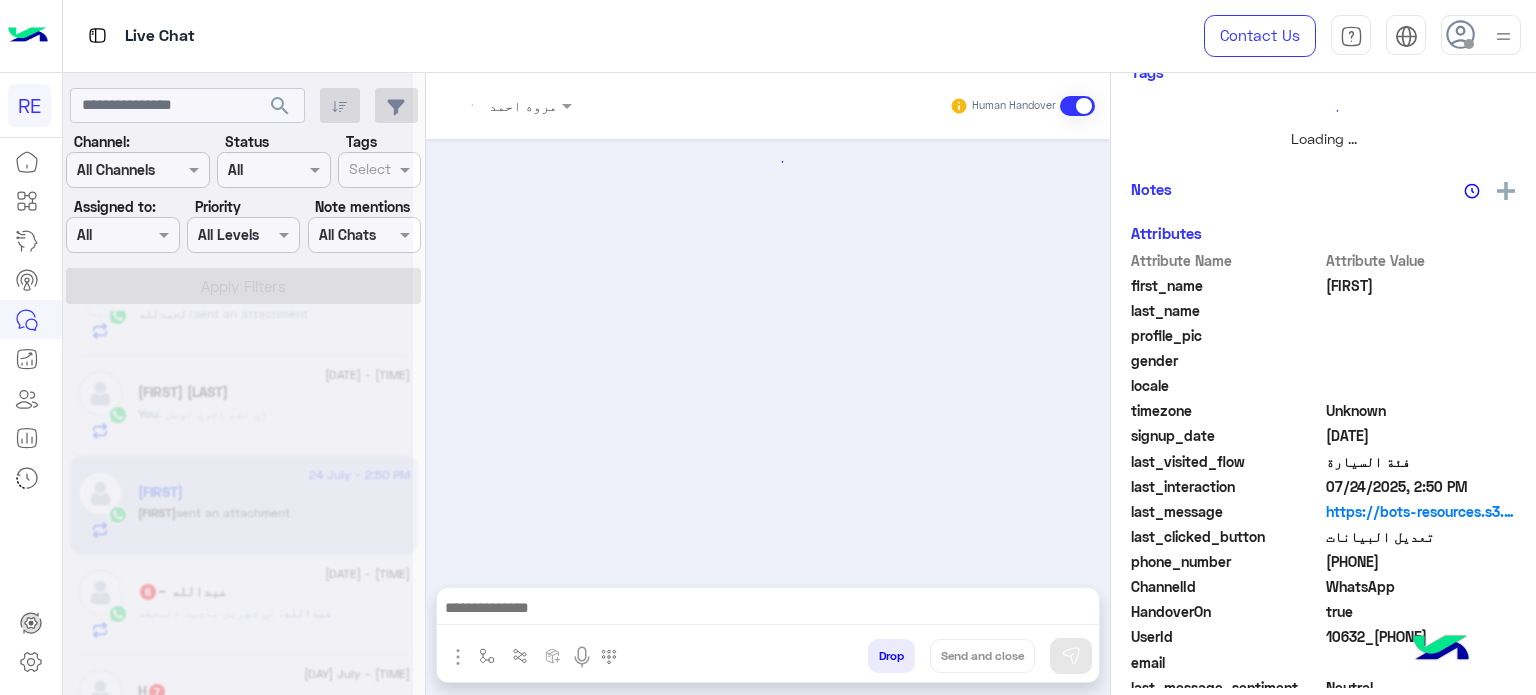 scroll, scrollTop: 0, scrollLeft: 0, axis: both 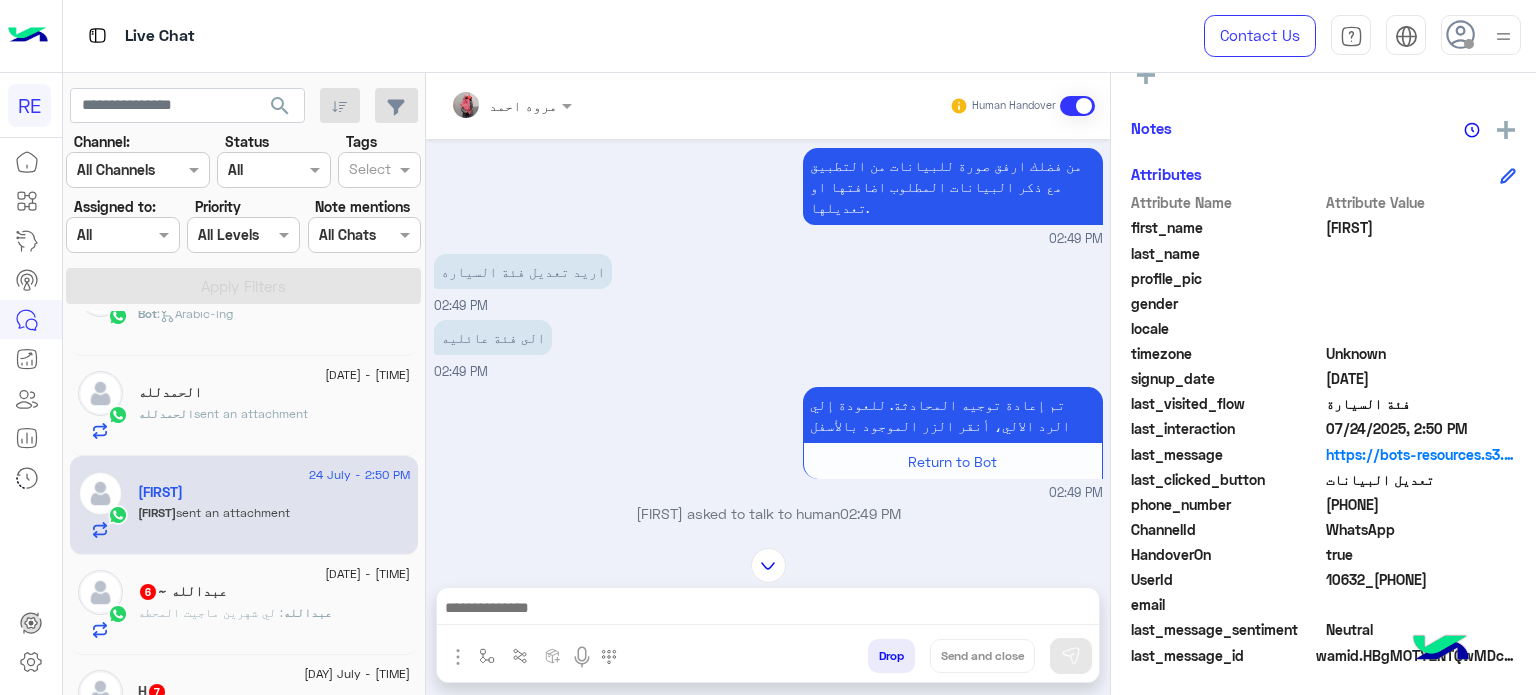 drag, startPoint x: 1422, startPoint y: 502, endPoint x: 1346, endPoint y: 508, distance: 76.23647 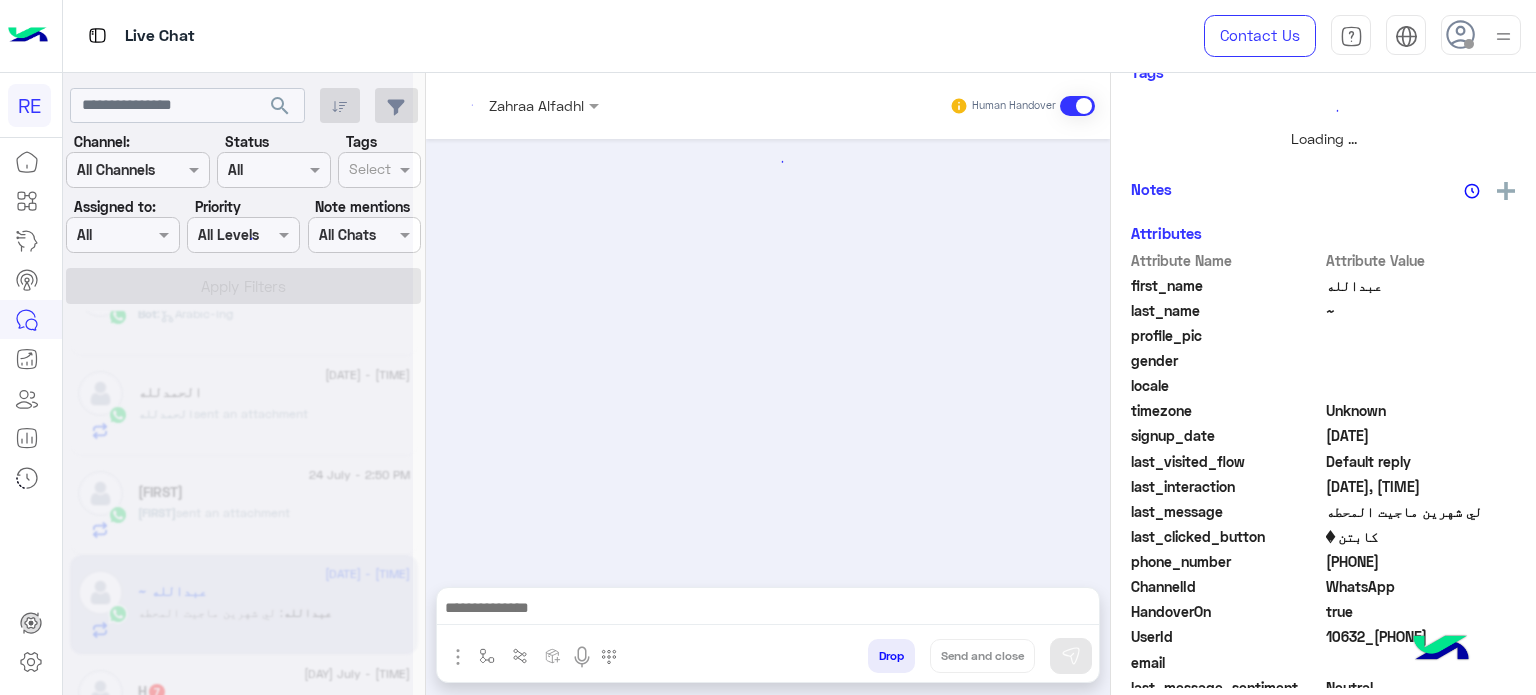 scroll, scrollTop: 438, scrollLeft: 0, axis: vertical 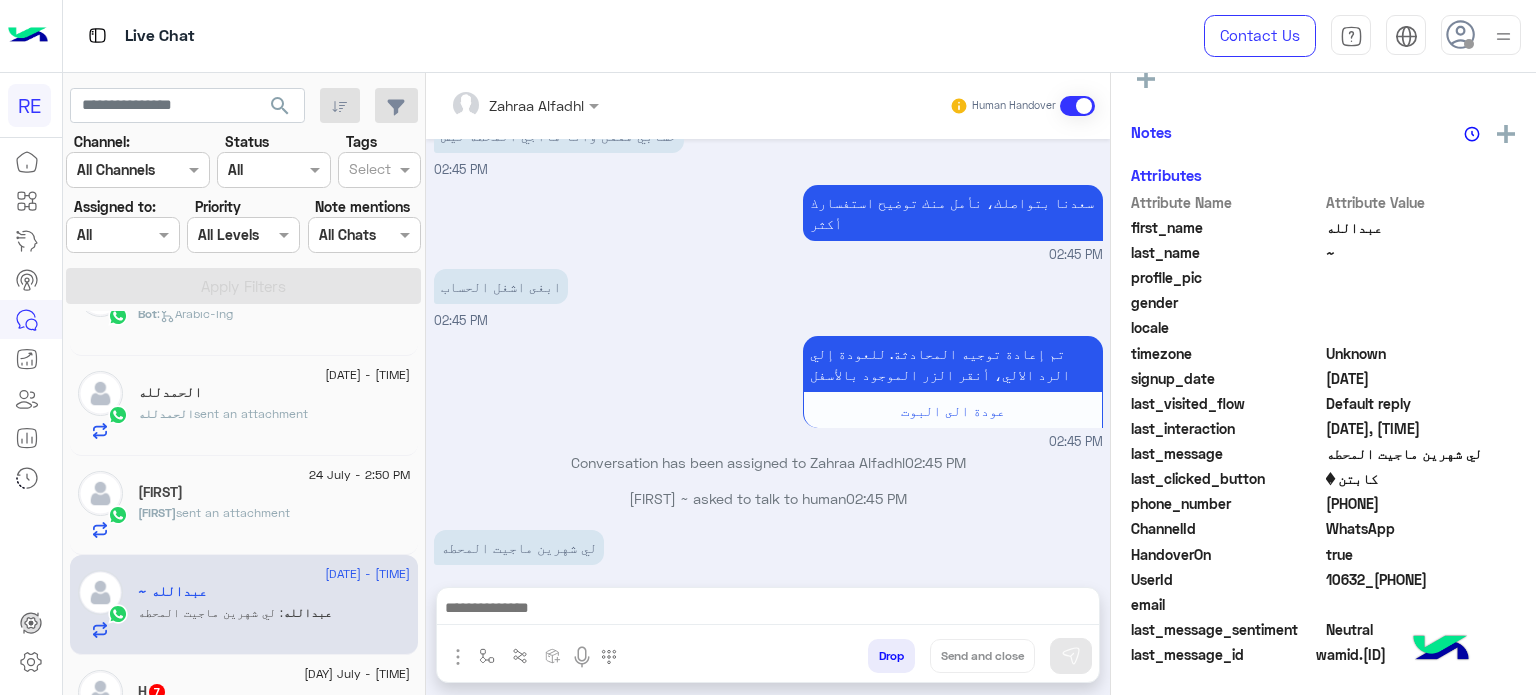 click on "[FIRST] sent an attachment" 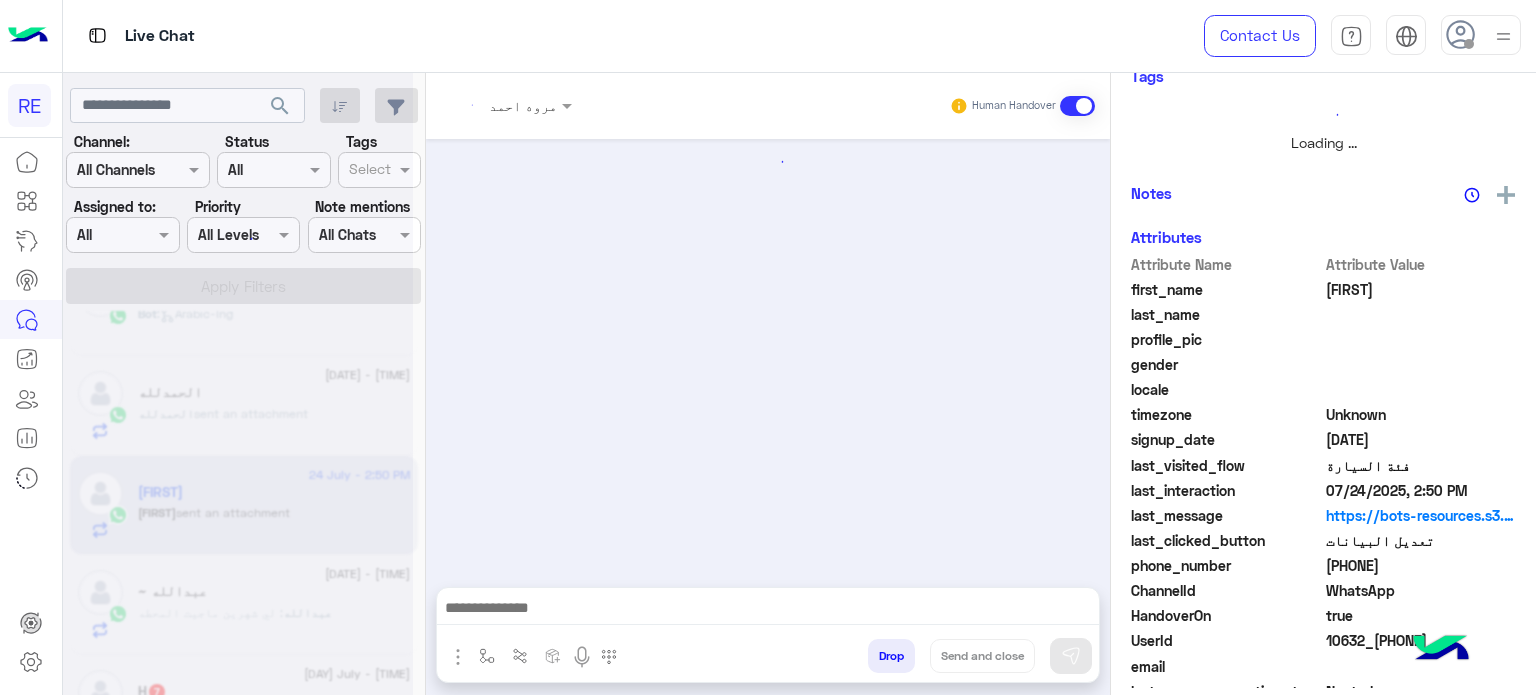 scroll, scrollTop: 438, scrollLeft: 0, axis: vertical 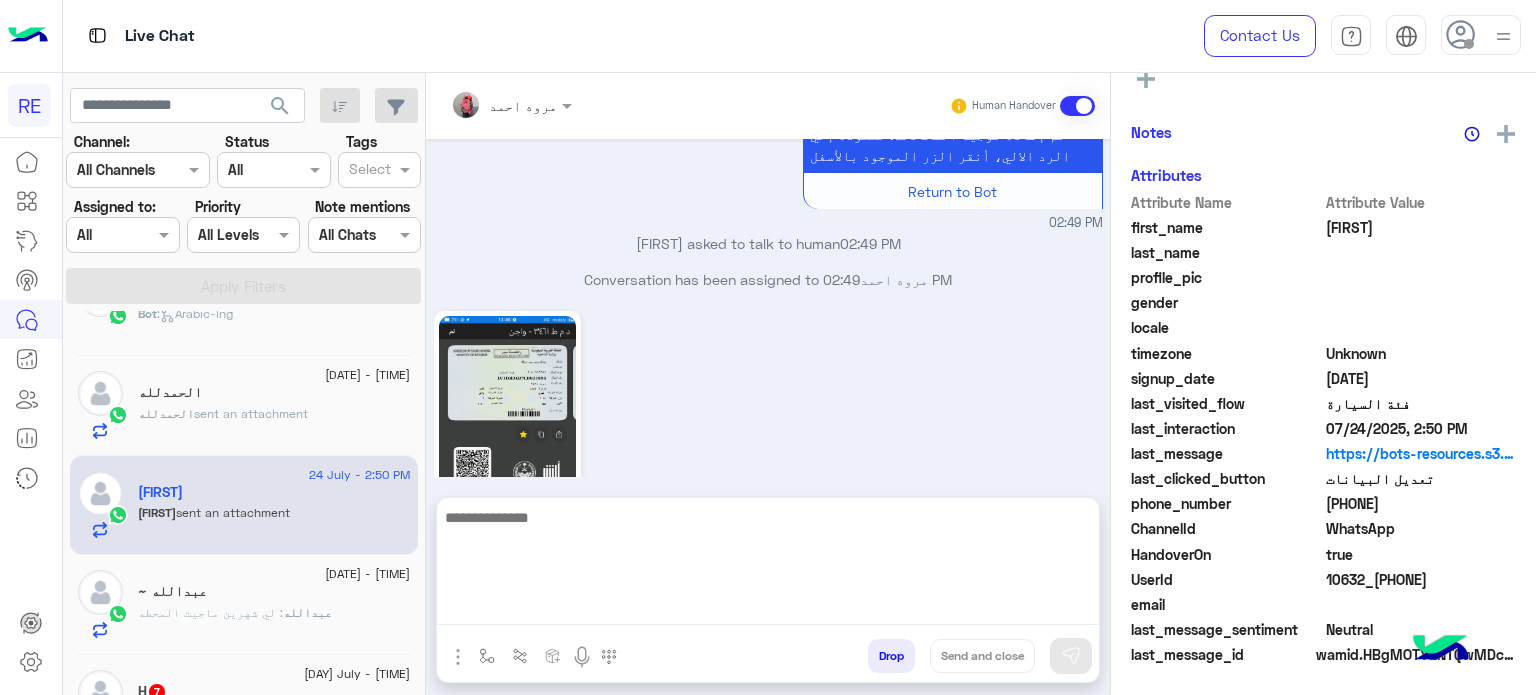 click at bounding box center (768, 565) 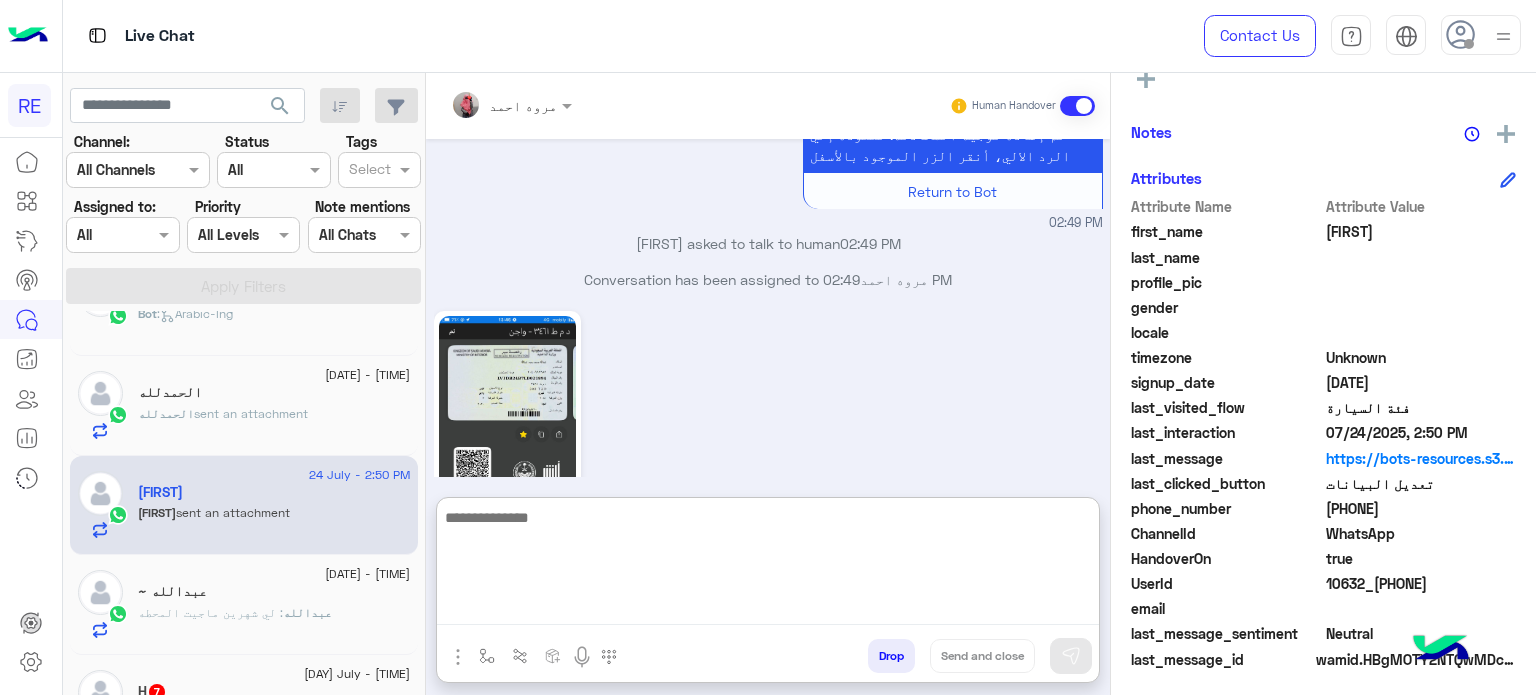 scroll, scrollTop: 380, scrollLeft: 0, axis: vertical 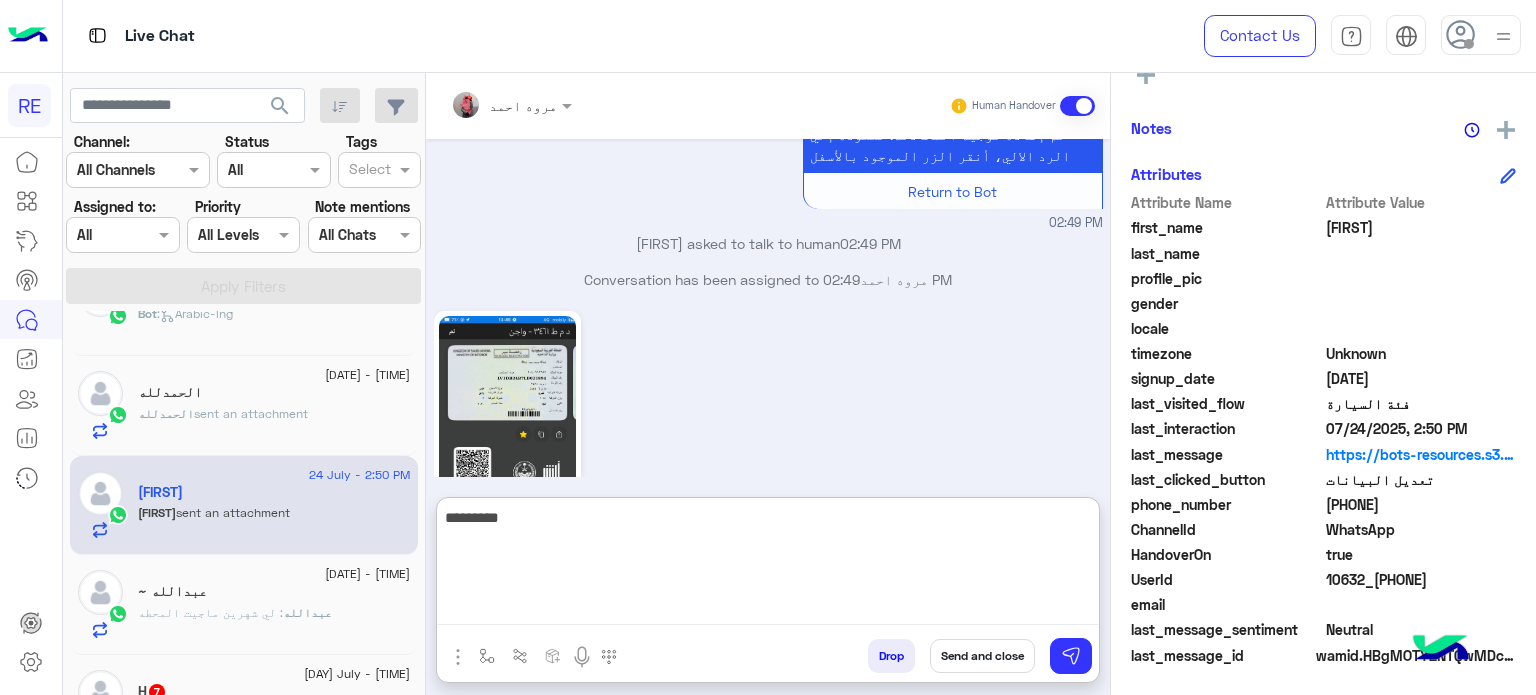 type on "**********" 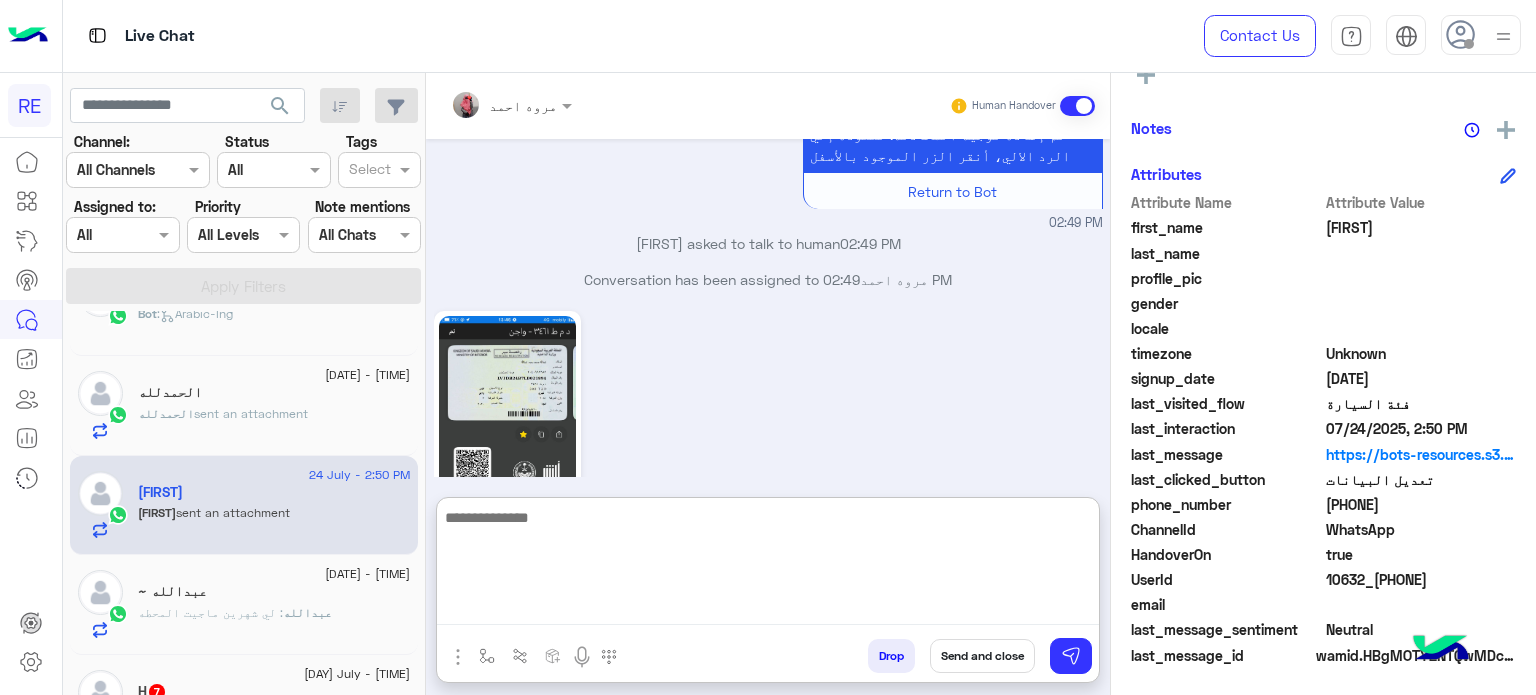 scroll, scrollTop: 697, scrollLeft: 0, axis: vertical 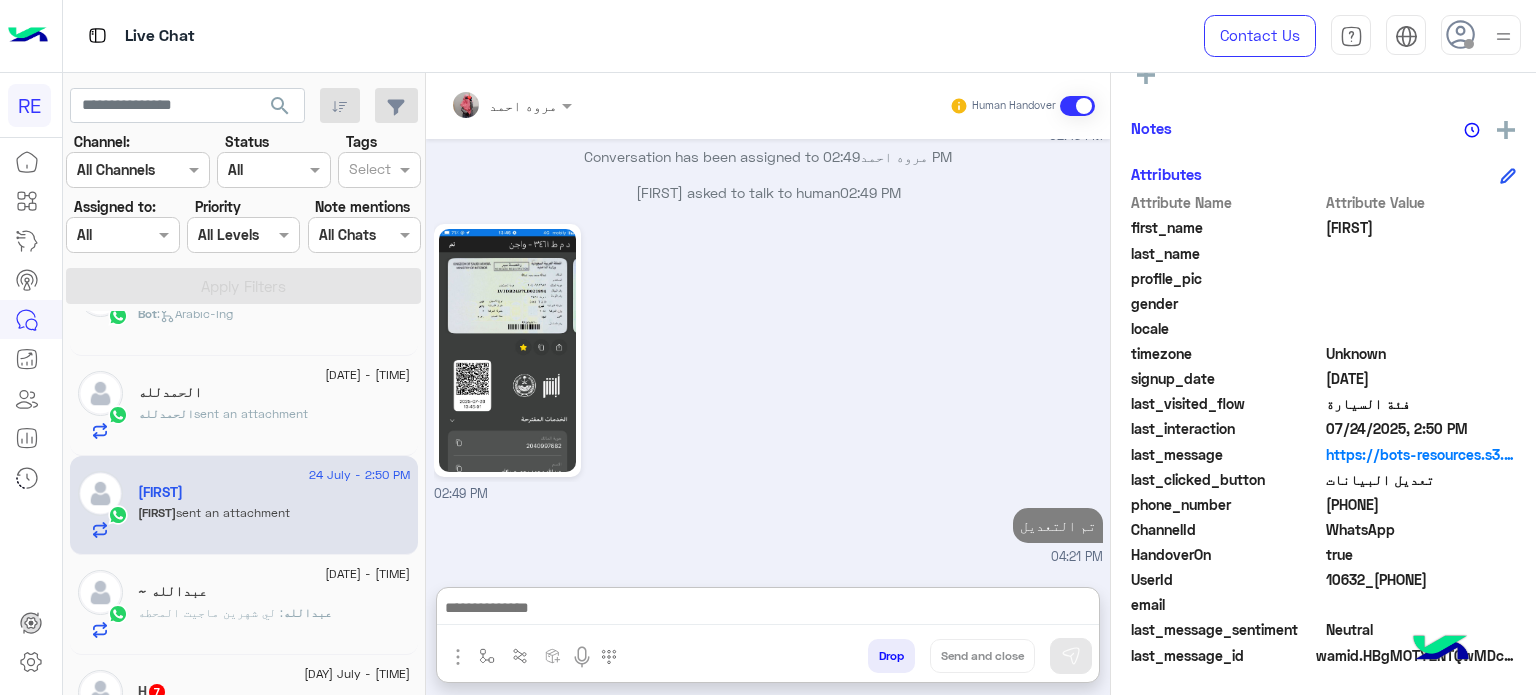 click on ": لي شهرين ماجيت المحطه" 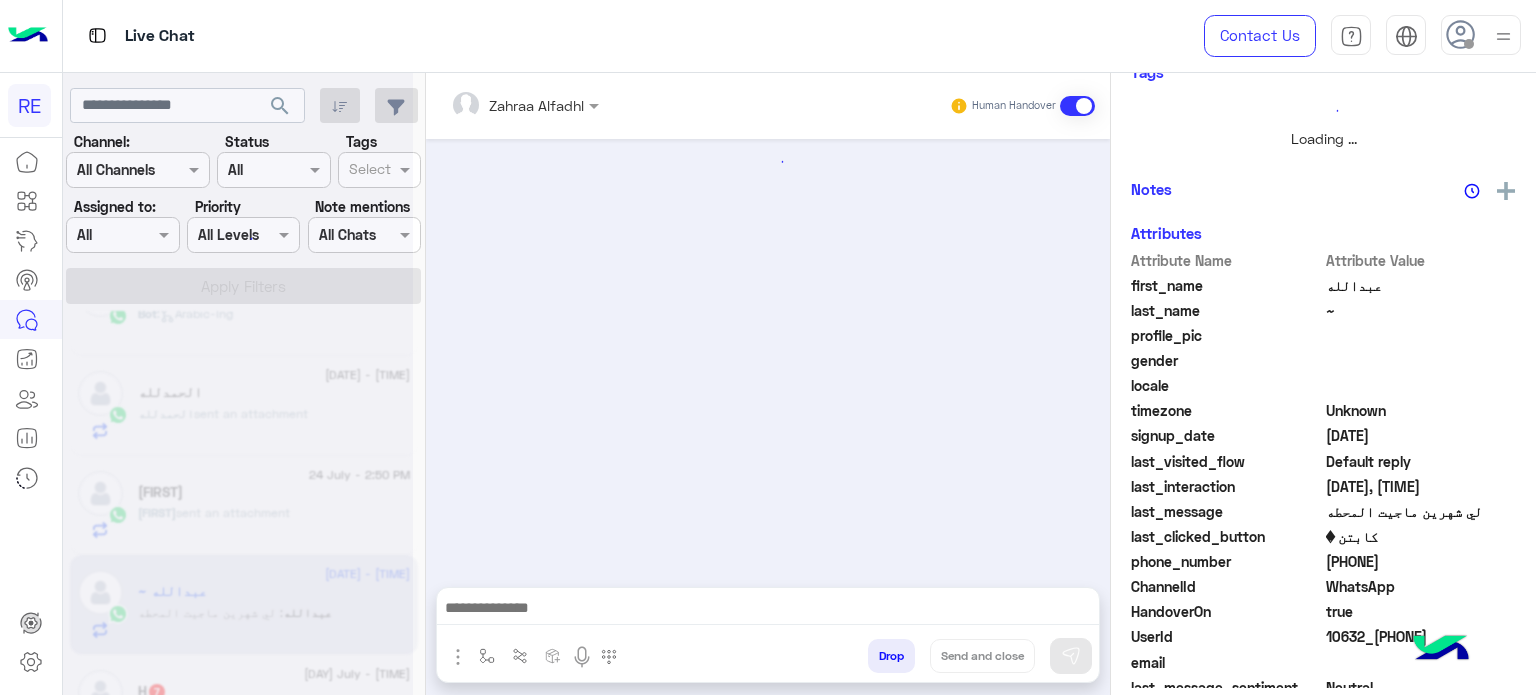 scroll, scrollTop: 0, scrollLeft: 0, axis: both 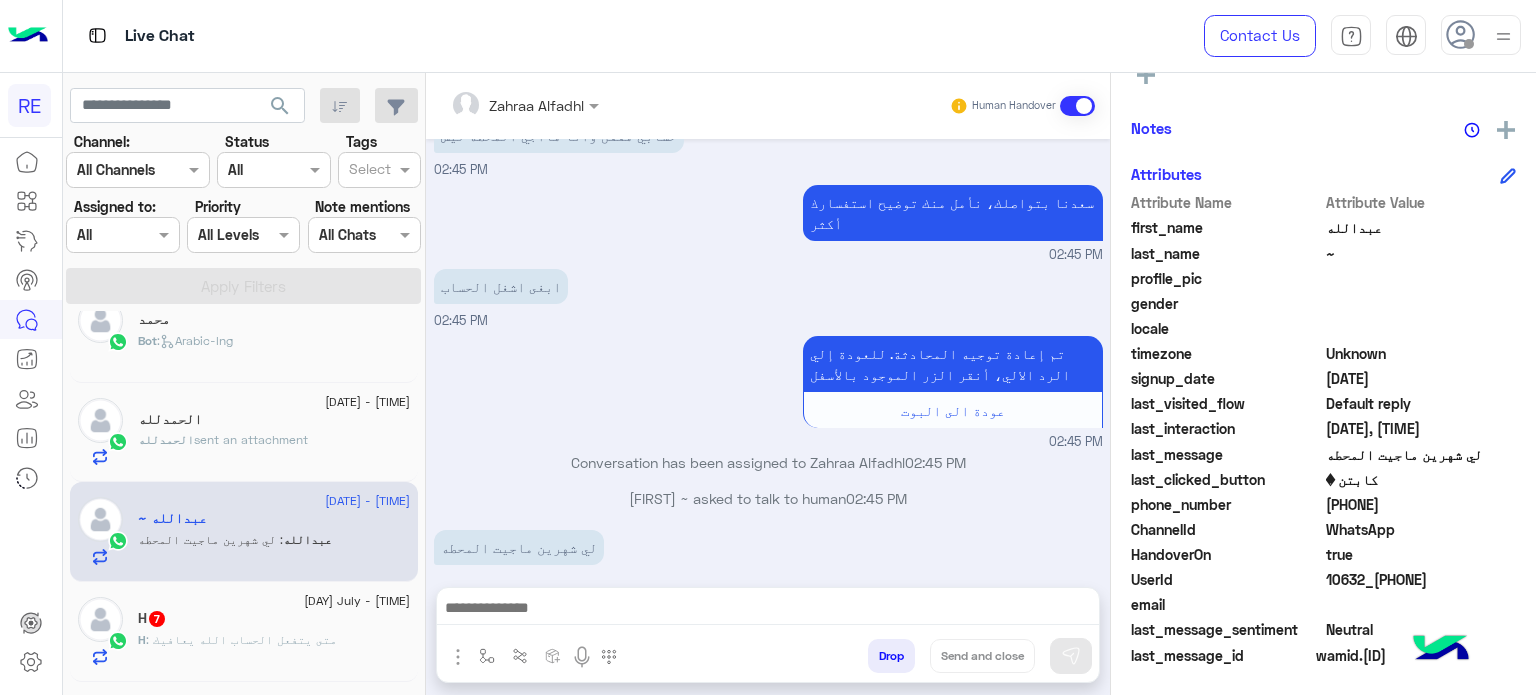 drag, startPoint x: 1423, startPoint y: 499, endPoint x: 1345, endPoint y: 514, distance: 79.429214 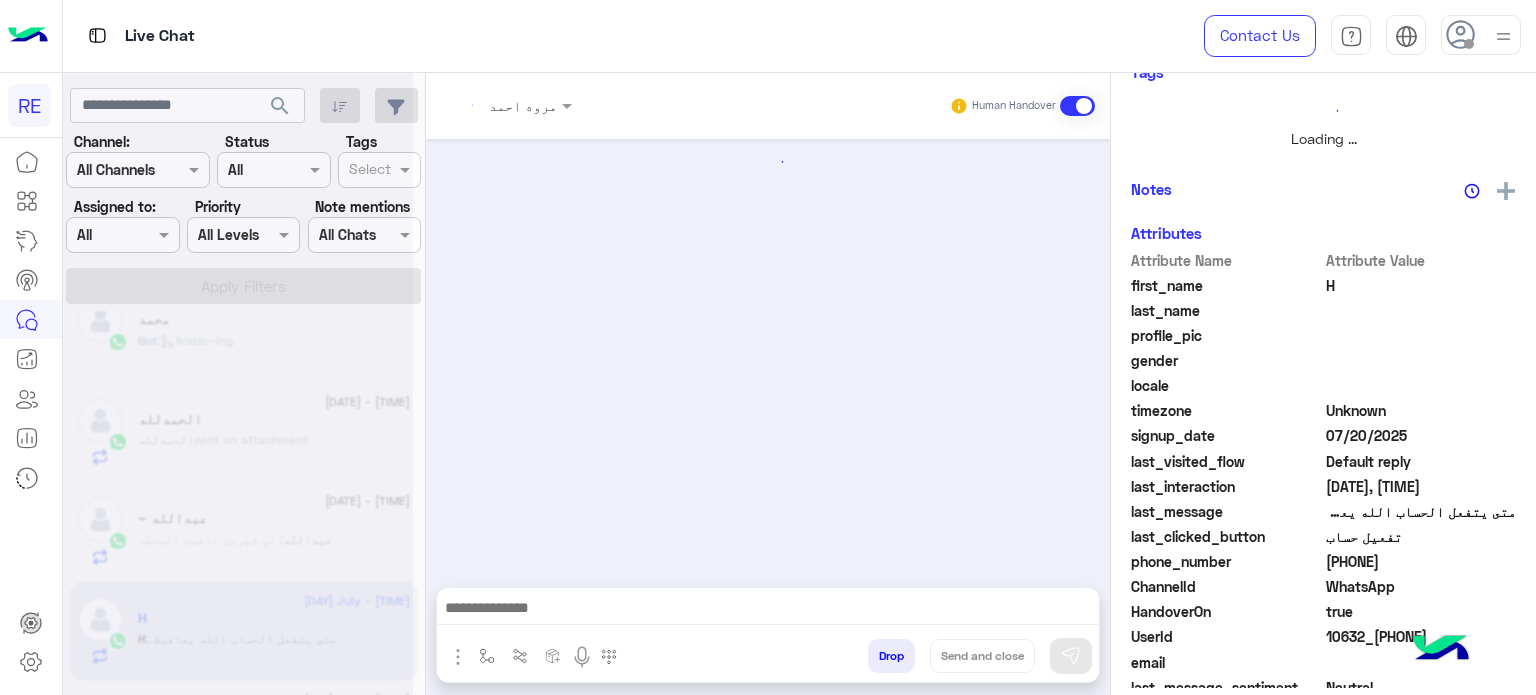 scroll, scrollTop: 438, scrollLeft: 0, axis: vertical 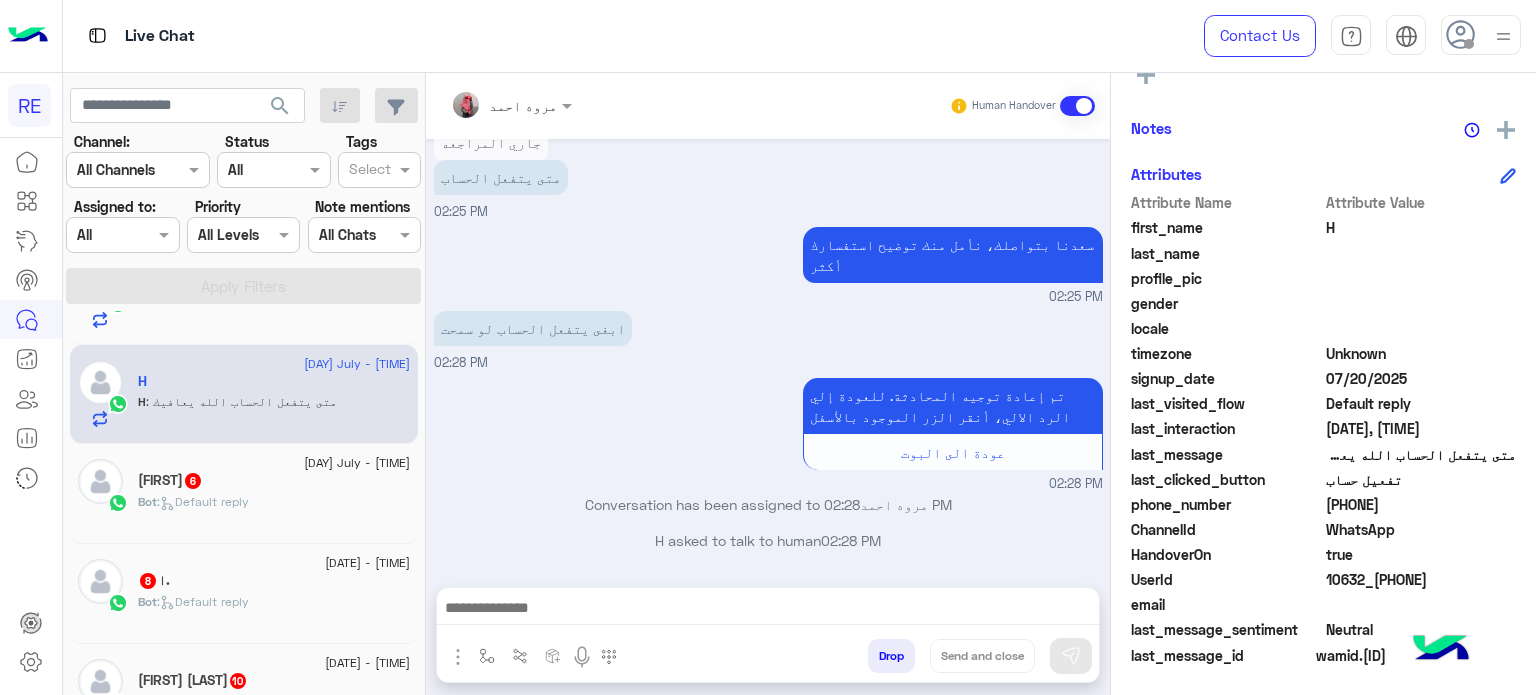drag, startPoint x: 1417, startPoint y: 508, endPoint x: 1348, endPoint y: 499, distance: 69.58448 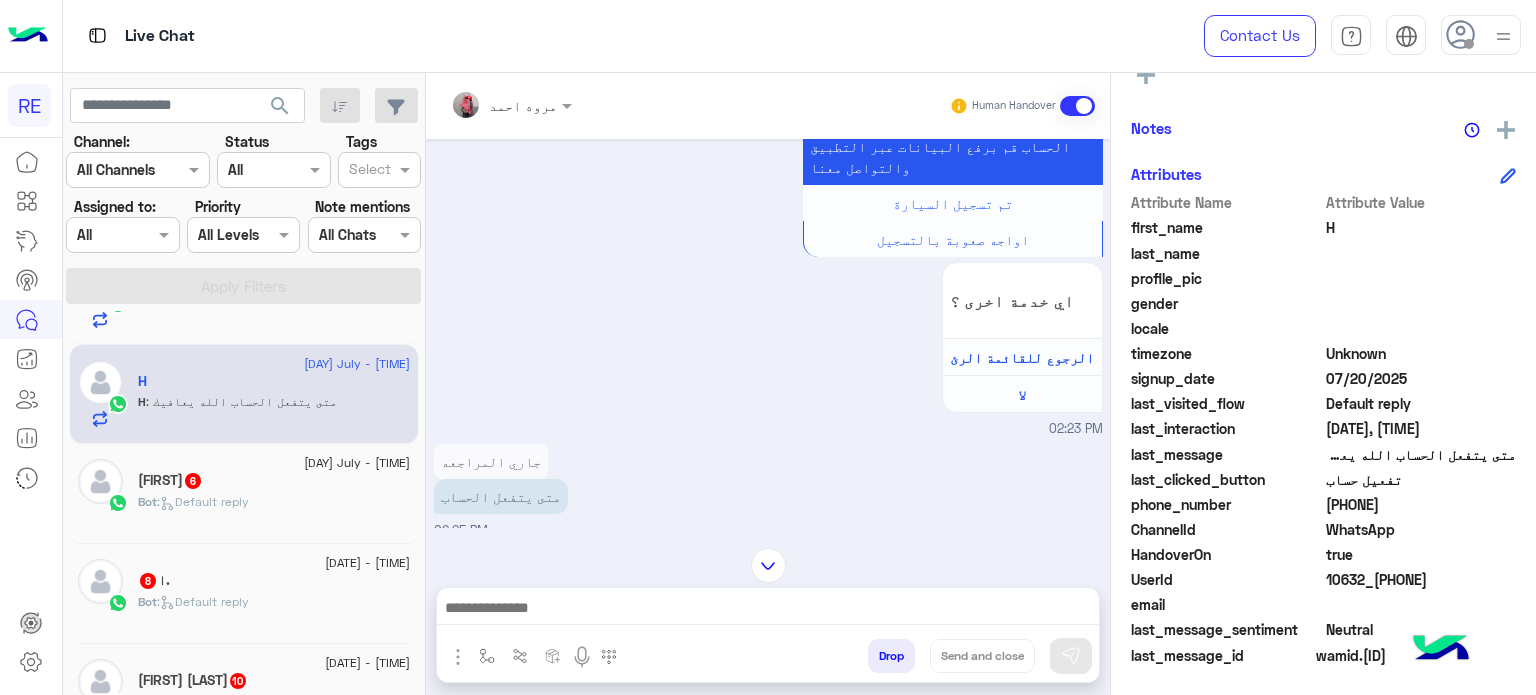 scroll, scrollTop: 828, scrollLeft: 0, axis: vertical 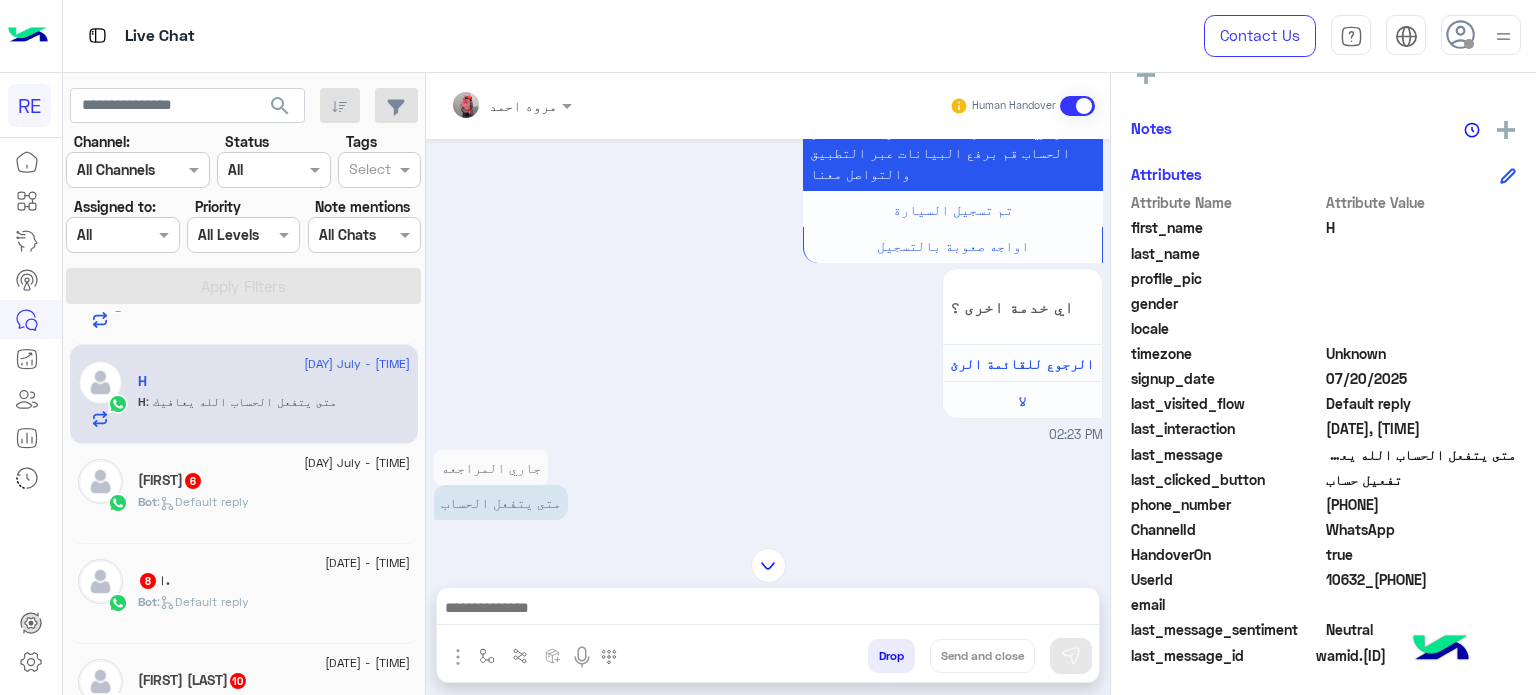 click on "جاري المراجعه" at bounding box center [491, 467] 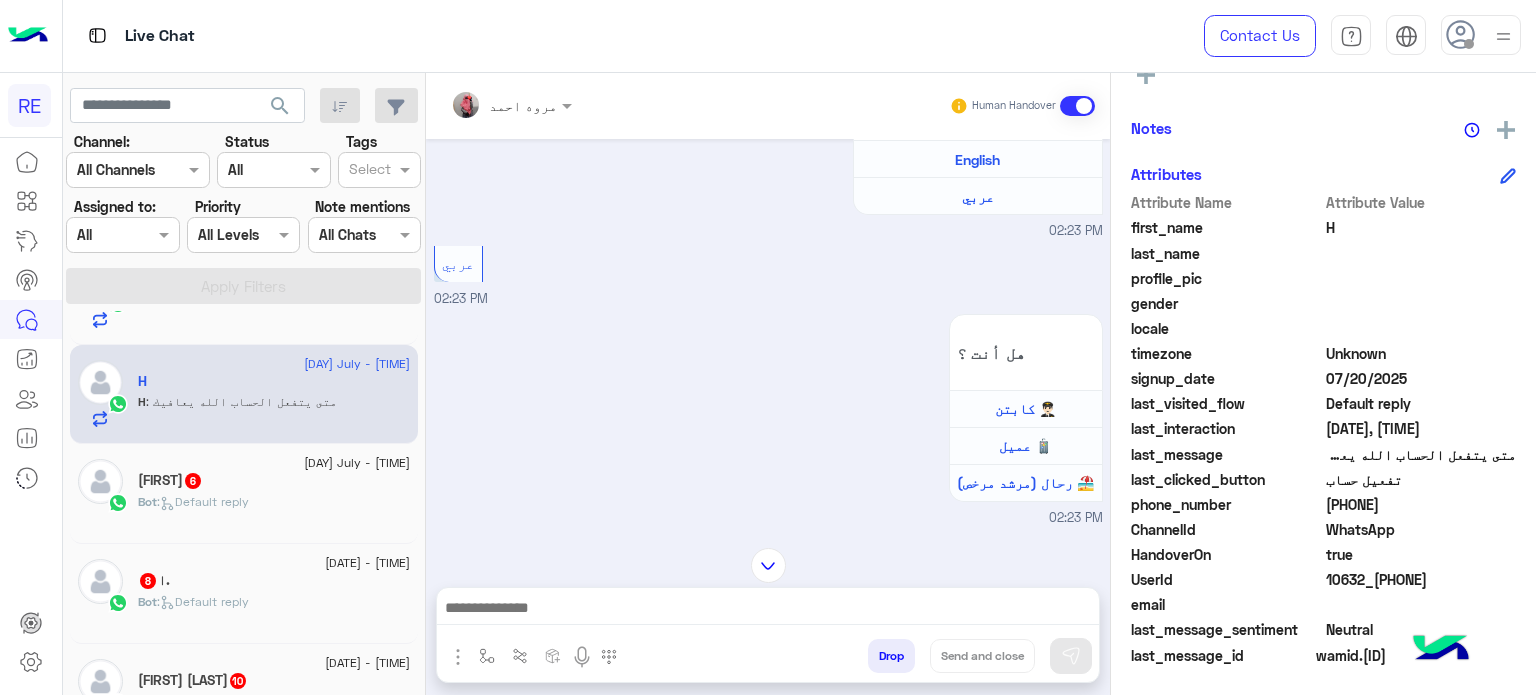 scroll, scrollTop: 877, scrollLeft: 0, axis: vertical 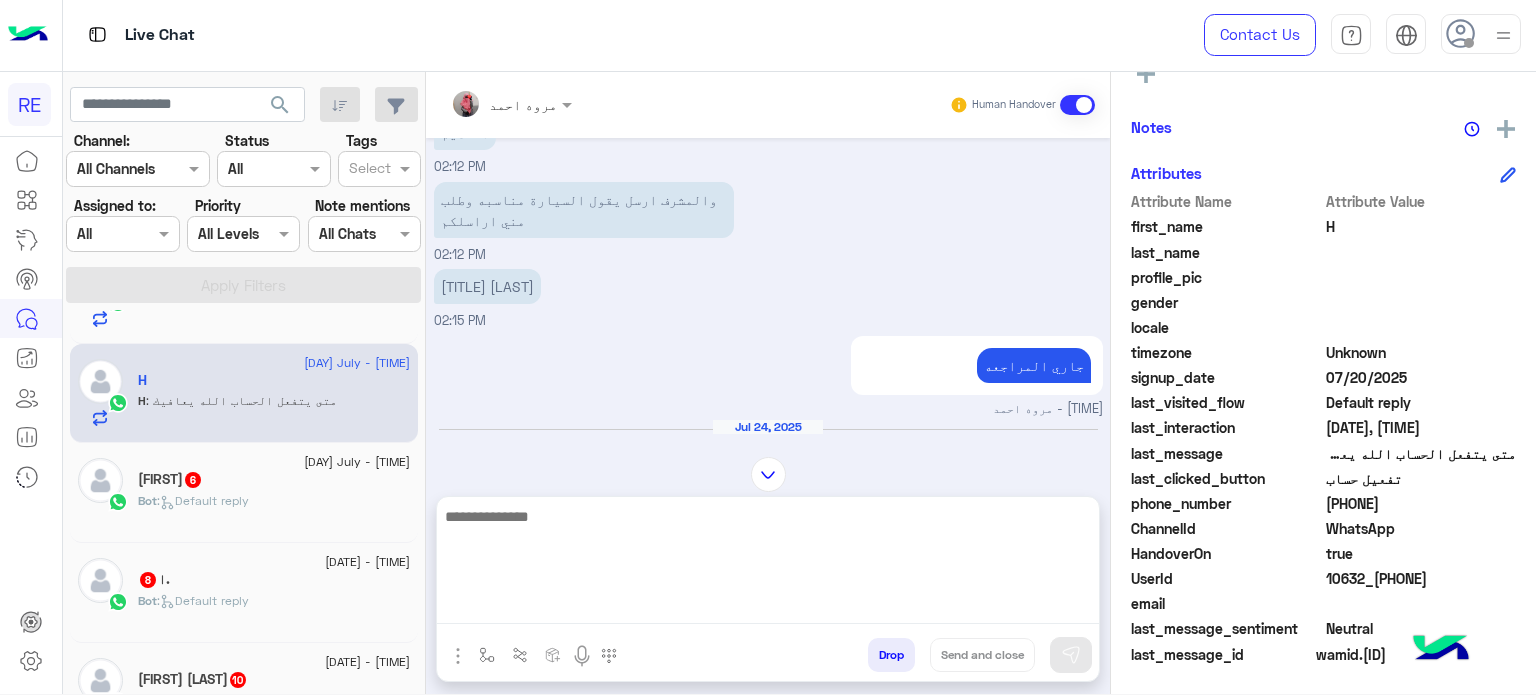 click at bounding box center (768, 564) 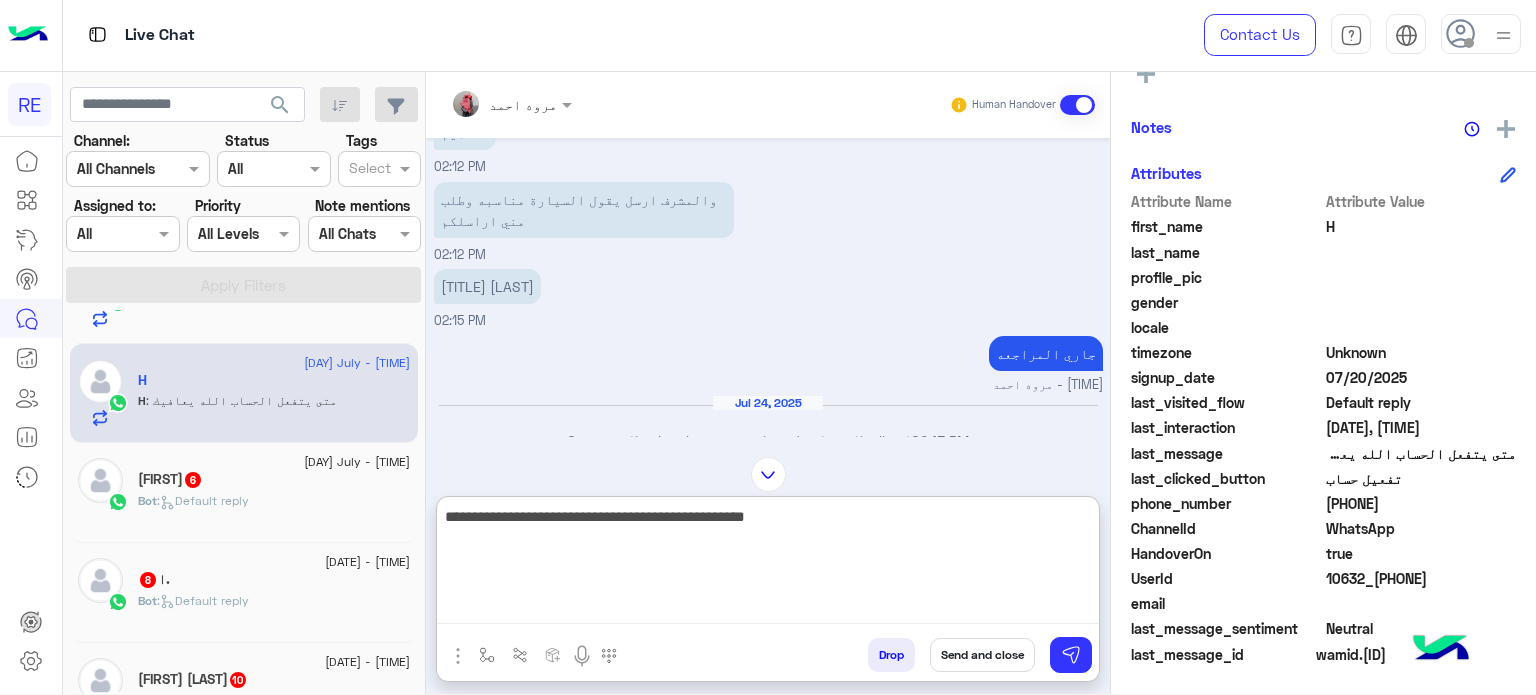 scroll, scrollTop: 1070, scrollLeft: 0, axis: vertical 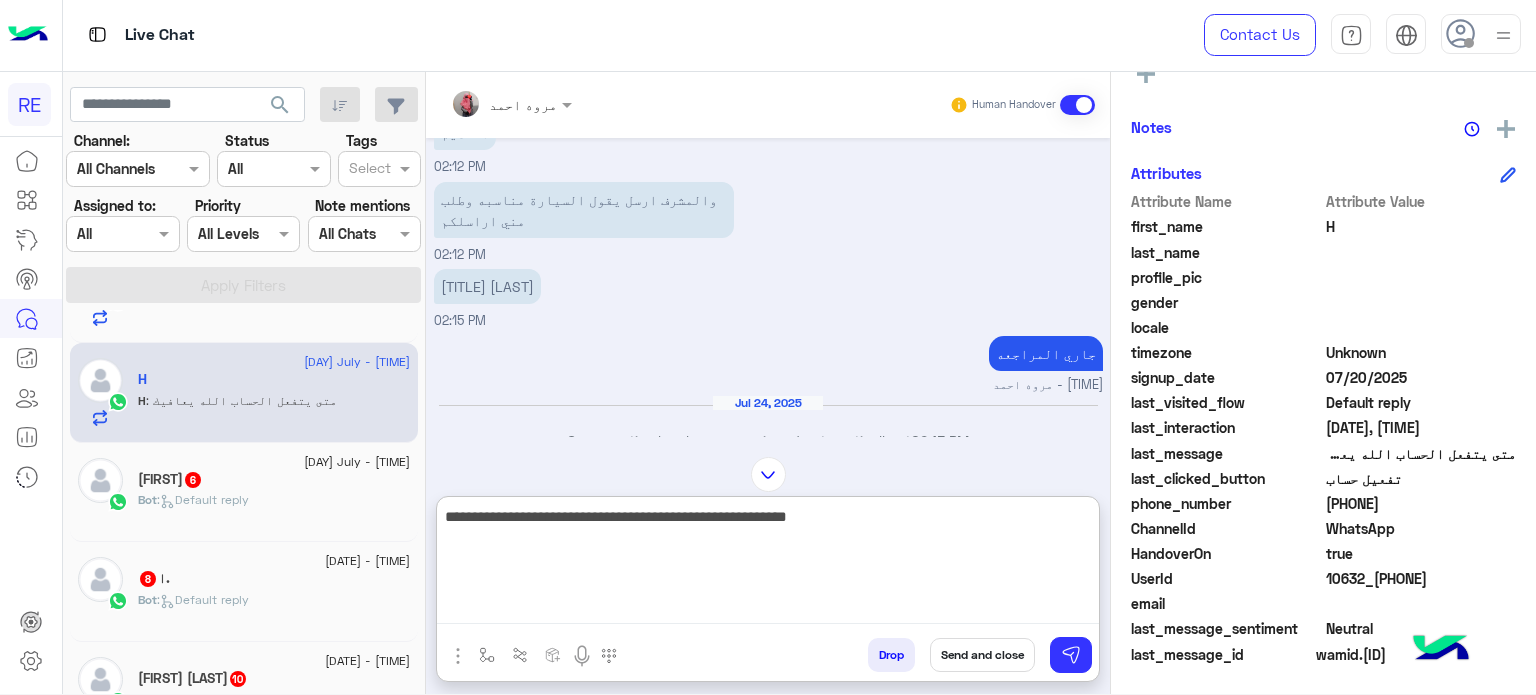 type on "**********" 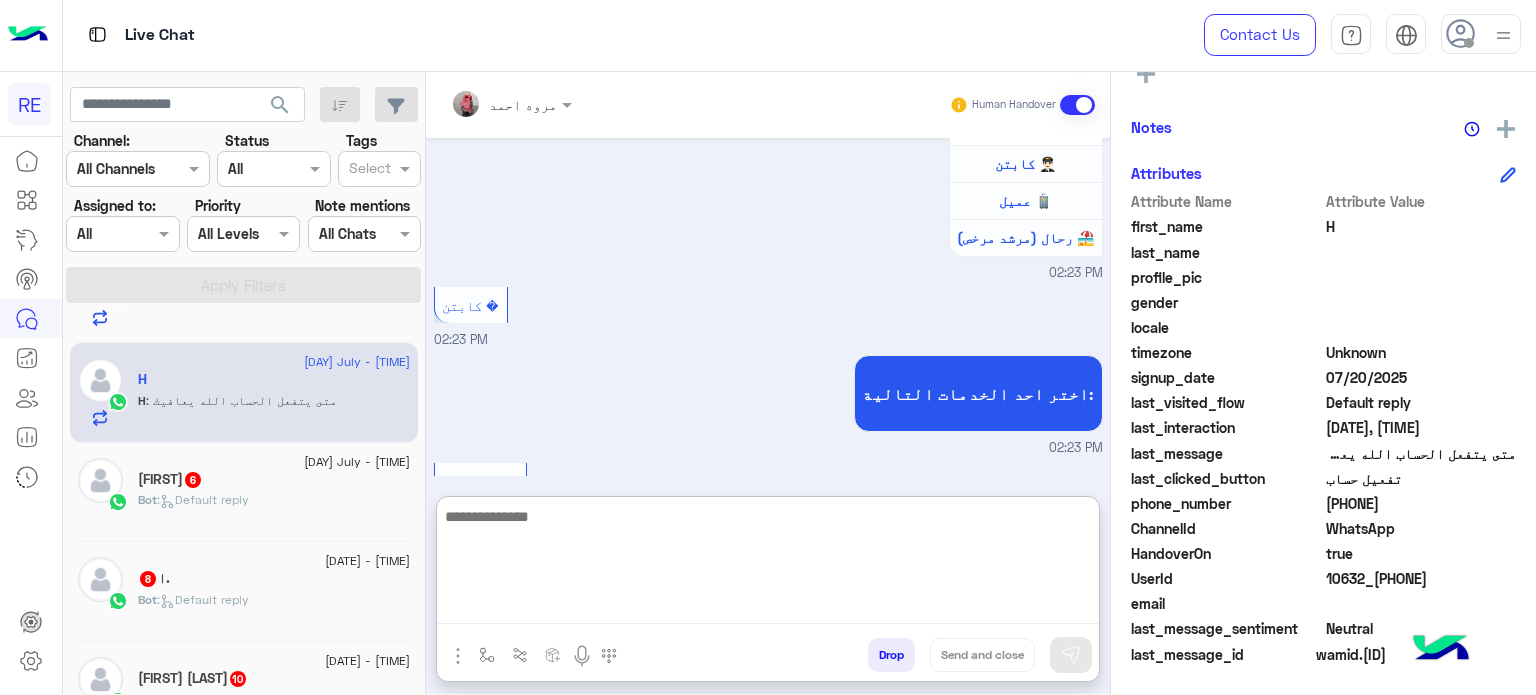 scroll, scrollTop: 2633, scrollLeft: 0, axis: vertical 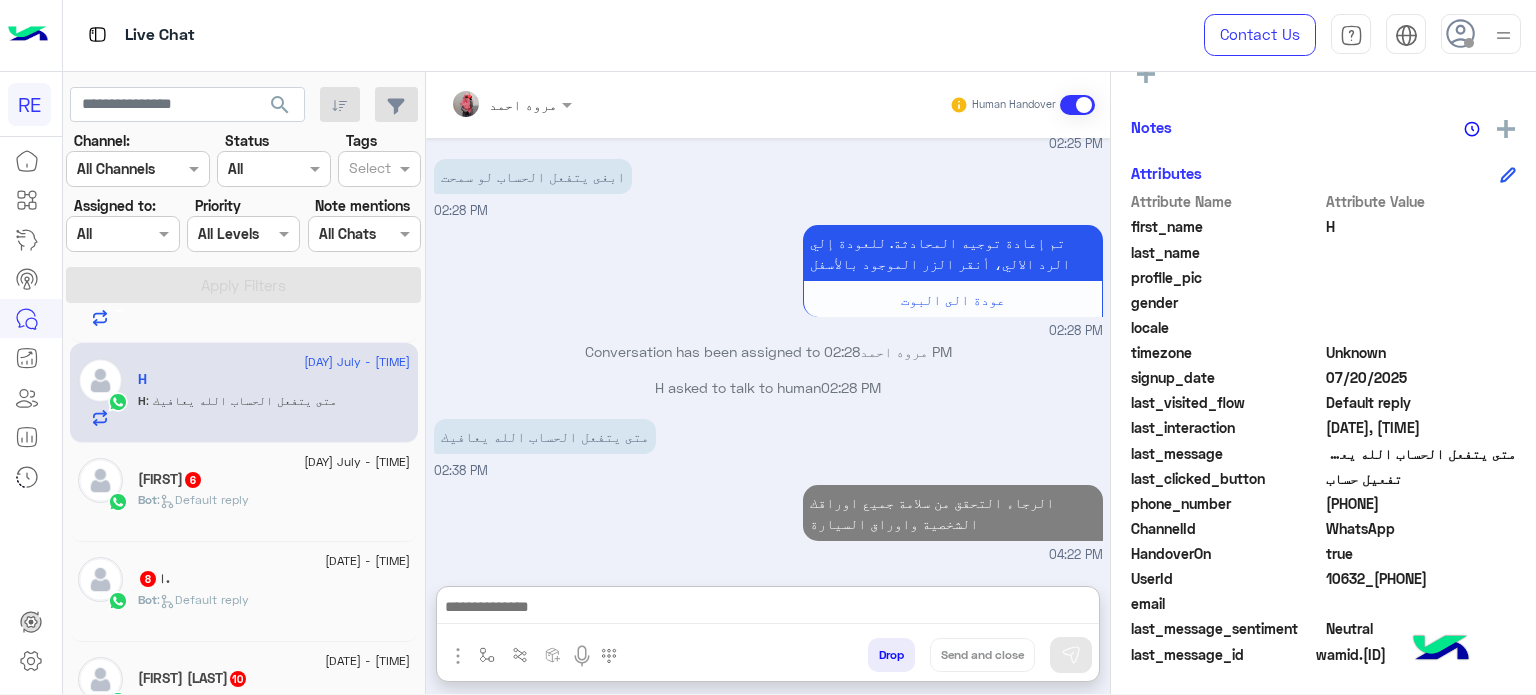 click on ":   Default reply" 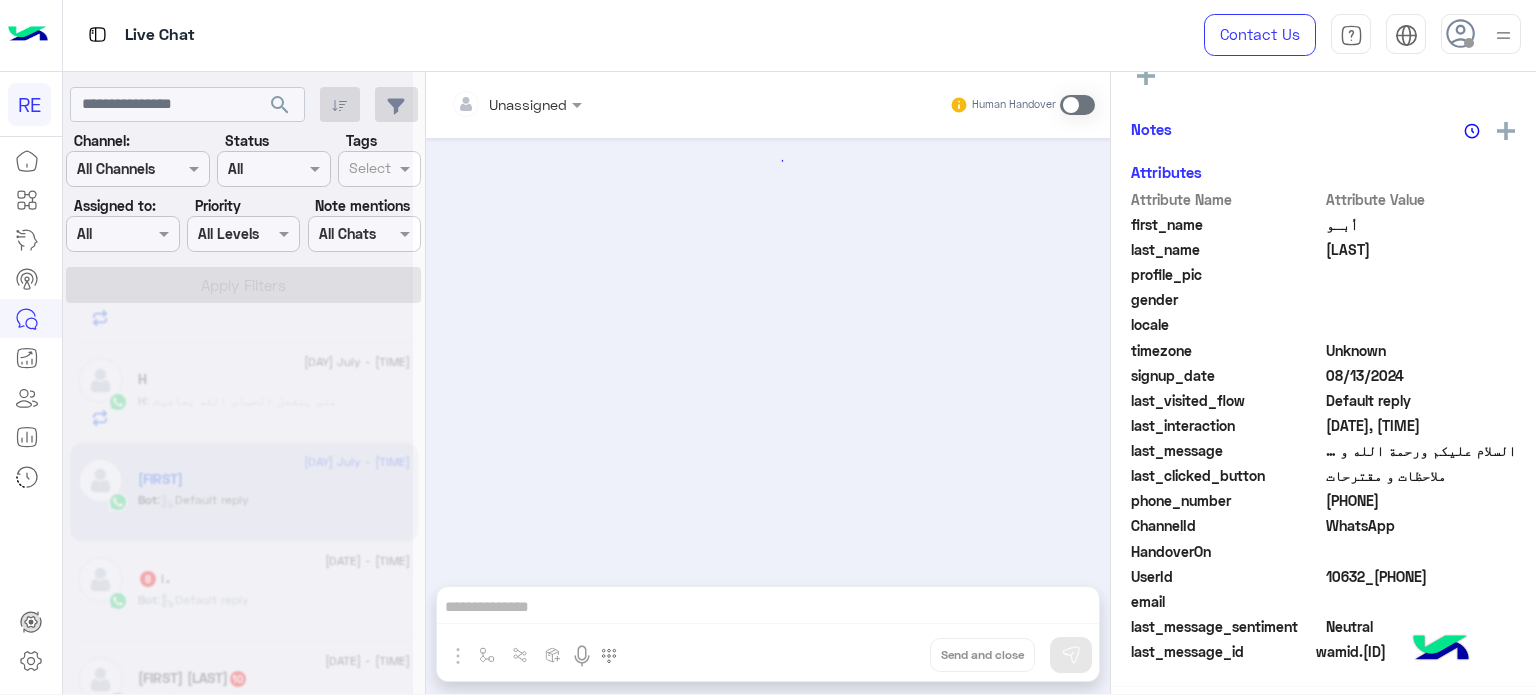 scroll, scrollTop: 376, scrollLeft: 0, axis: vertical 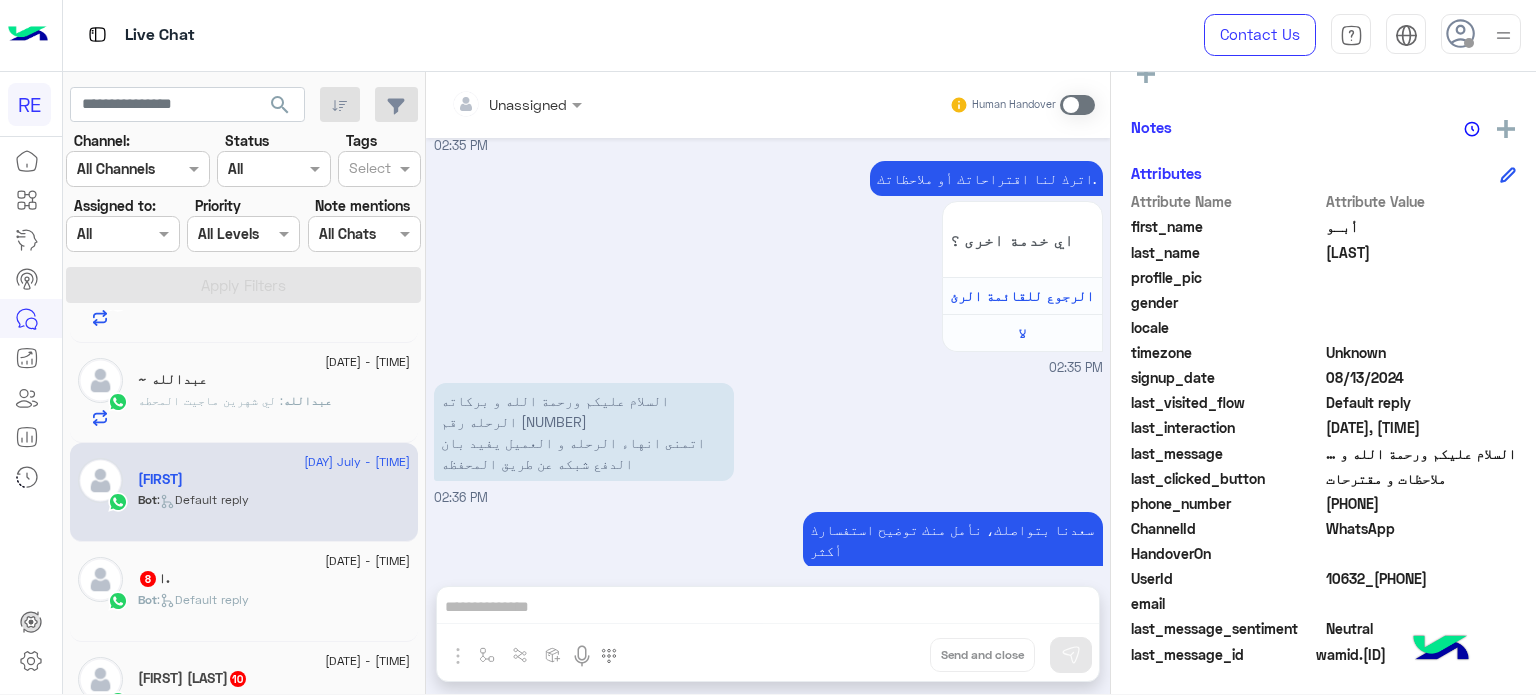 click on "[DATE] - [TIME] .ا [NUMBER] Bot : Default reply" 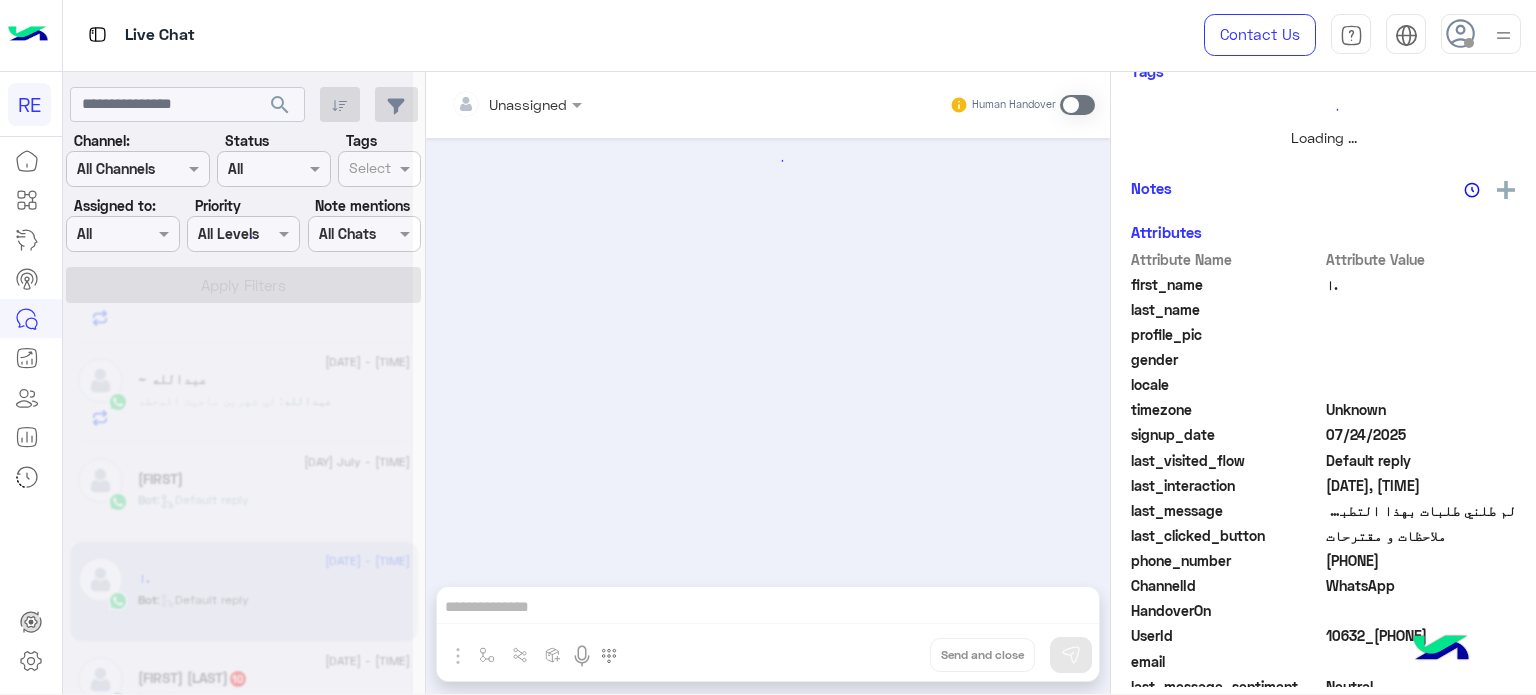 scroll, scrollTop: 438, scrollLeft: 0, axis: vertical 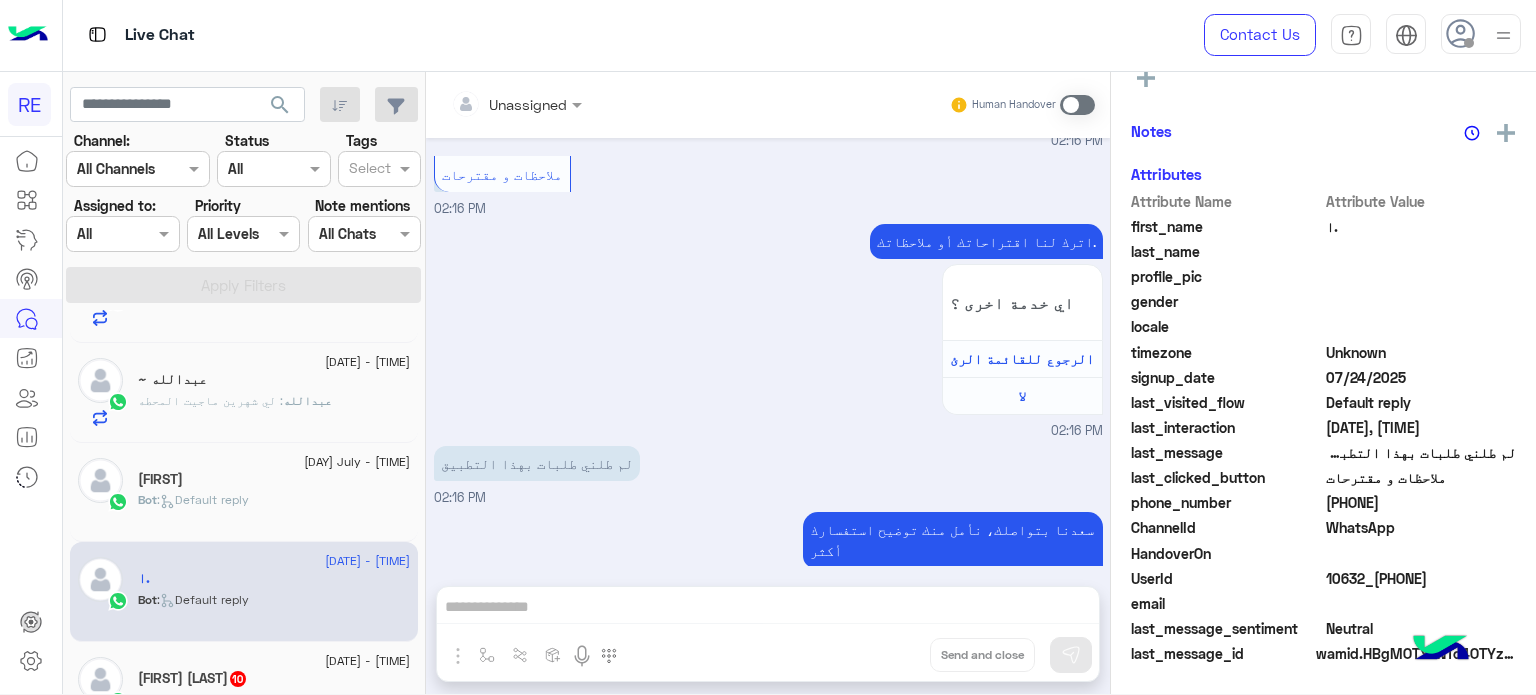 click on "[DATE] - [TIME]" 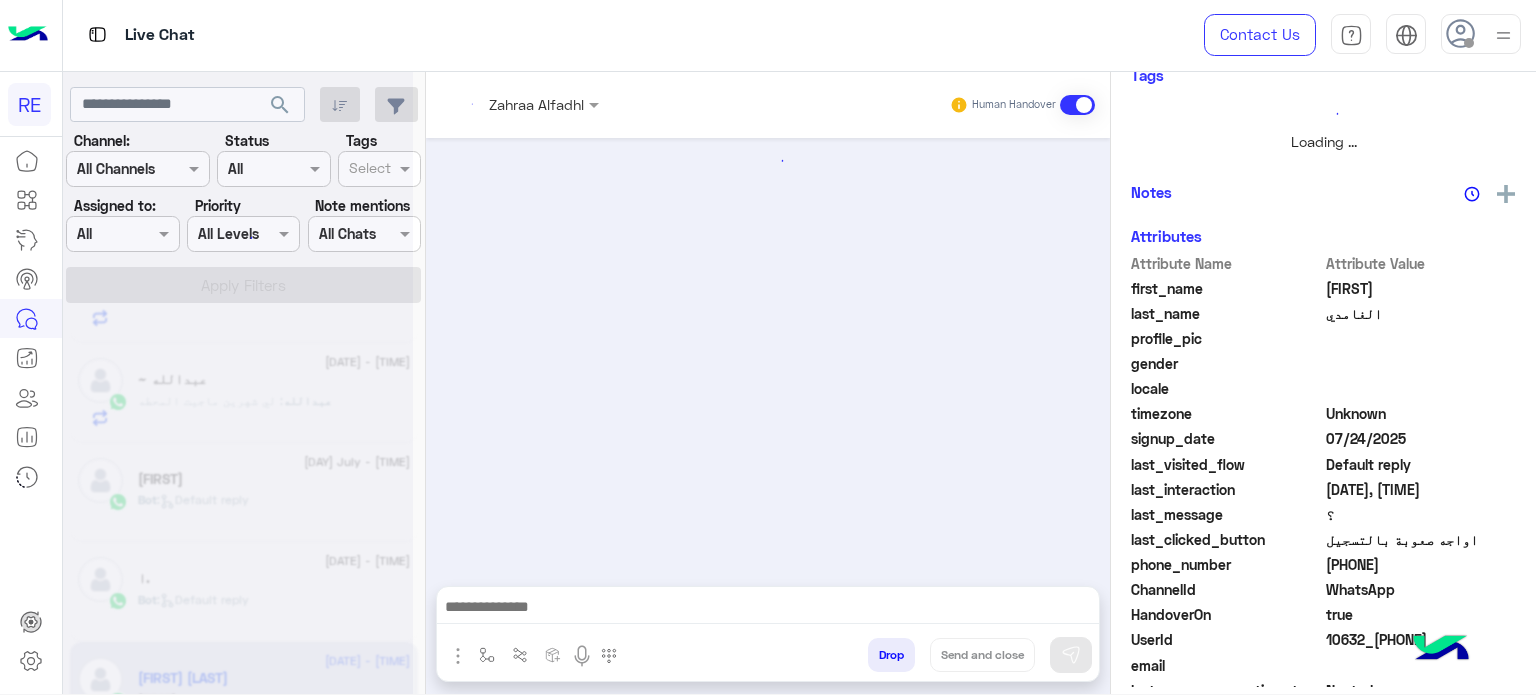 scroll, scrollTop: 438, scrollLeft: 0, axis: vertical 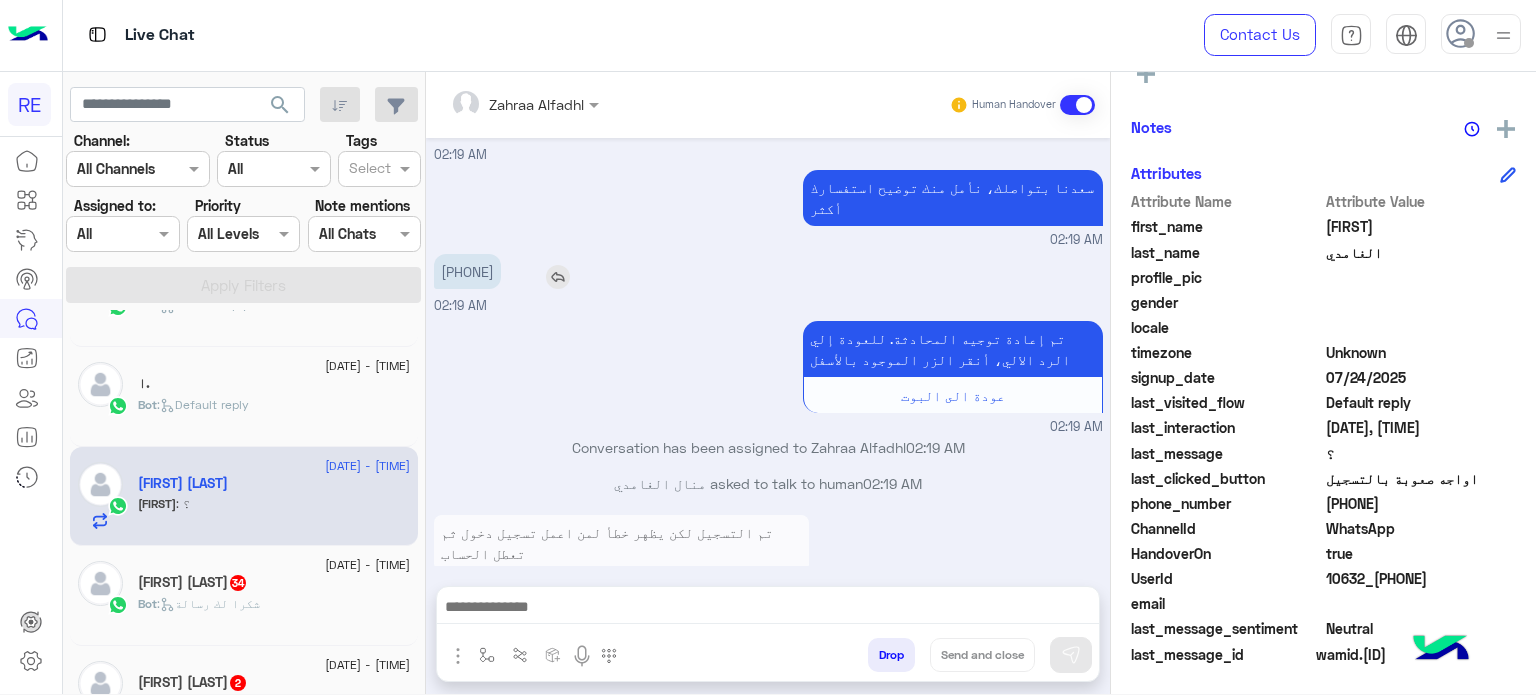 drag, startPoint x: 516, startPoint y: 208, endPoint x: 450, endPoint y: 204, distance: 66.1211 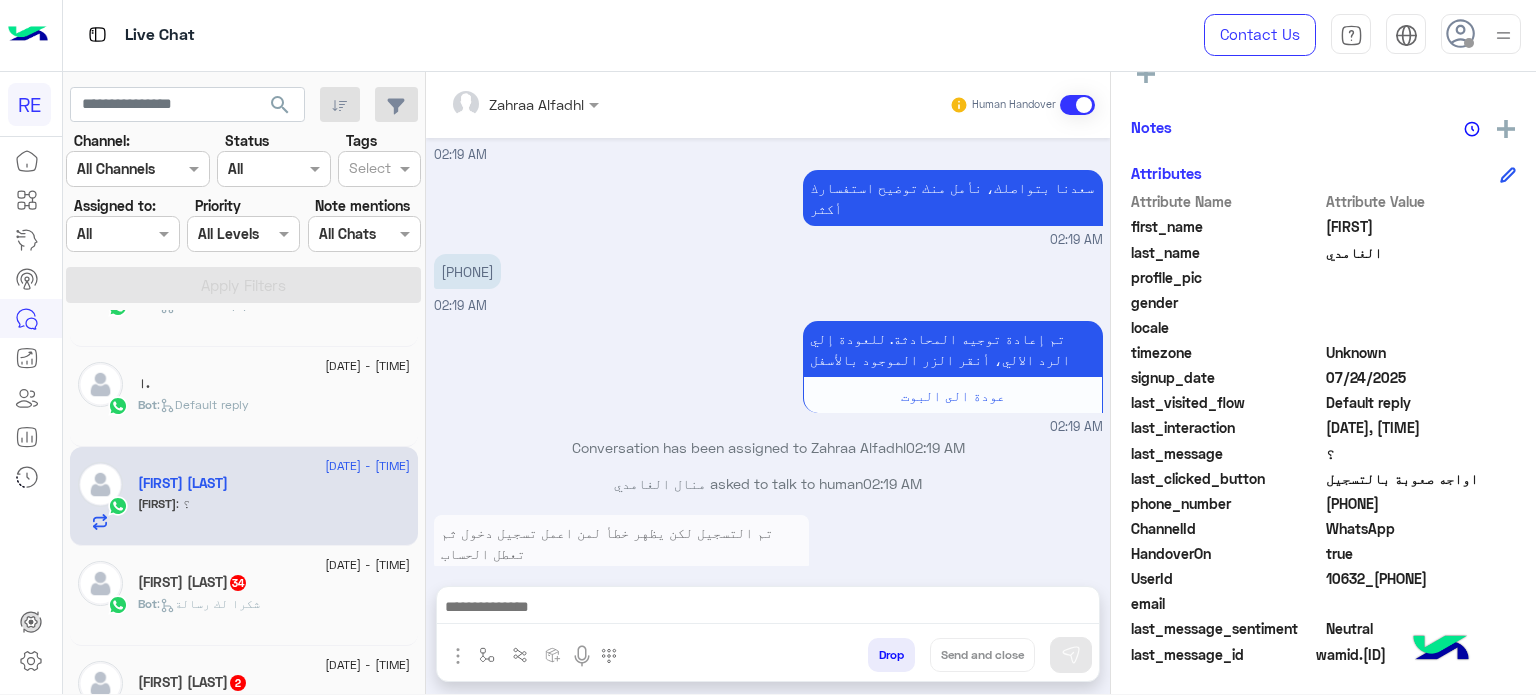 scroll, scrollTop: 1266, scrollLeft: 0, axis: vertical 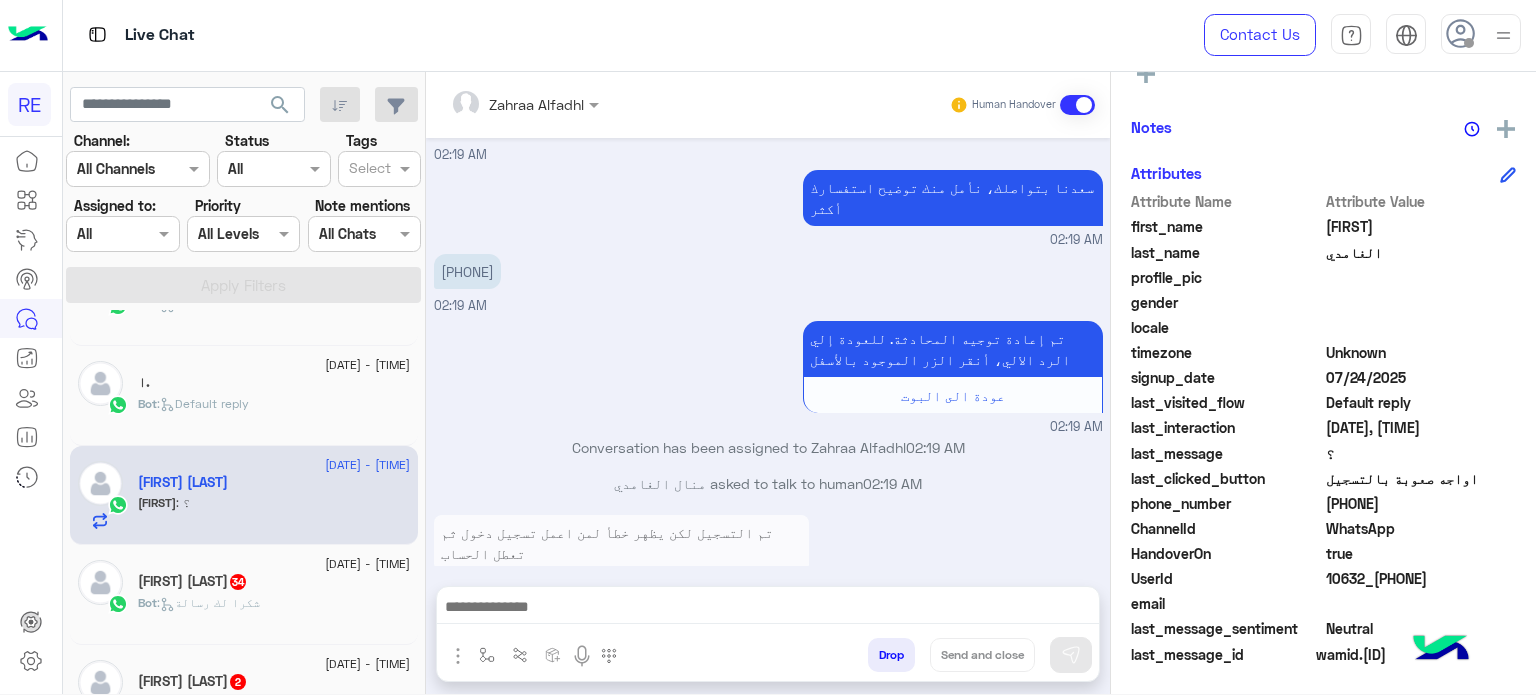 drag, startPoint x: 1414, startPoint y: 499, endPoint x: 1348, endPoint y: 508, distance: 66.61081 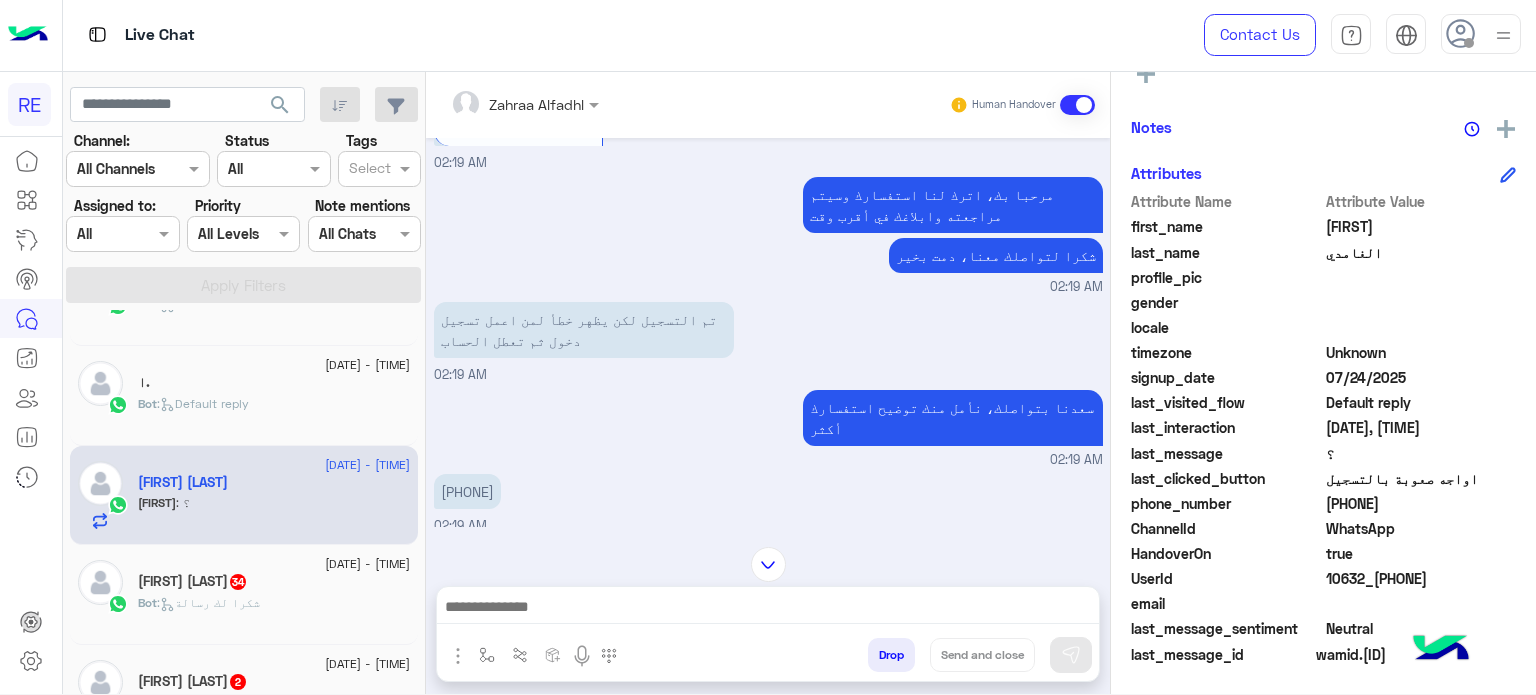 scroll, scrollTop: 984, scrollLeft: 0, axis: vertical 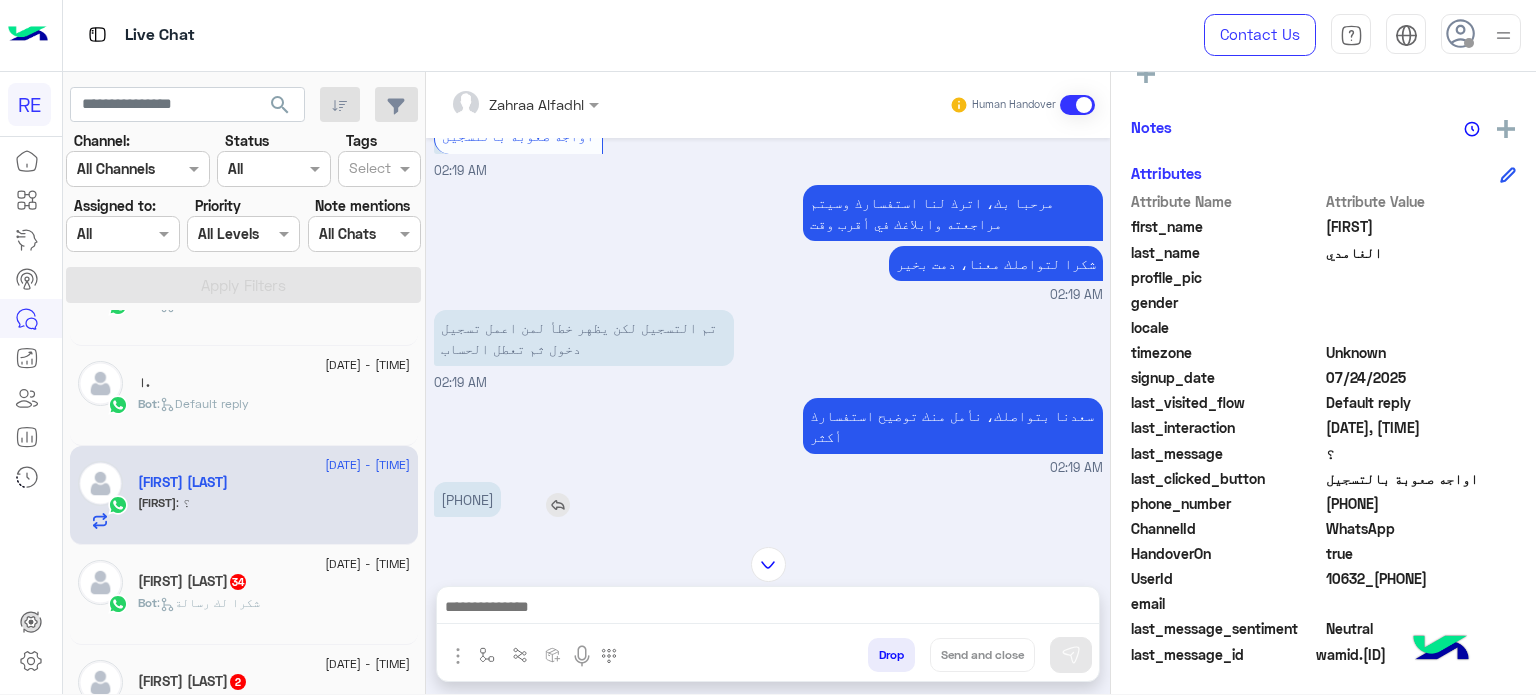 drag, startPoint x: 518, startPoint y: 427, endPoint x: 450, endPoint y: 440, distance: 69.2315 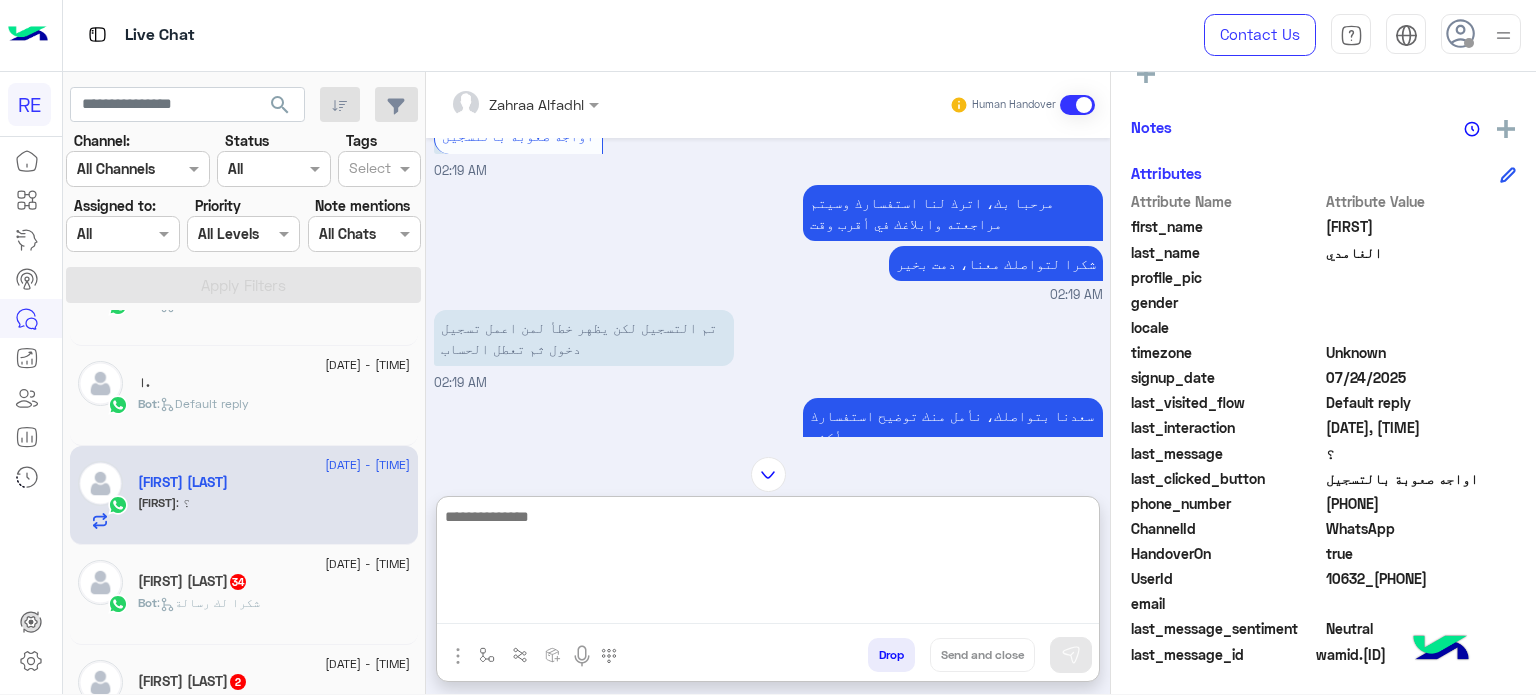 click at bounding box center (768, 564) 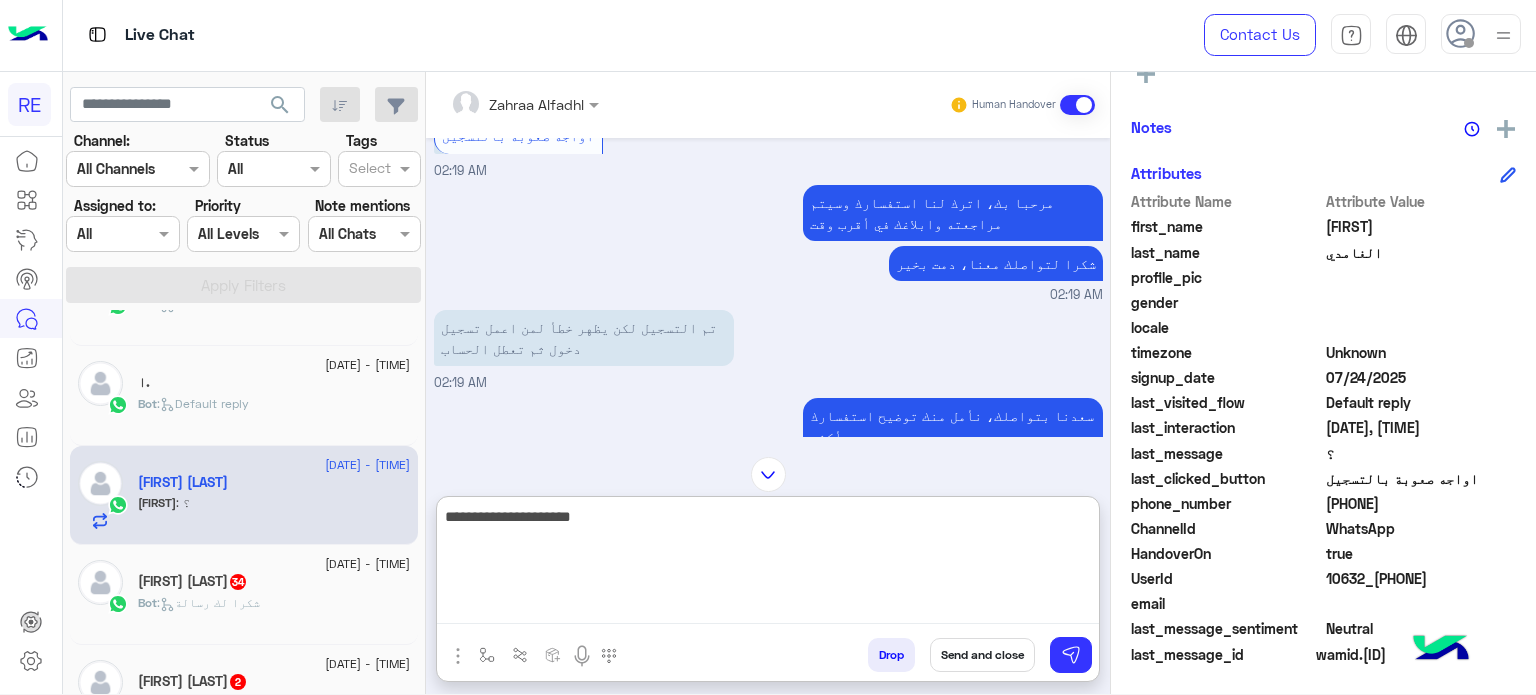 type on "**********" 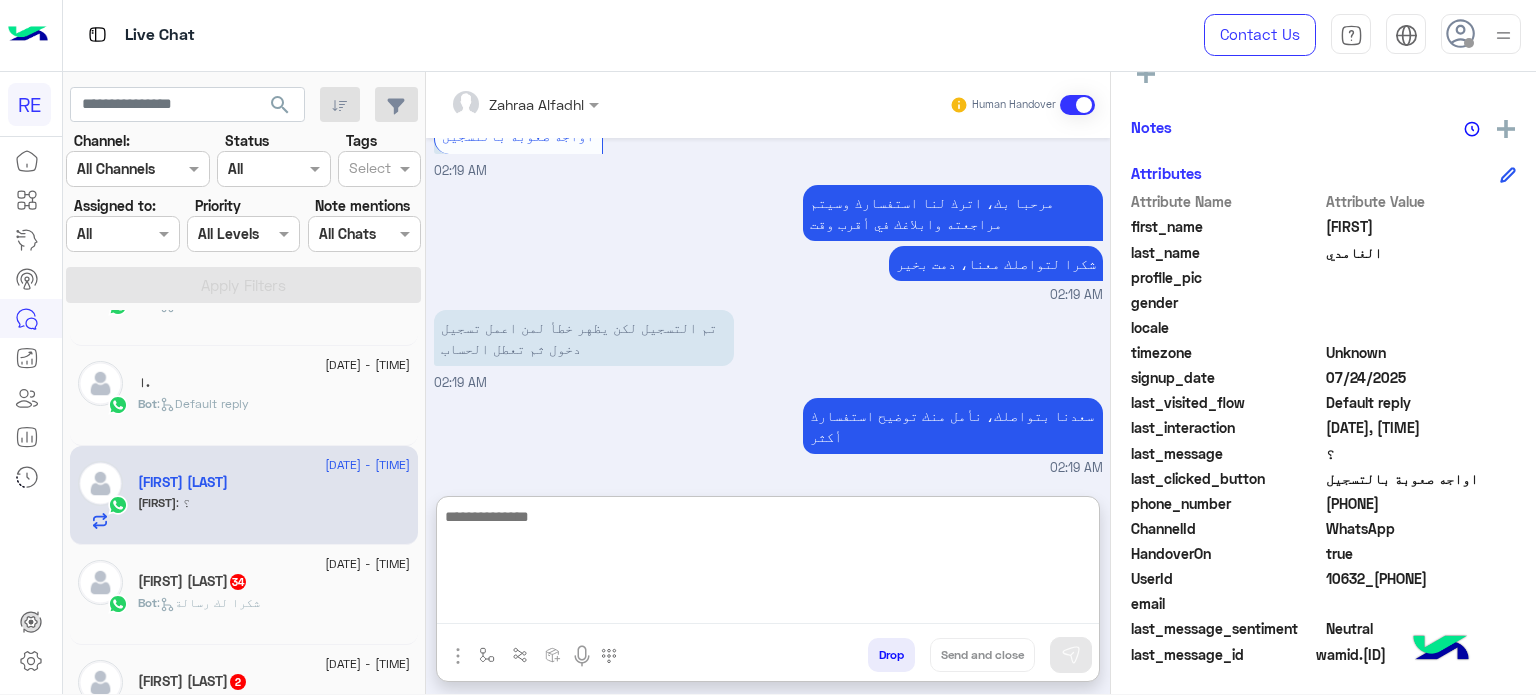 scroll, scrollTop: 1367, scrollLeft: 0, axis: vertical 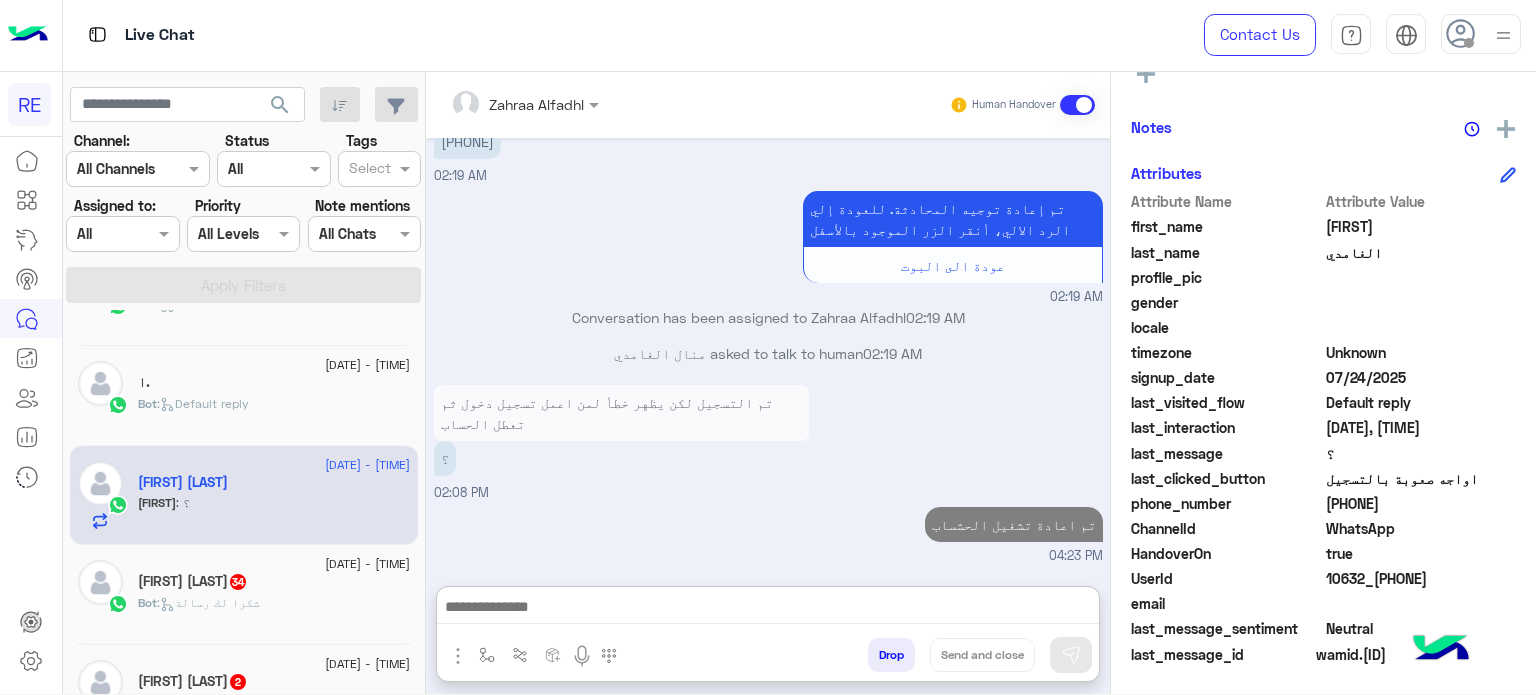 click on "Bot :   شكرا لك رسالة" 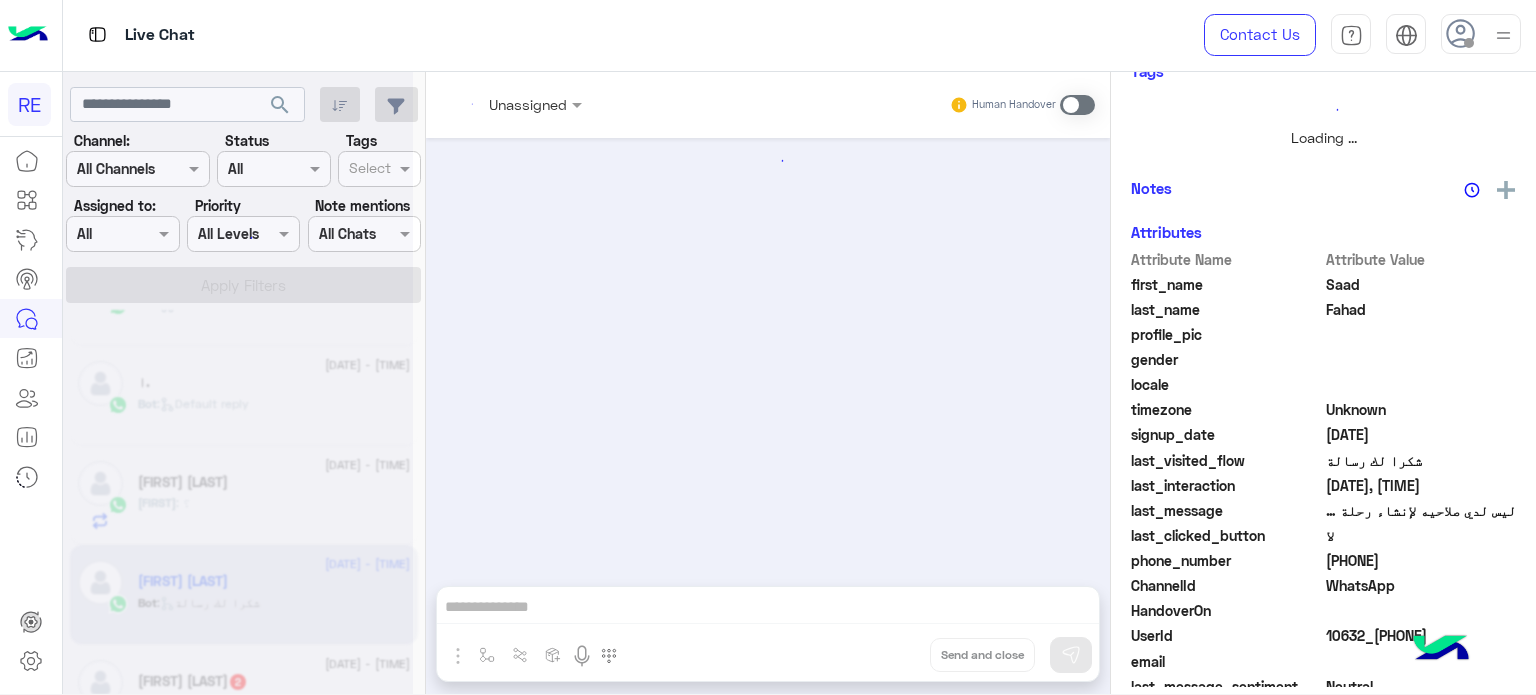 scroll, scrollTop: 0, scrollLeft: 0, axis: both 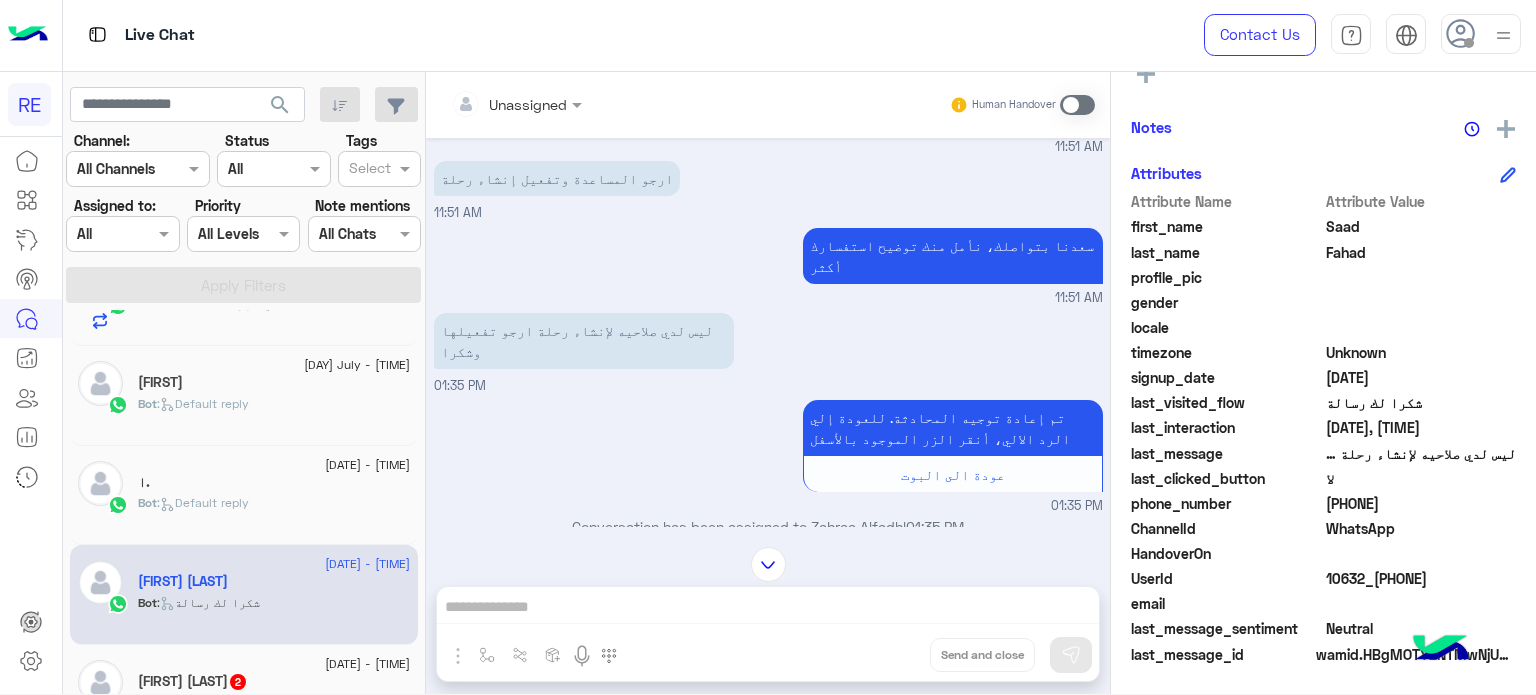 click on "Unassigned Human Handover     Jul 24, 2025  وعليكم السلام ،كيف اقدر اساعدك
اهلًا بك في تطبيق رحلة 👋
Welcome to Rehla  👋
من فضلك أختر لغة التواصل
Please choose your preferred Language
English   عربي     [TIME]   عربي    [TIME]  هل أنت ؟   كابتن 👨🏻‍✈️   عميل 🧳   رحال (مرشد مرخص) 🏖️     [TIME]   كابتن     [TIME]  اختر احد الخدمات التالية:    [TIME]   الملاحظات والشكاوى    [TIME]  اختيار أي:    [TIME]   ملاحظات و مقترحات     [TIME]  اترك لنا اقتراحاتك أو ملاحظاتك. اي خدمة اخرى ؟  الرجوع للقائمة الرئ   لا     [TIME]  ارجو المساعدة وتفعيل إنشاء  رحلة   [TIME]  سعدنا بتواصلك، نأمل منك توضيح استفسارك أكثر    [TIME]    [TIME]   عودة الى البوت     [TIME]   [TIME]" at bounding box center [768, 387] 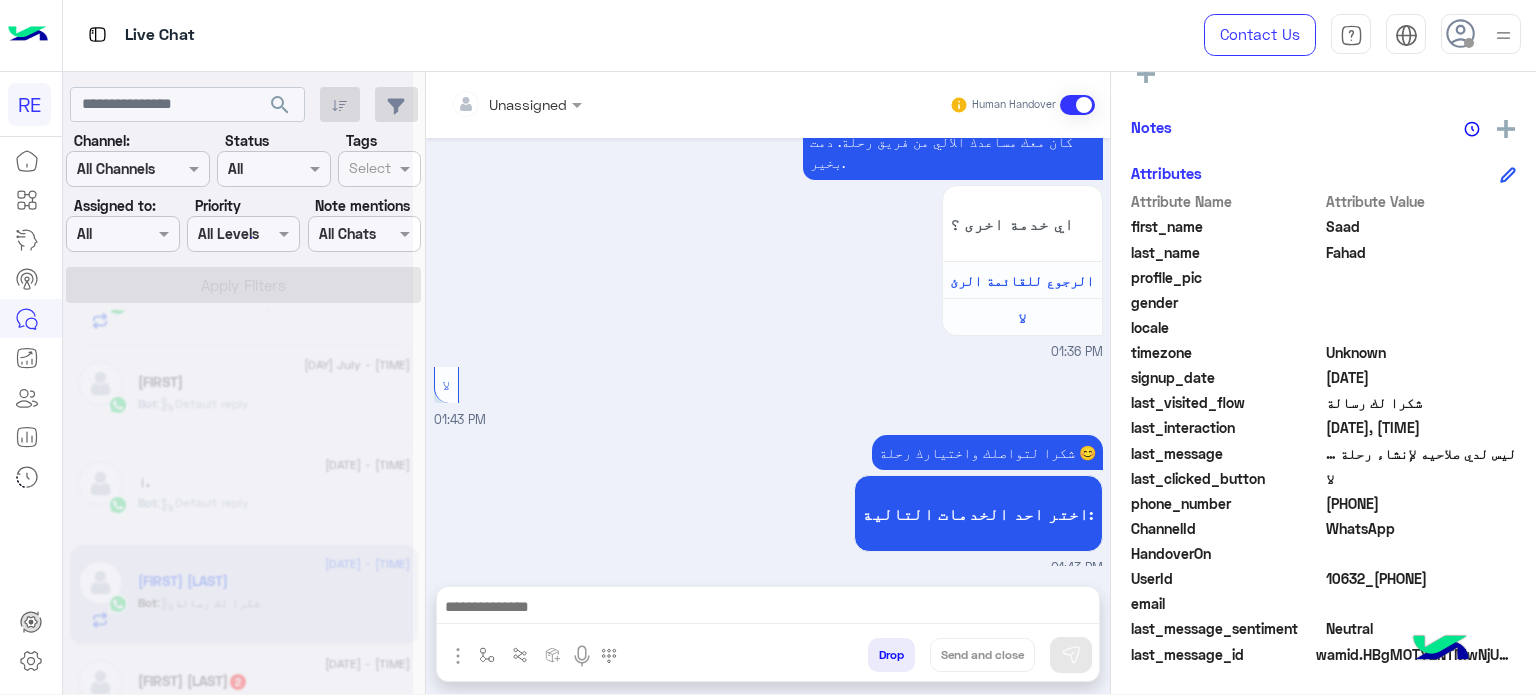 click at bounding box center (768, 612) 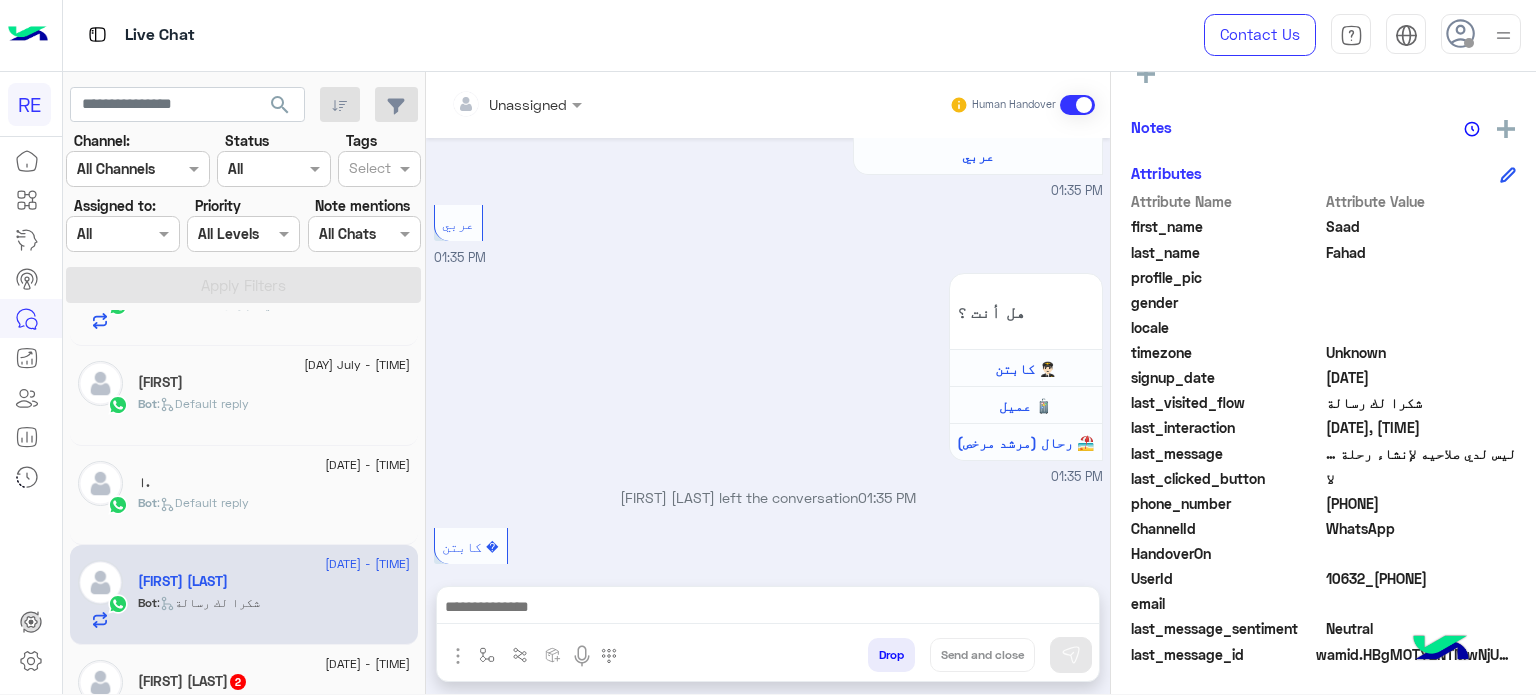 scroll, scrollTop: 621, scrollLeft: 0, axis: vertical 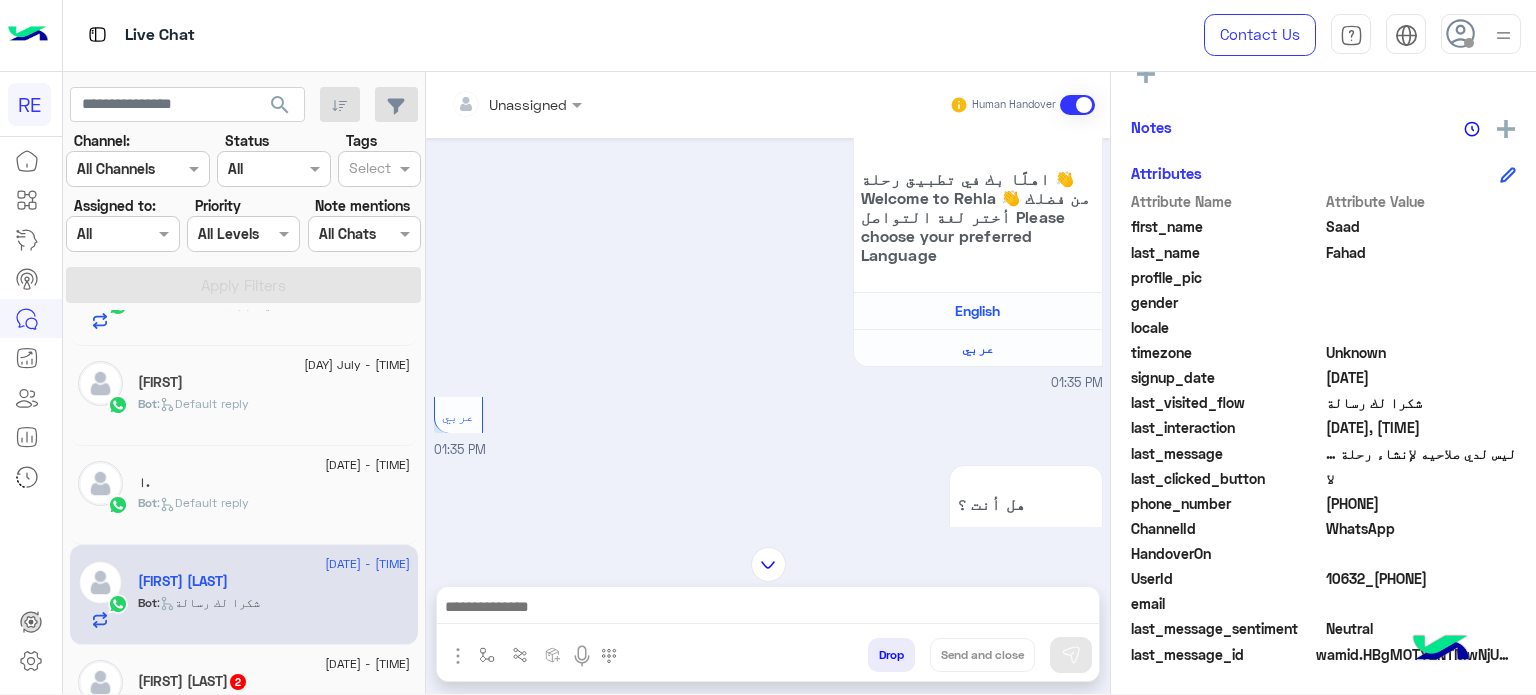 click at bounding box center [768, 612] 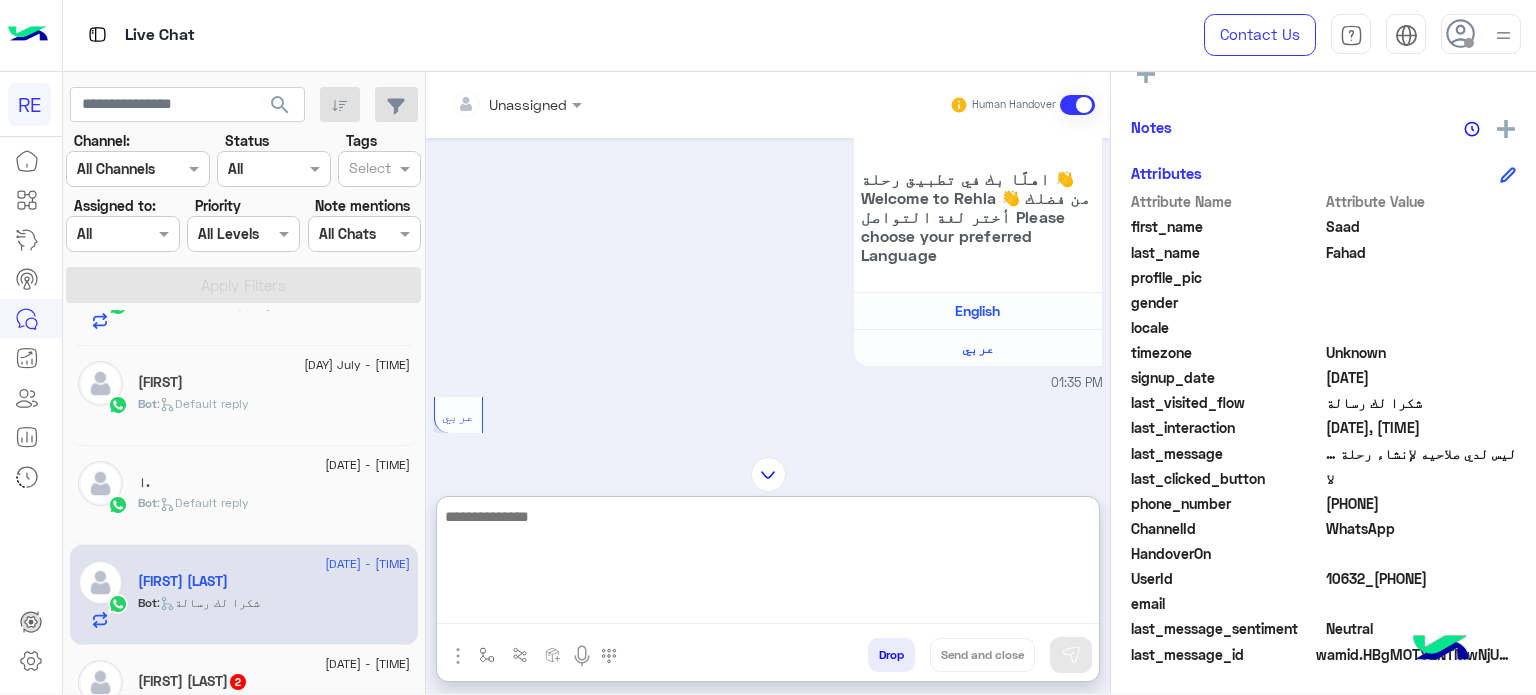 click at bounding box center [768, 564] 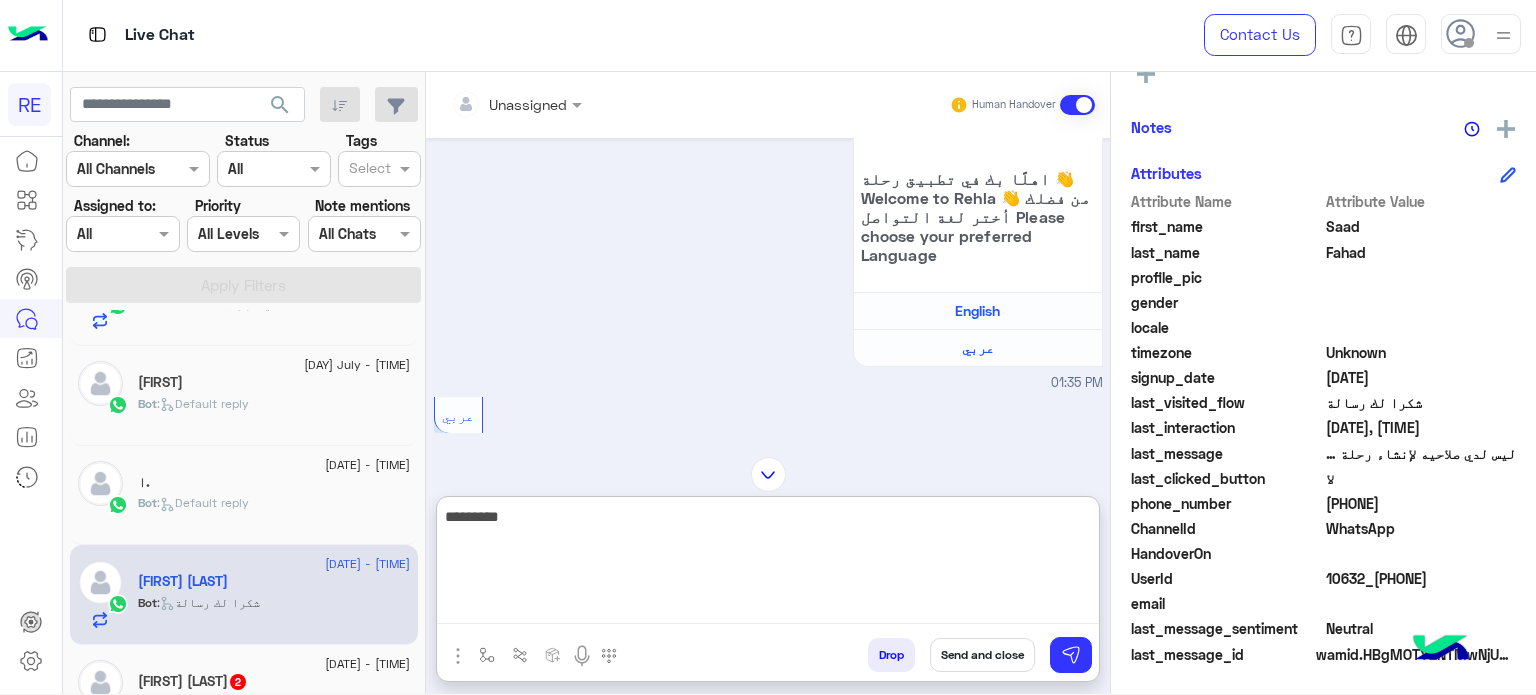 type on "**********" 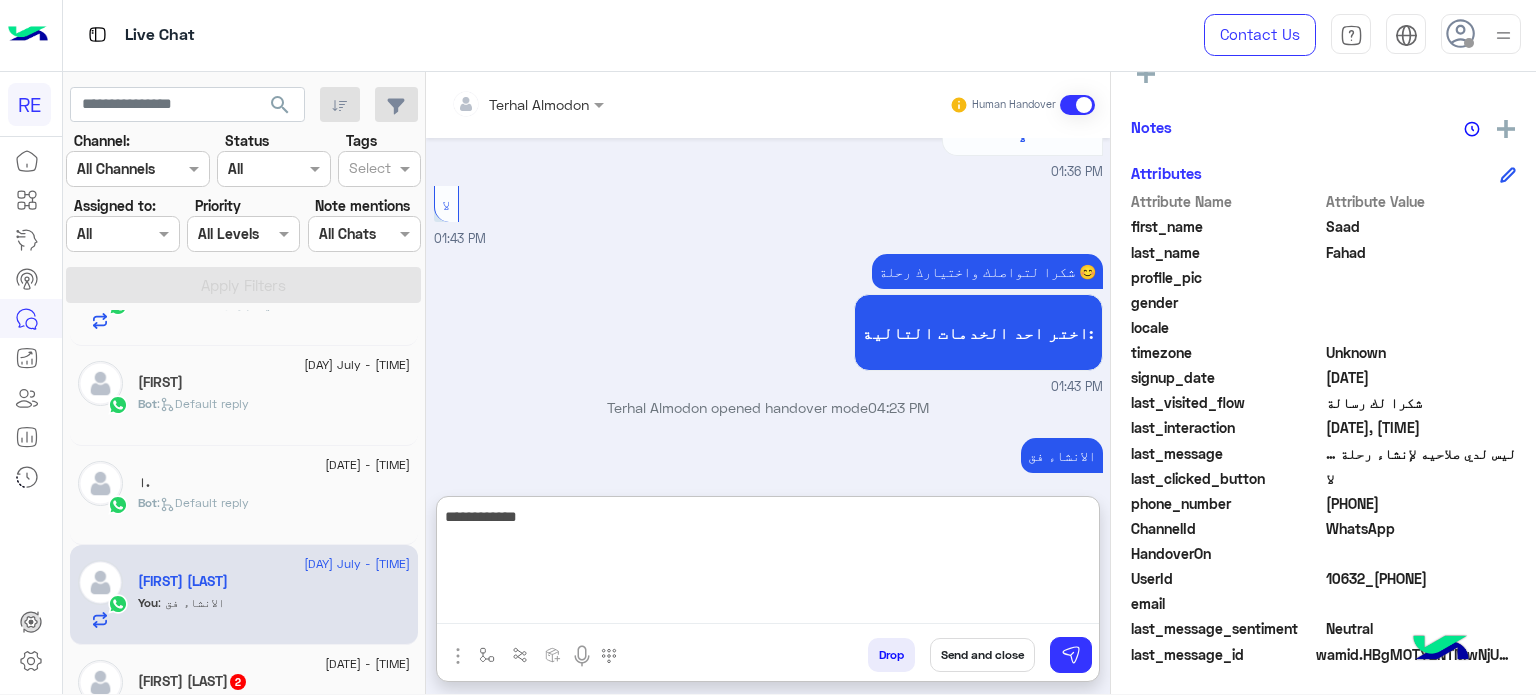 scroll, scrollTop: 2104, scrollLeft: 0, axis: vertical 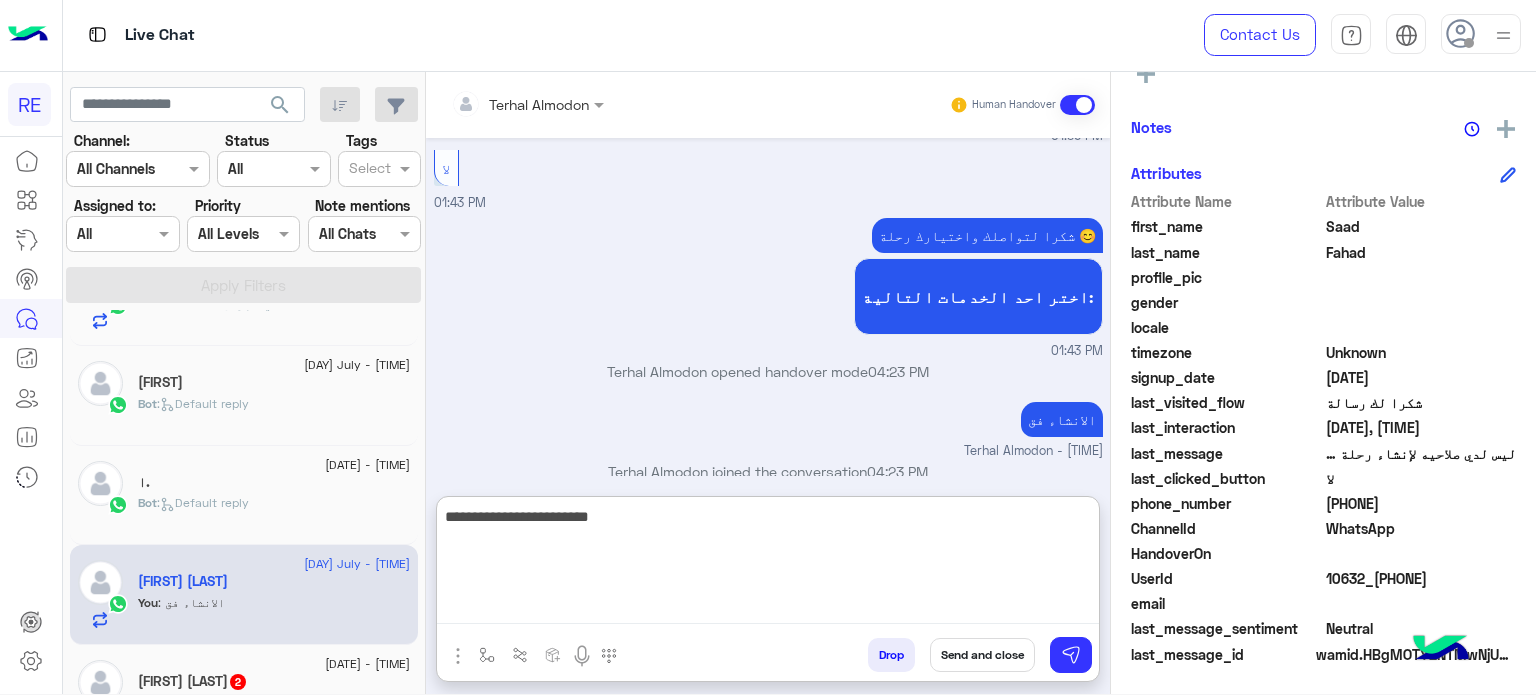 type on "**********" 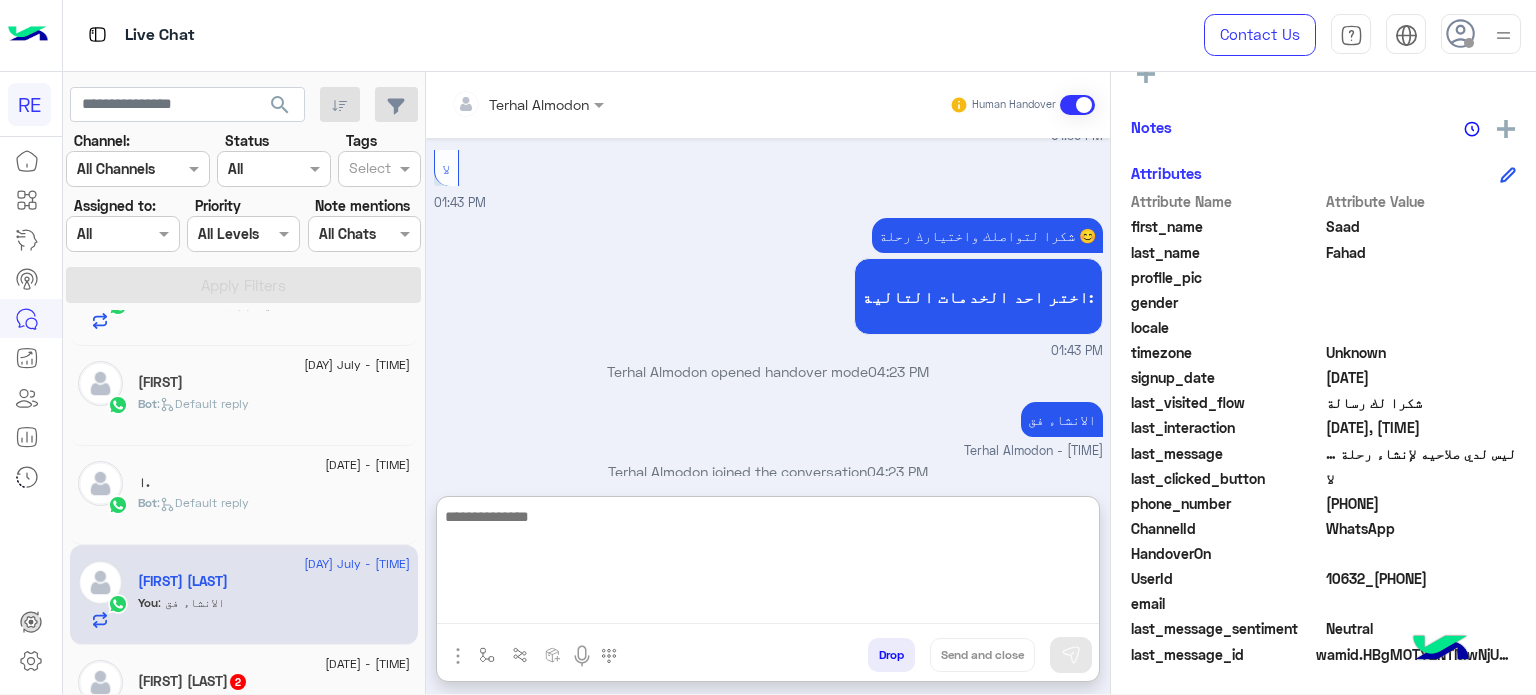 scroll, scrollTop: 2168, scrollLeft: 0, axis: vertical 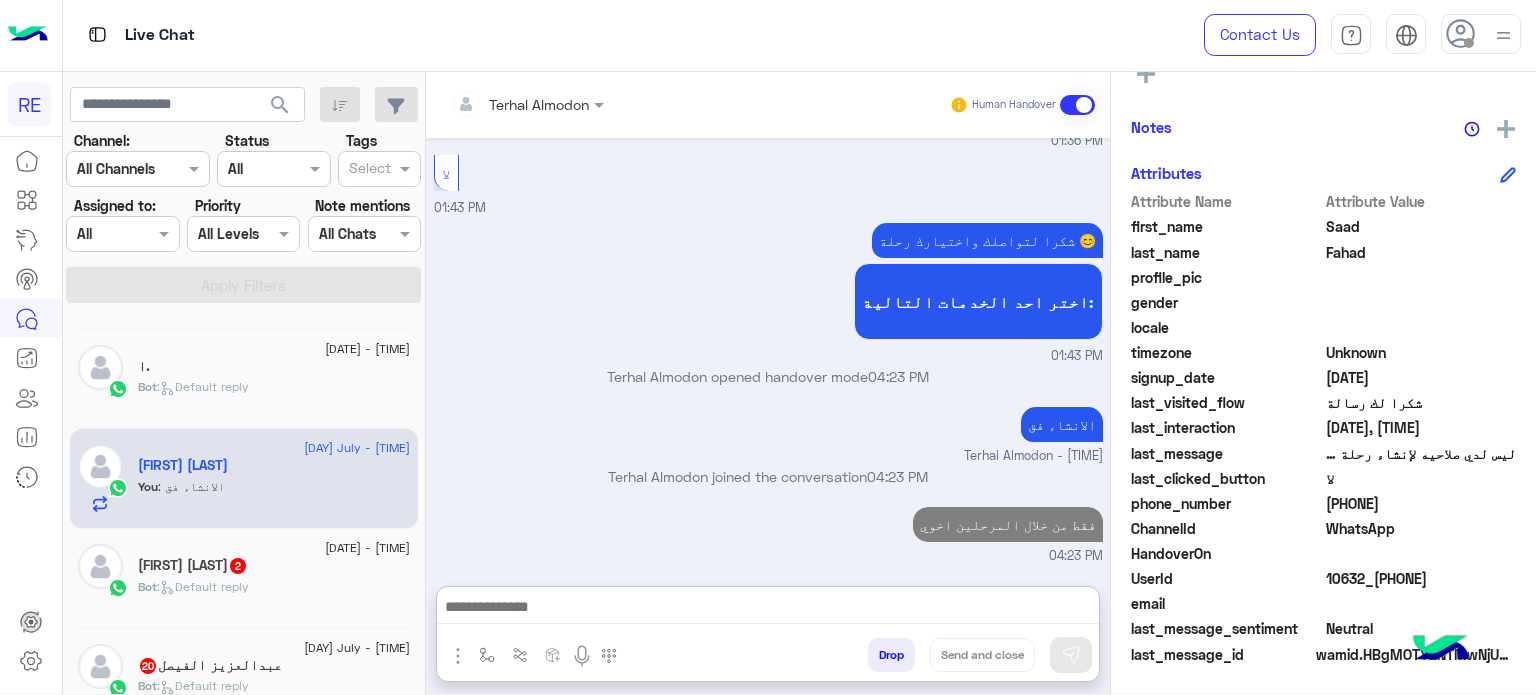 click on "[DATE] - [TIME]  [FIRST]   You  : الانشاء فق" 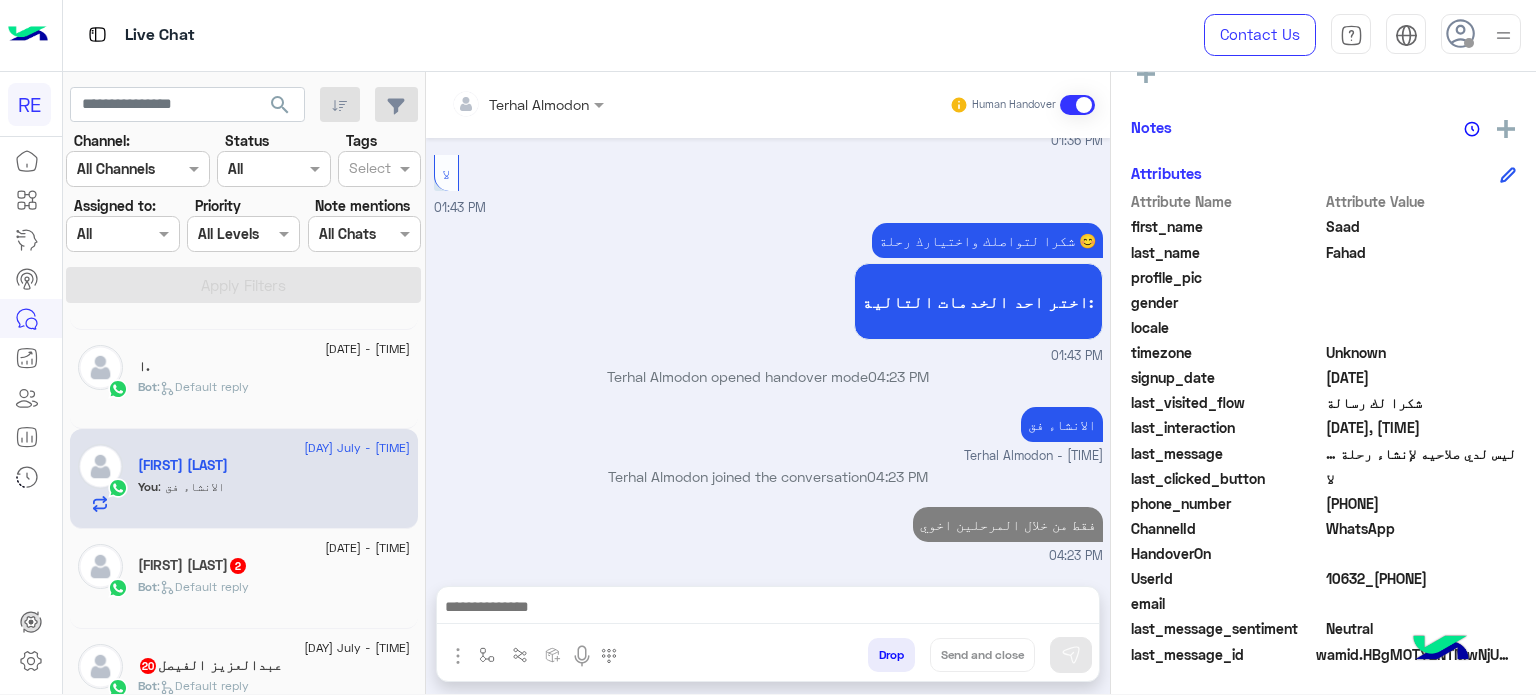 scroll, scrollTop: 2077, scrollLeft: 0, axis: vertical 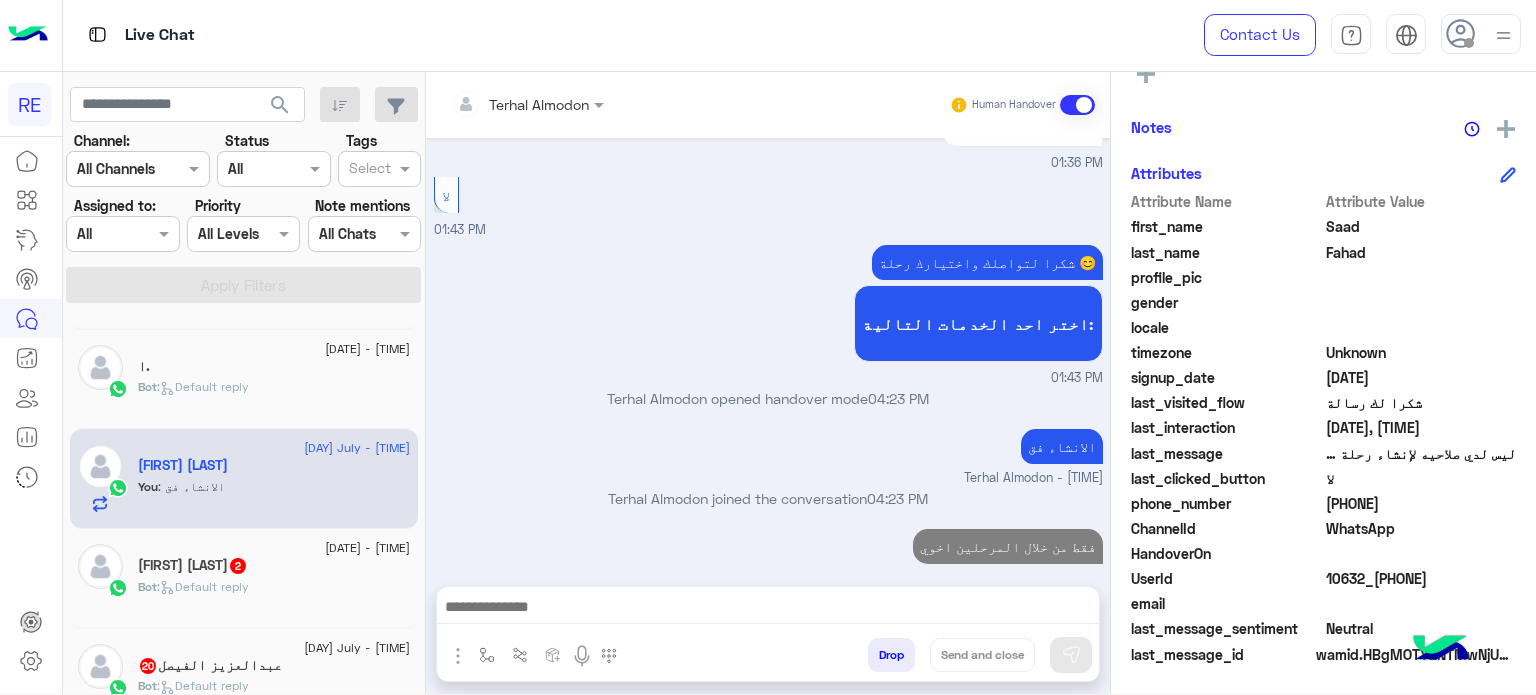 click on "[DATE] [NAME] 20 Bot : Default reply" 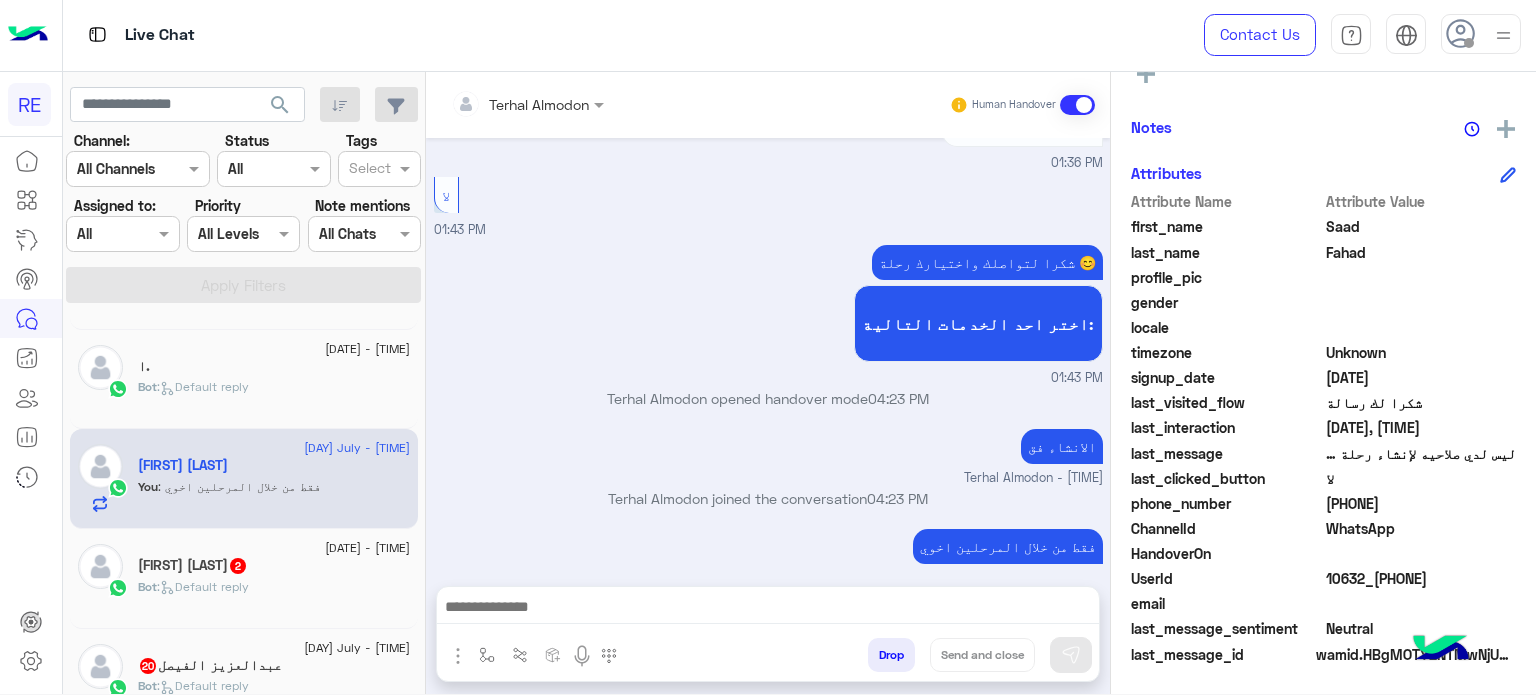 click on "Bot :   Default reply" 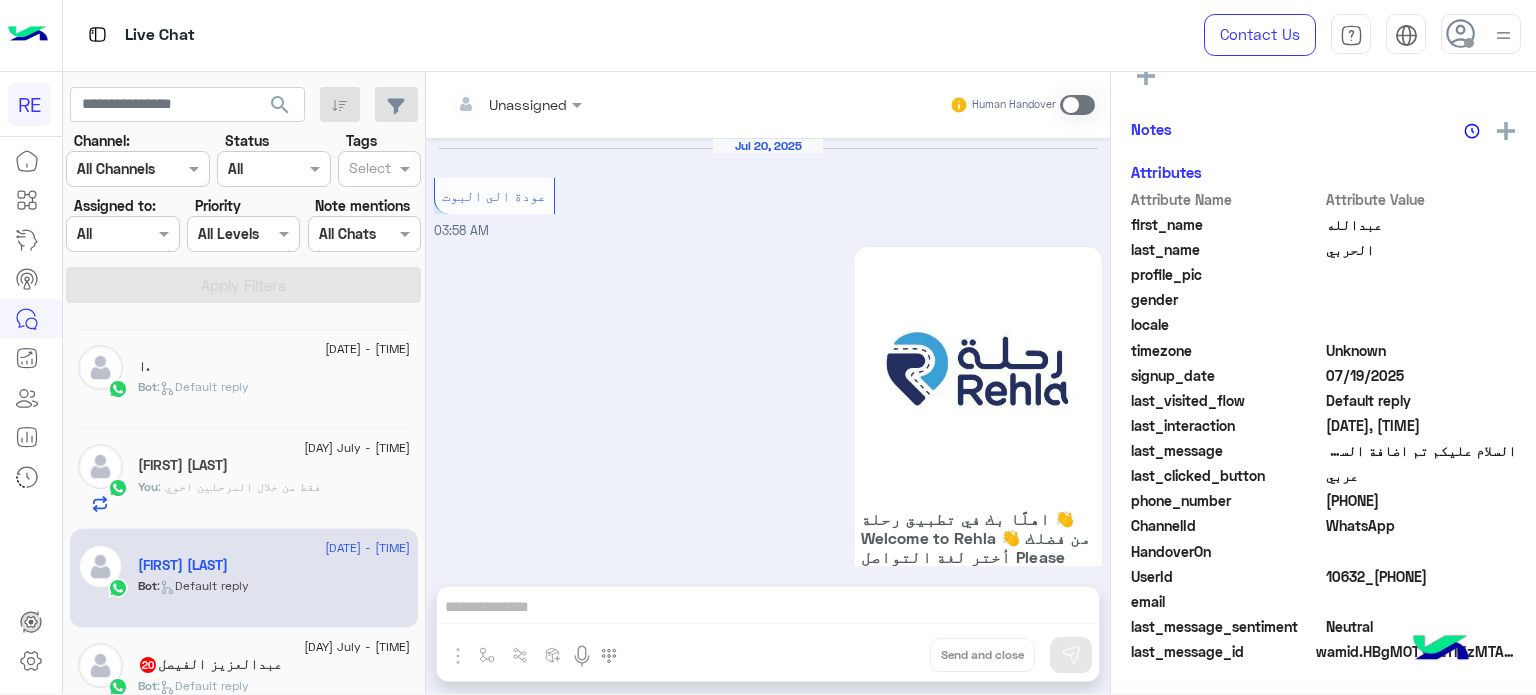 scroll, scrollTop: 684, scrollLeft: 0, axis: vertical 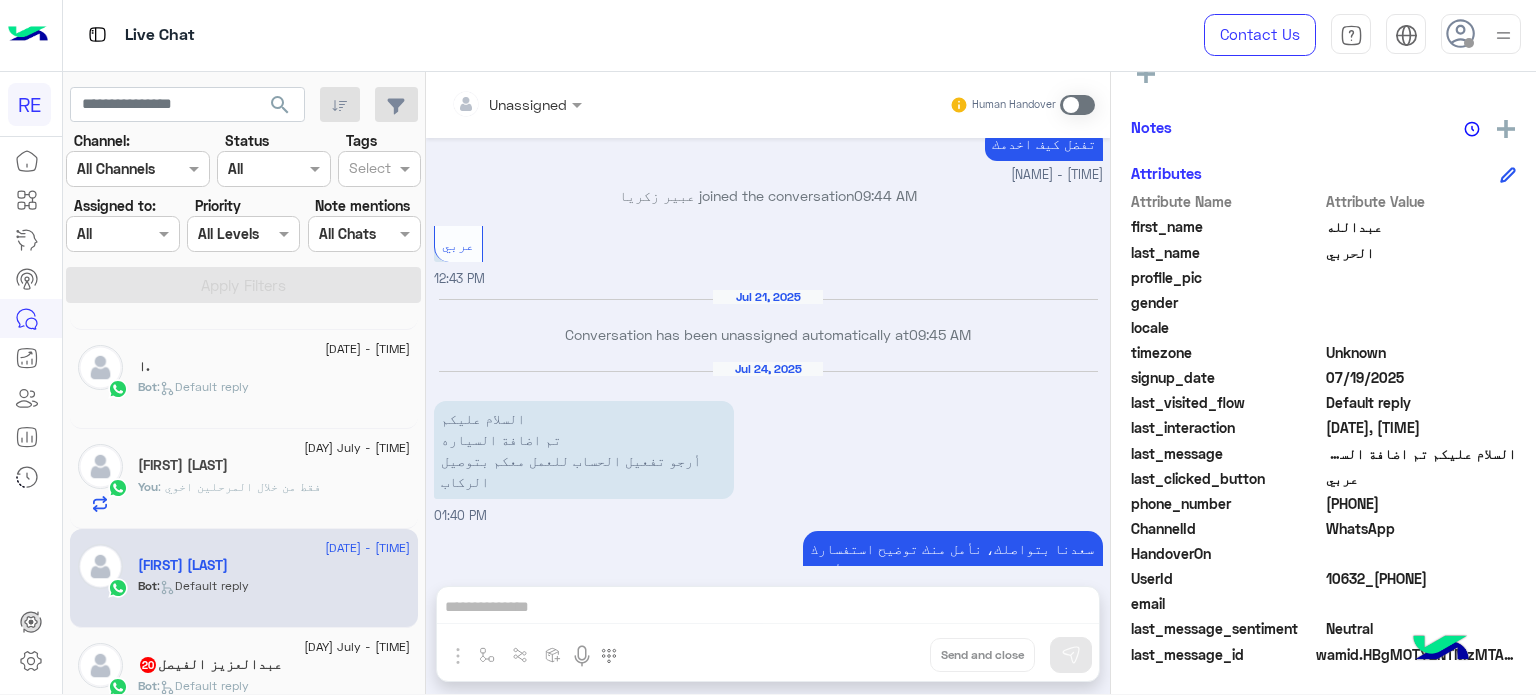 drag, startPoint x: 1413, startPoint y: 503, endPoint x: 1344, endPoint y: 512, distance: 69.58448 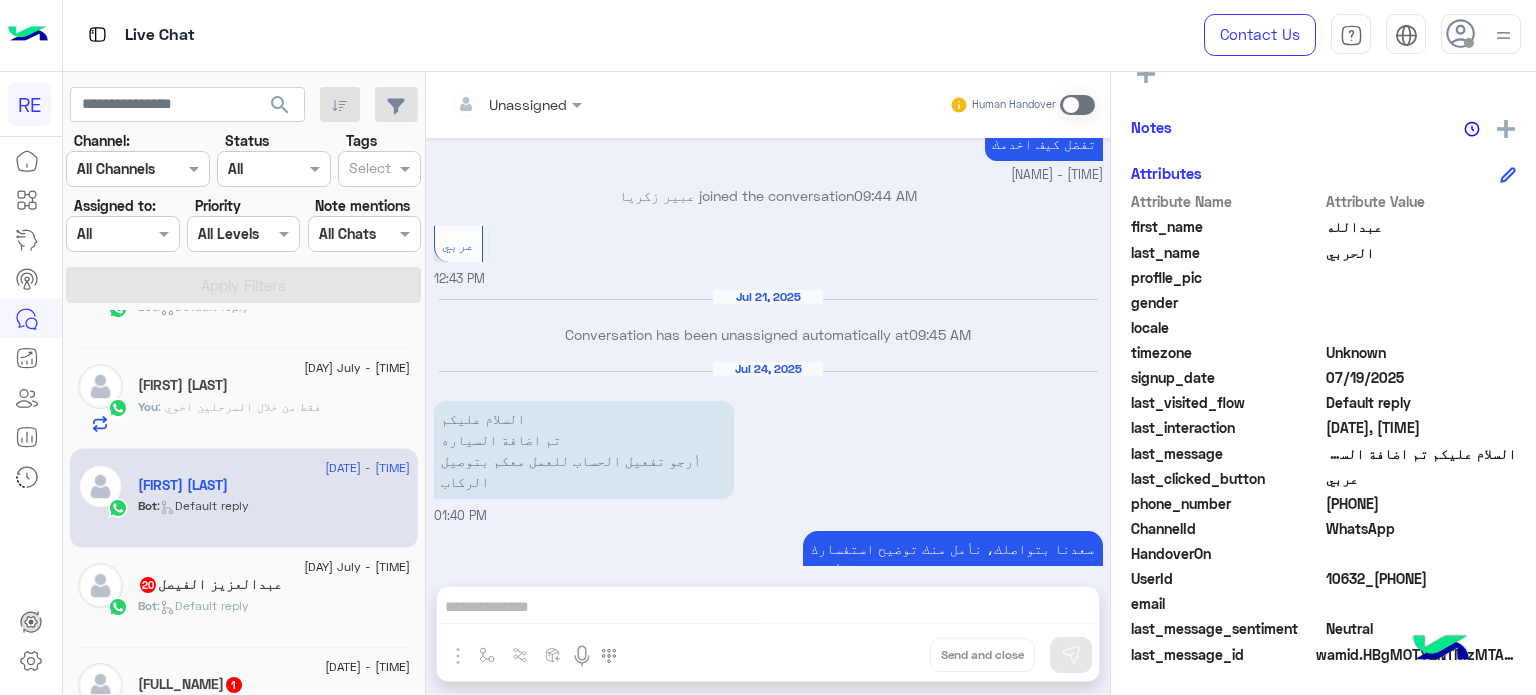 scroll, scrollTop: 1463, scrollLeft: 0, axis: vertical 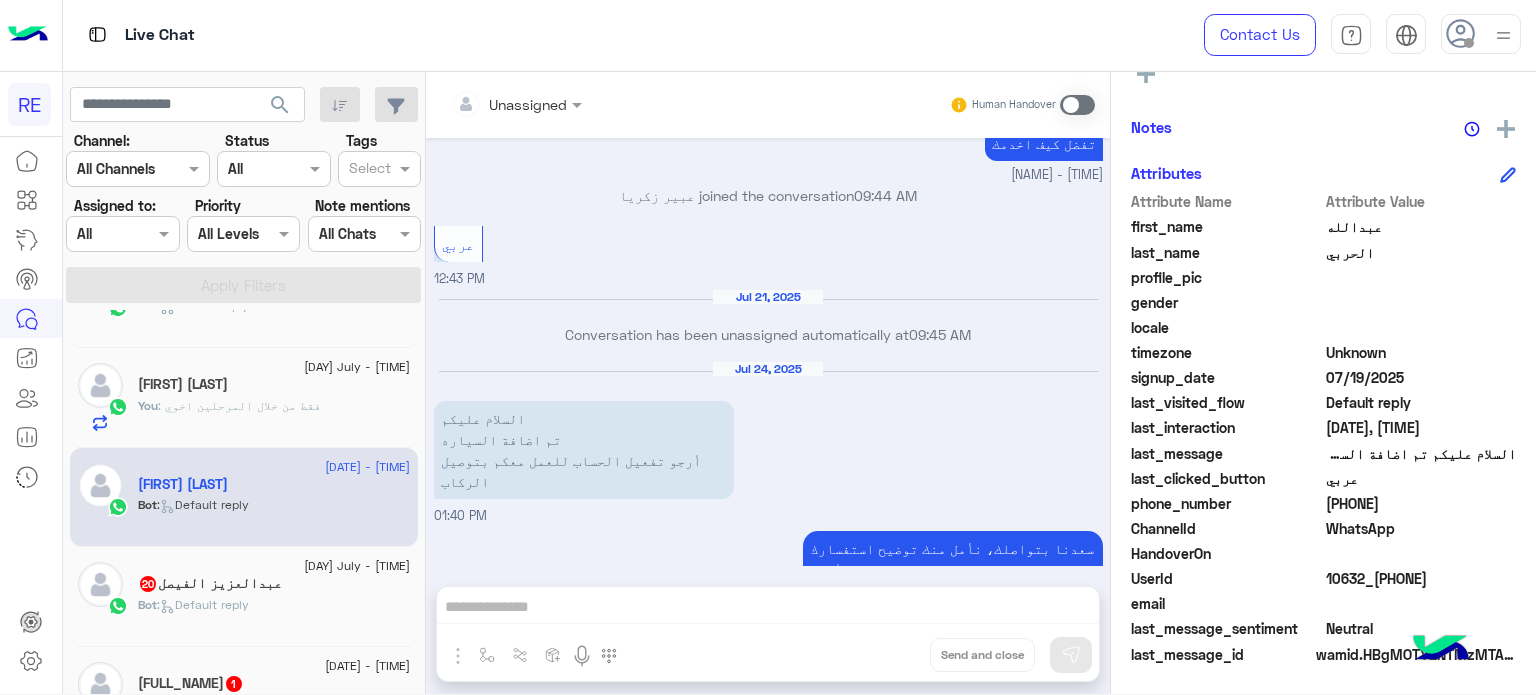 click on "[FULL_NAME] 20" 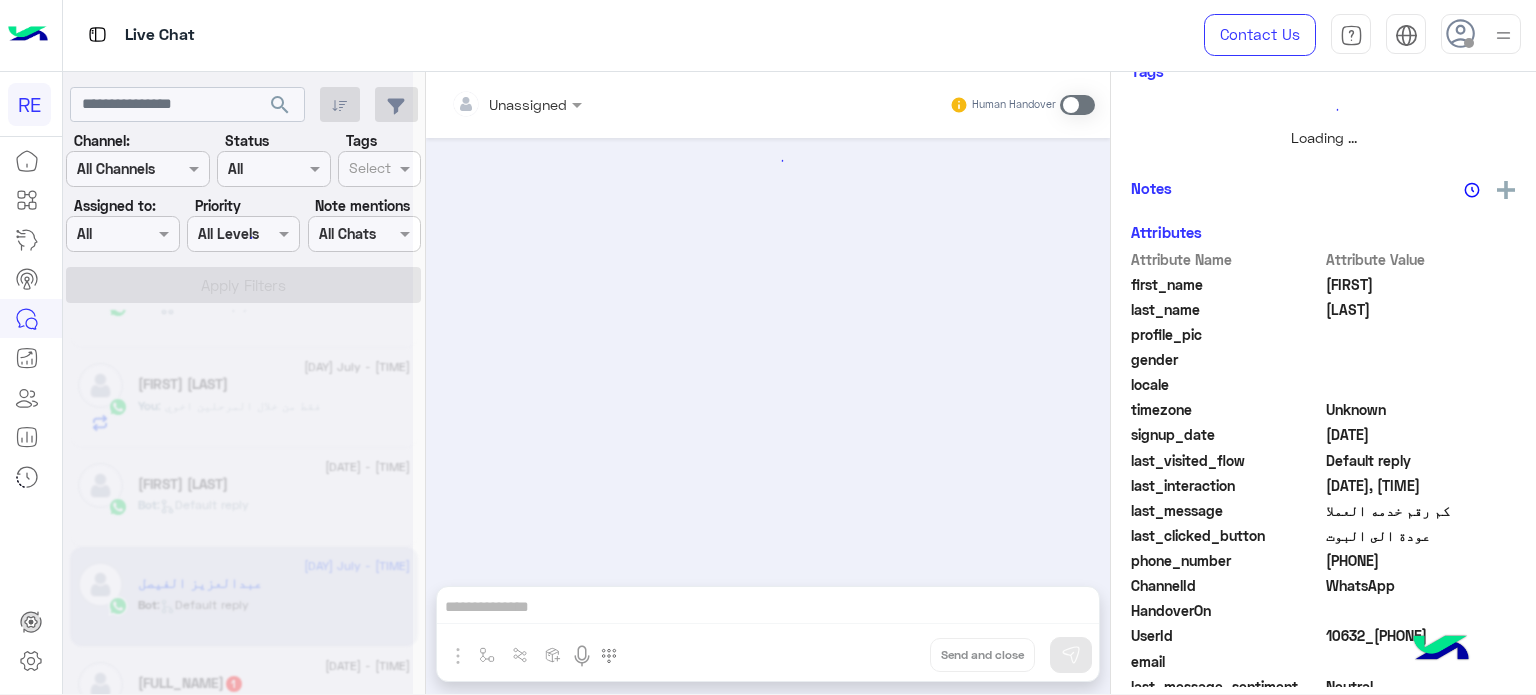 scroll, scrollTop: 438, scrollLeft: 0, axis: vertical 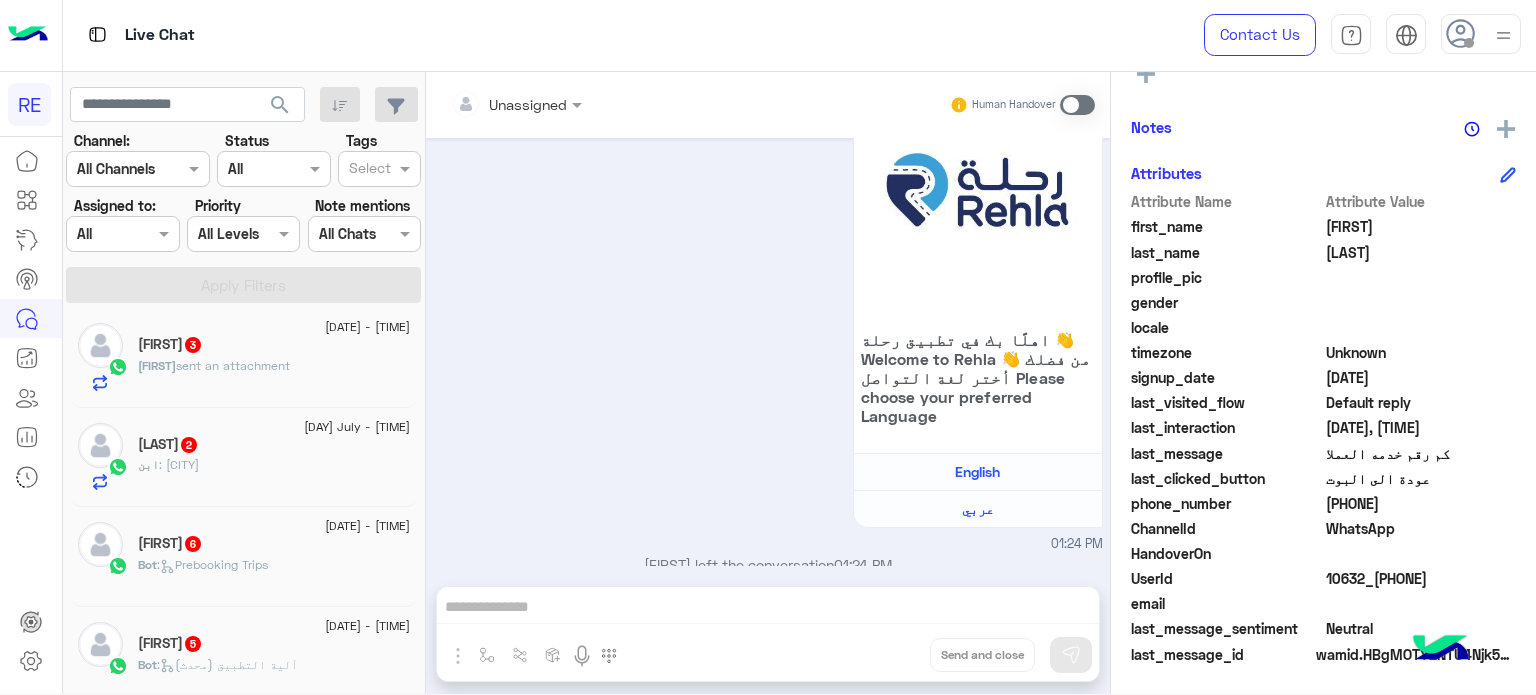 click on "sent an attachment" 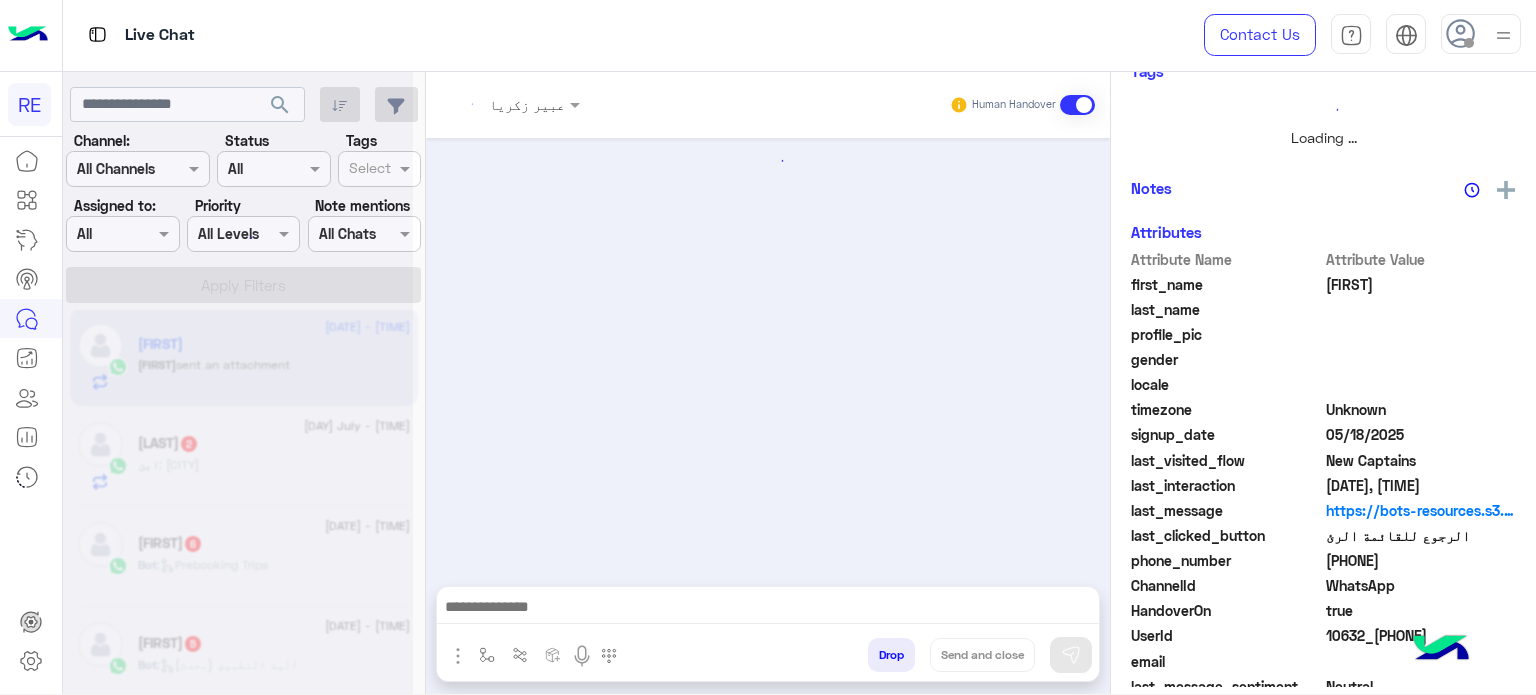 scroll, scrollTop: 438, scrollLeft: 0, axis: vertical 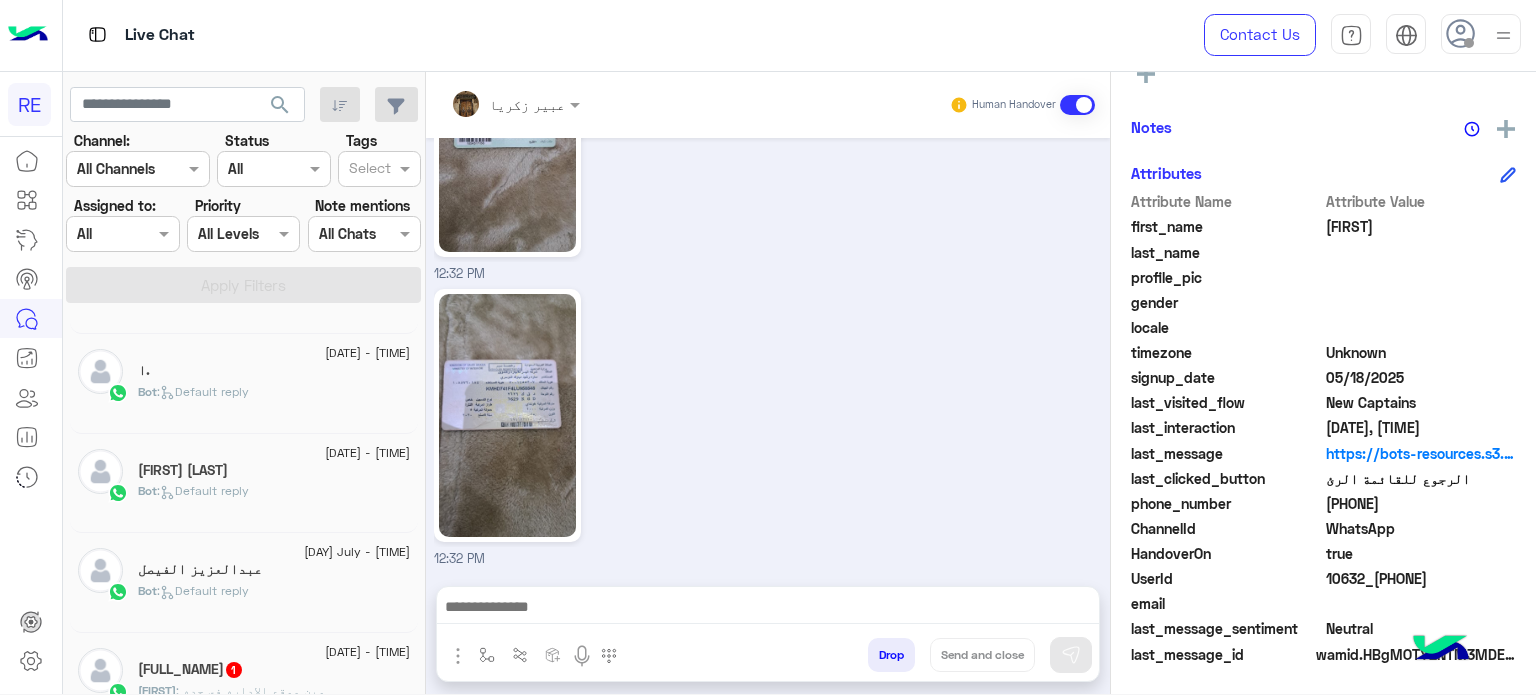 click on "[FULL_NAME] 1" 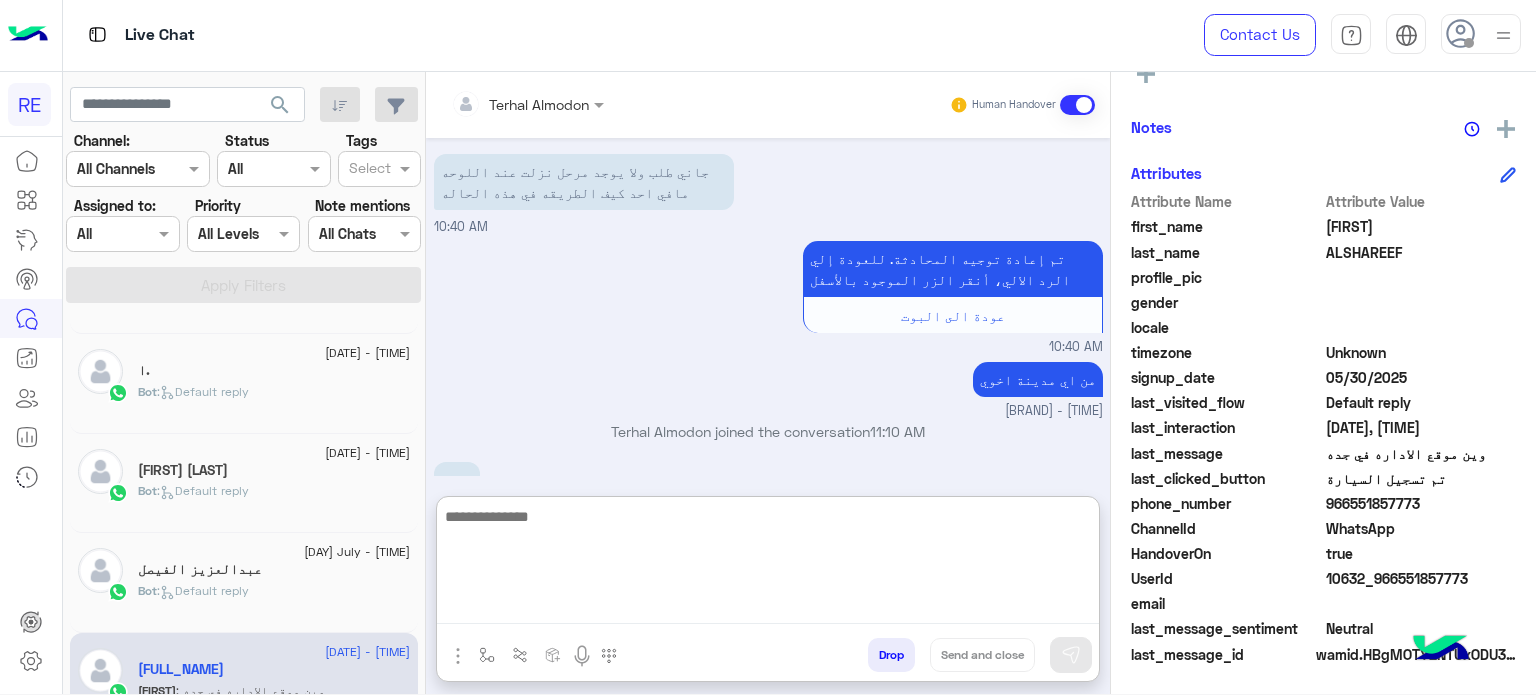 click at bounding box center (768, 564) 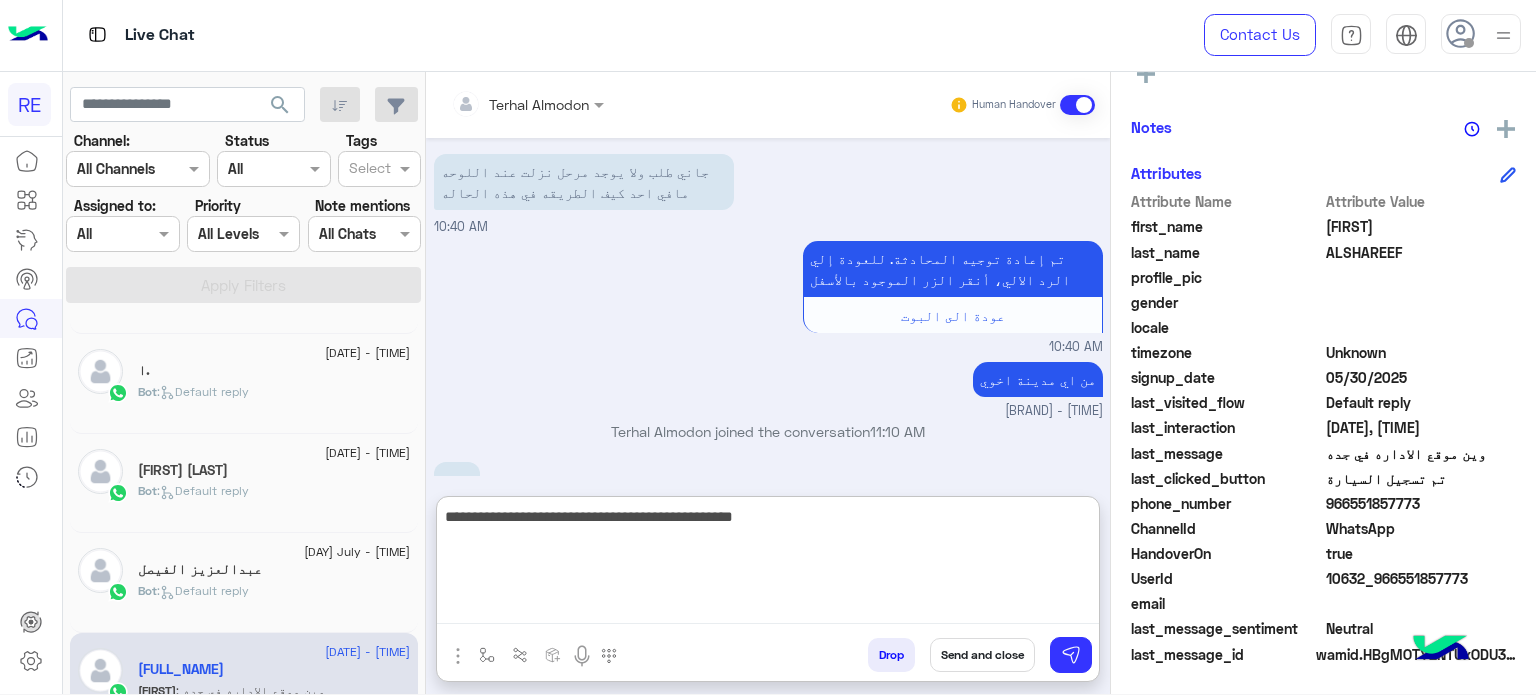 type on "**********" 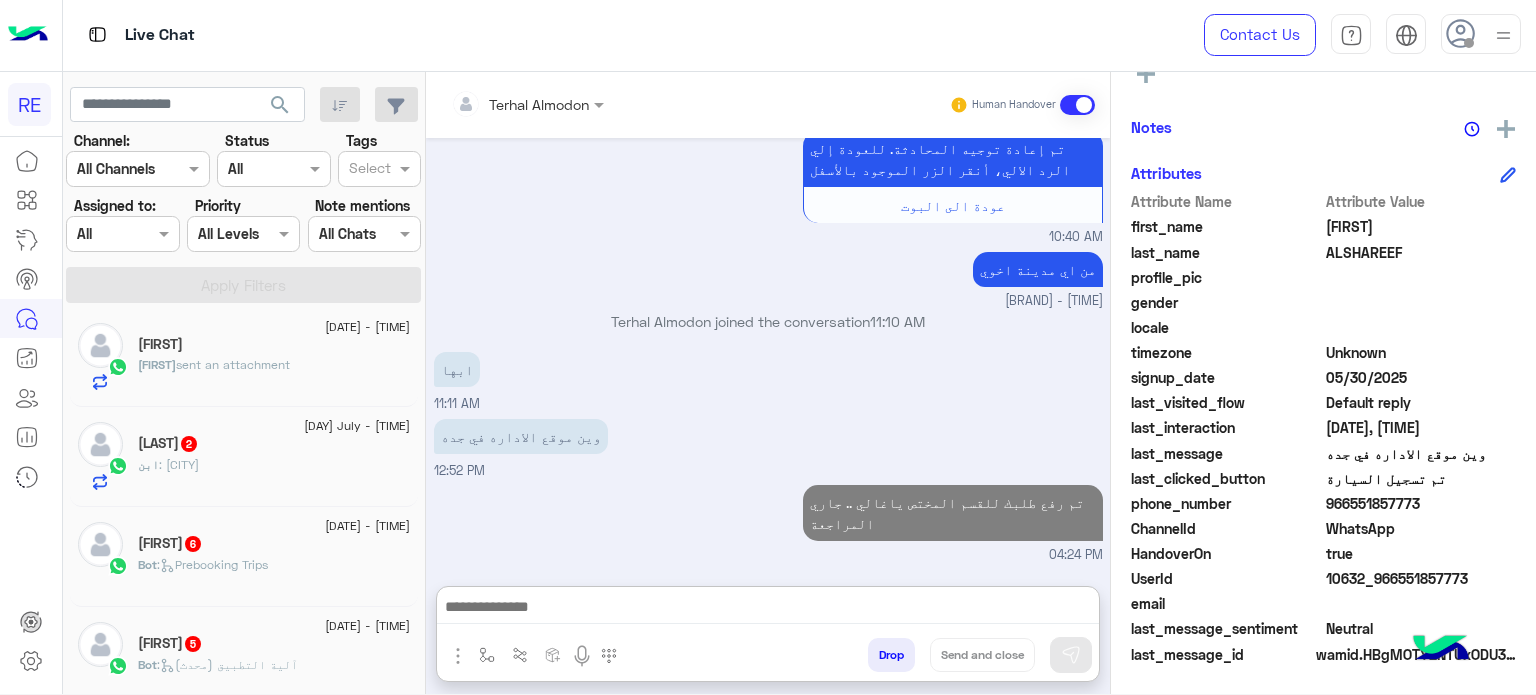 click on "[DAY] July - [TIME] [FIRST] [FIRST] sent an attachment [DAY] July - [TIME] [LAST] [NUMBER] [LAST] : المدينة المنورة [DAY] July - [TIME] [FIRST] [NUMBER] Bot : Prebooking Trips [DAY] July - [TIME] [FIRST] [NUMBER] Bot : آلية التطبيق (محدث) [DAY] July - [TIME] [FIRST] [NUMBER] [FIRST] : الرجال أخطأ بحقي عيني عينك ممكن احد يتواصل معي عشان اشرحله الموضوع [DAY] July - [TIME] [FIRST] You : زودني برقم الجوال المسجل فالتطبيق [DAY] July - [TIME] [FIRST] [NUMBER] Bot : New Captains [DAY] July - [TIME] [FIRST] [NUMBER] Bot : Default reply [DAY] July - [TIME] [FIRST] [NUMBER] Bot : Default reply [DAY] July - [TIME] [FIRST] [NUMBER][FIRST] : نعاني من مطار المدينة عدم وجود موظف رحله ! [DAY] July - [TIME] [FIRST] [NUMBER] [DAY] July - [TIME] . [NUMBER] . : فئة السيارة [DAY] July - [TIME]" 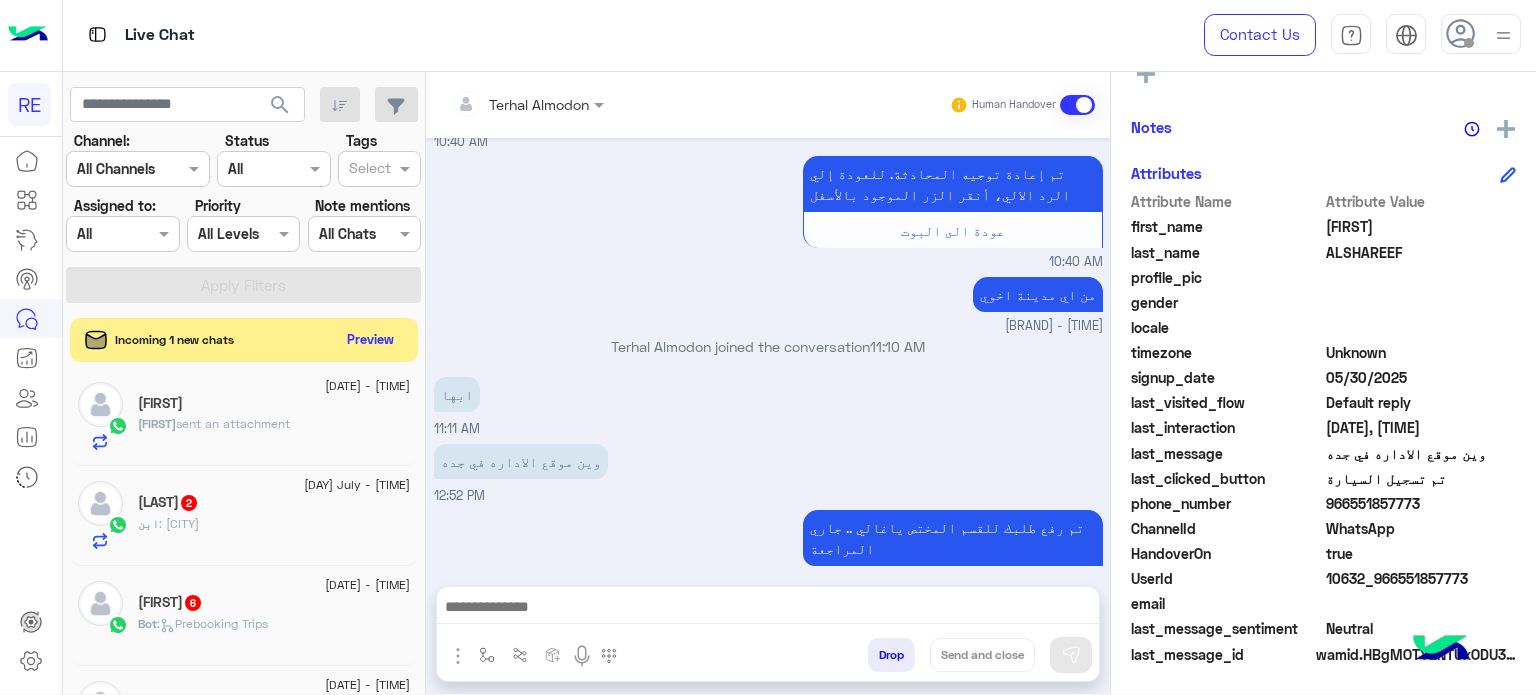 click on "[FIRST] sent an attachment" 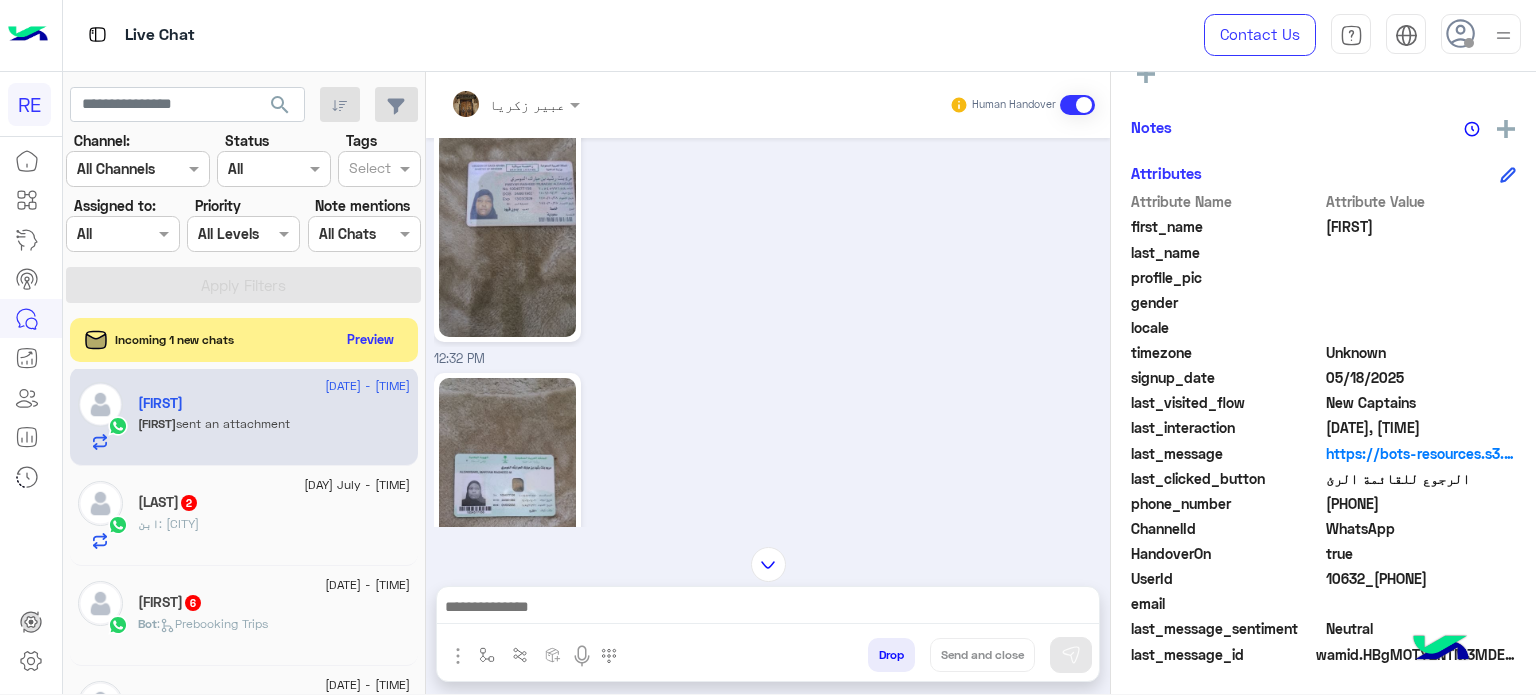 click on ": [CITY]" 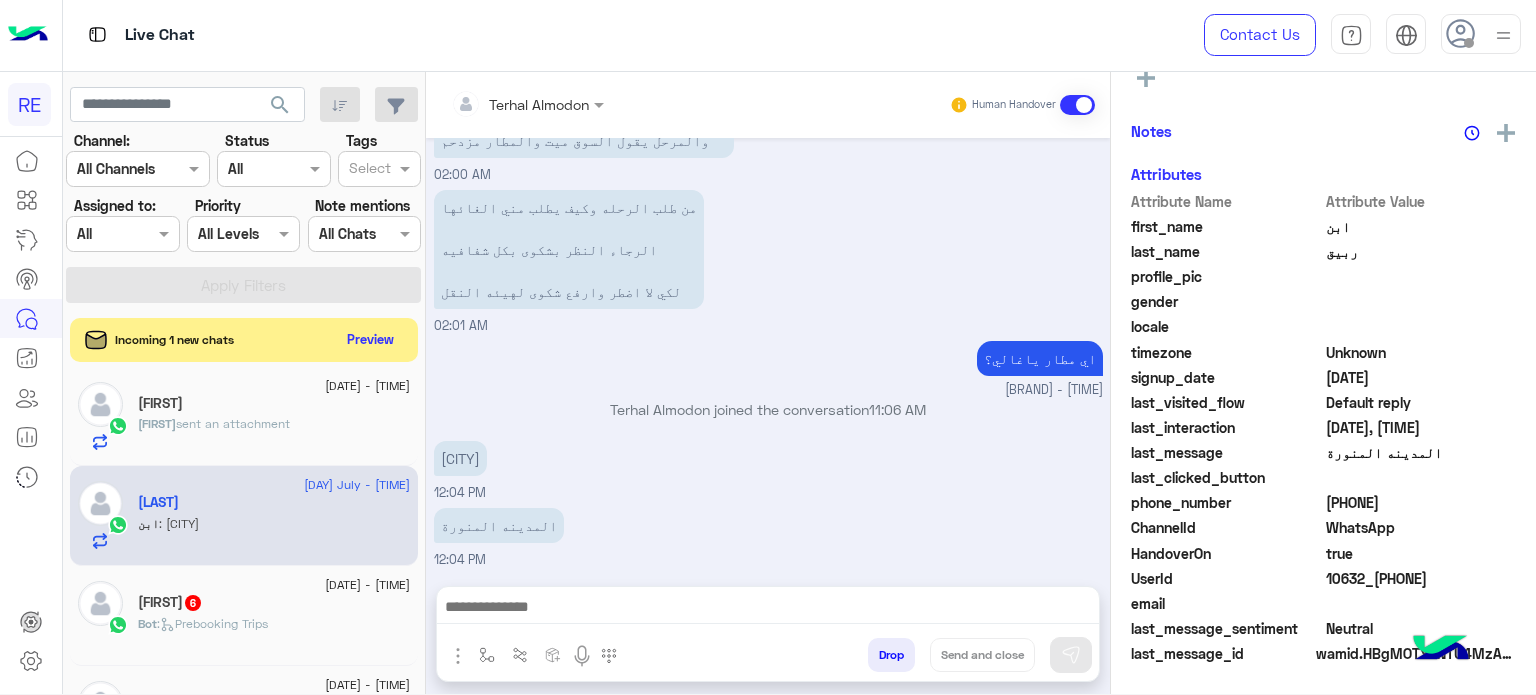 click on "[FIRST]  6" 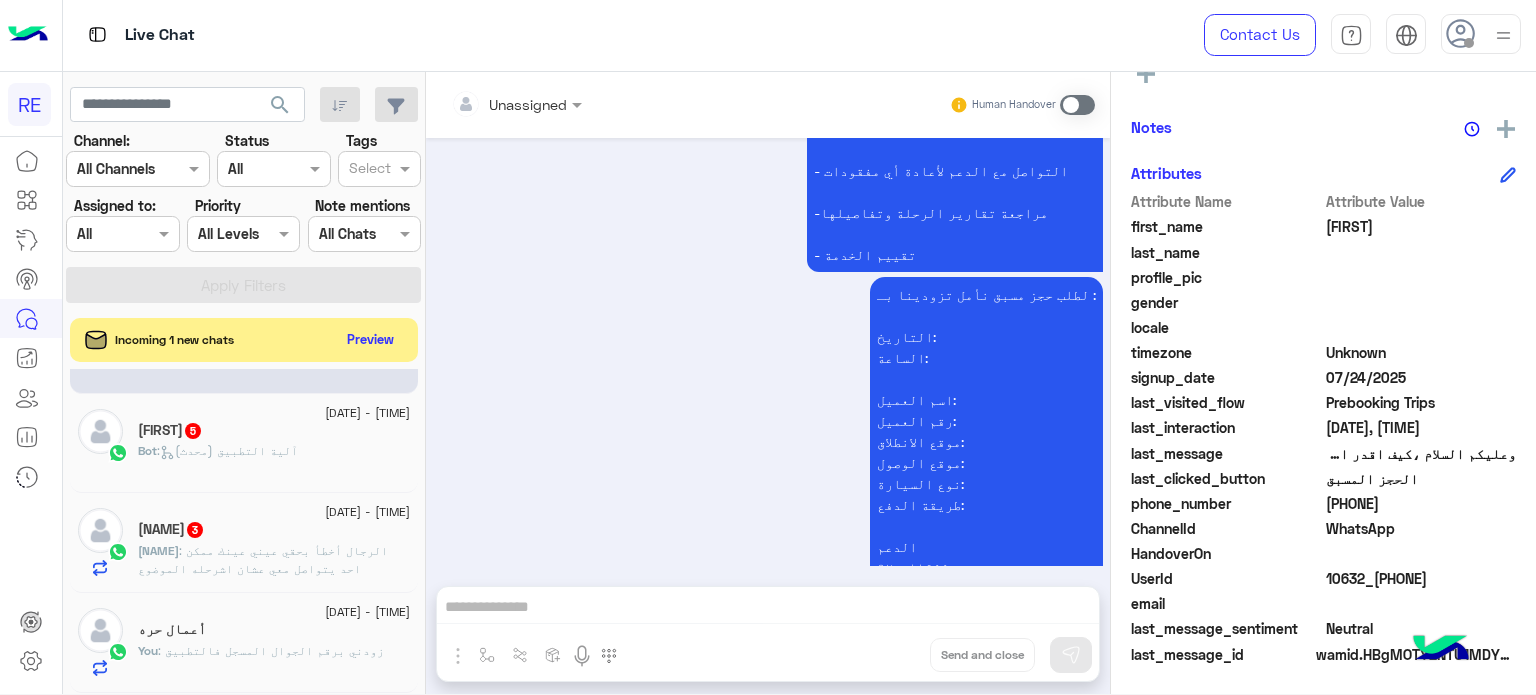 click on "Bot :   آلية التطبيق (محدث)" 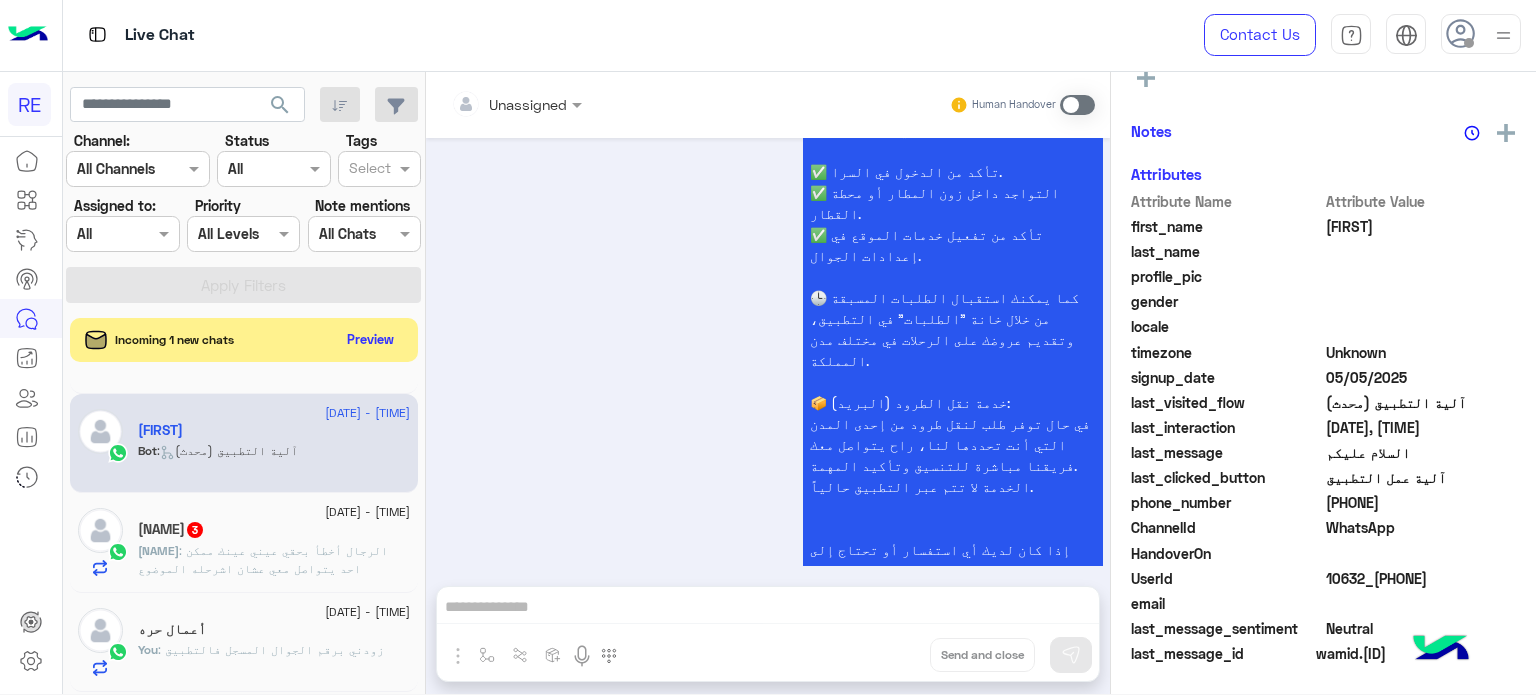 click on ": الرجال أخطأ بحقي عيني عينك ممكن احد يتواصل معي عشان اشرحله الموضوع" 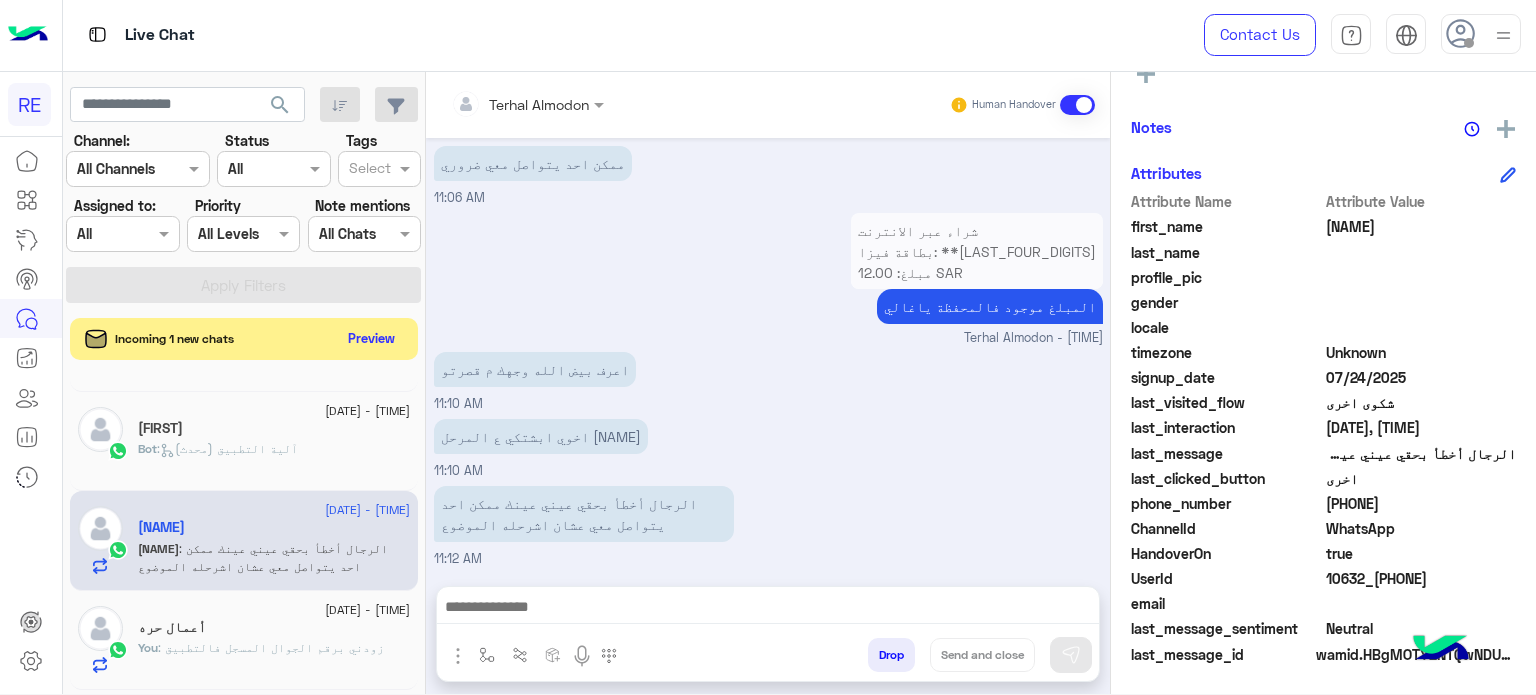 click on "Preview" 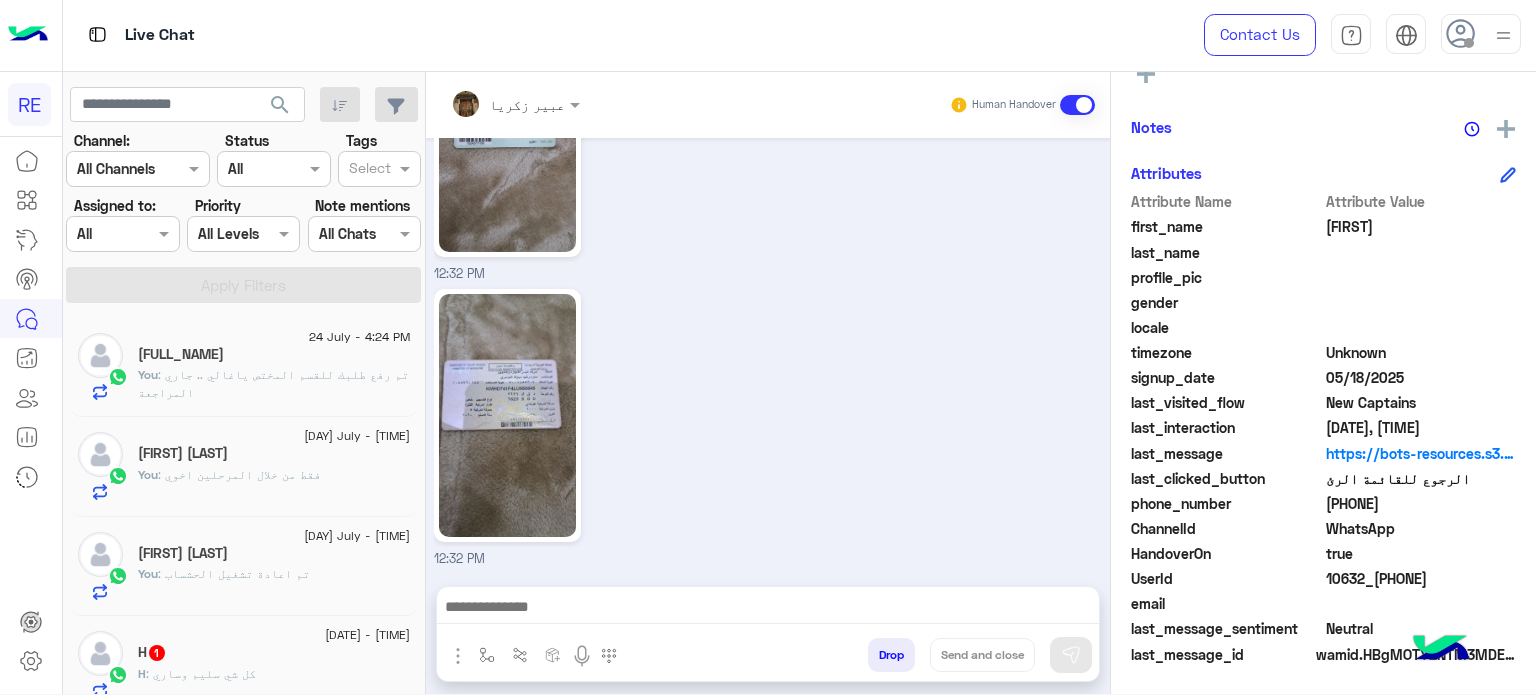 click on ": كل شي سليم وساري" 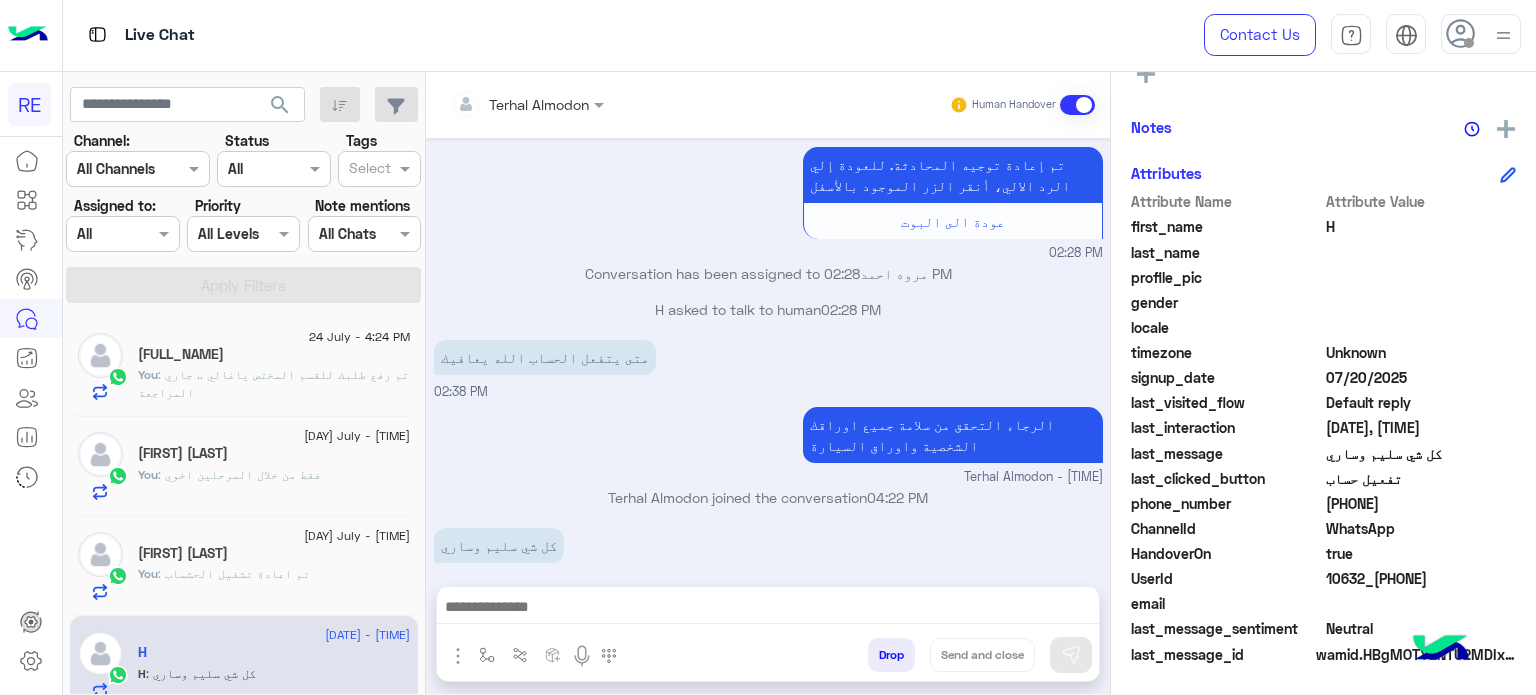 drag, startPoint x: 1416, startPoint y: 501, endPoint x: 1347, endPoint y: 505, distance: 69.115845 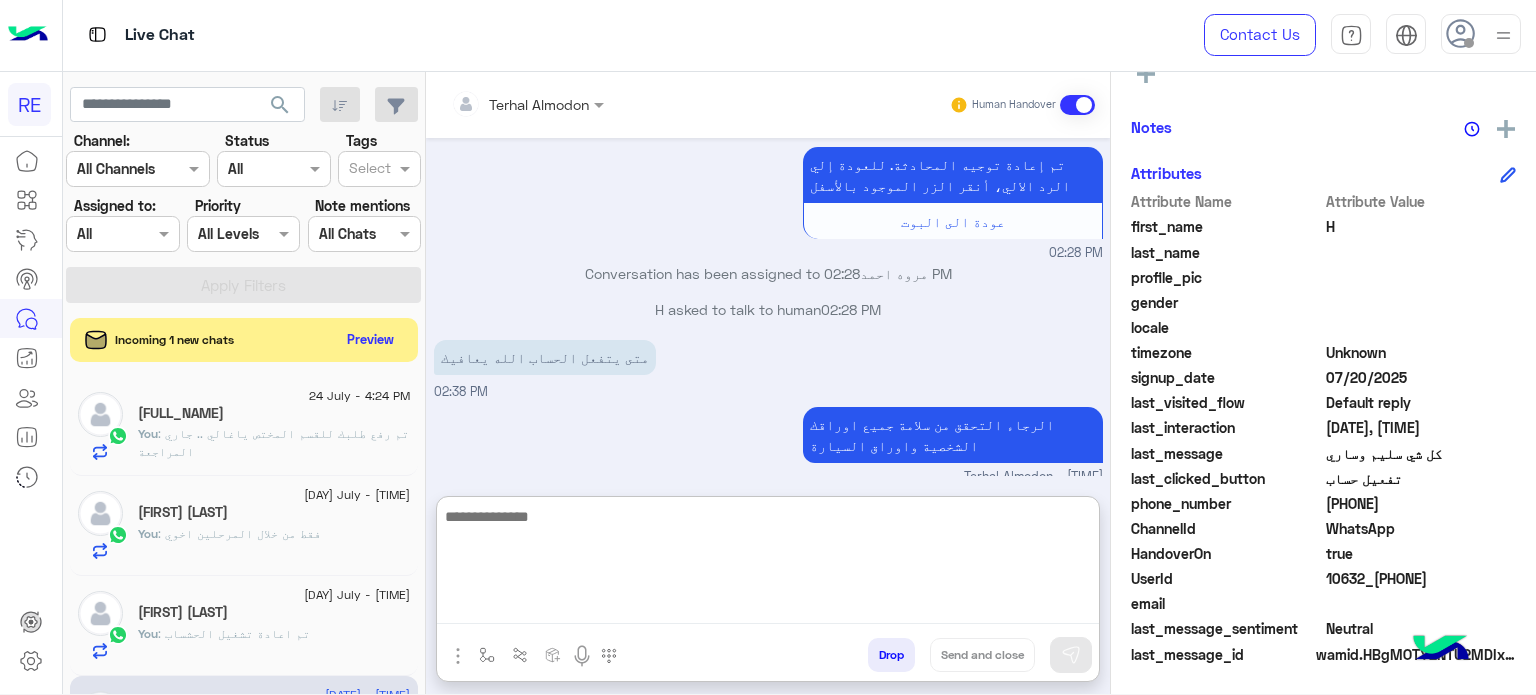 click at bounding box center [768, 564] 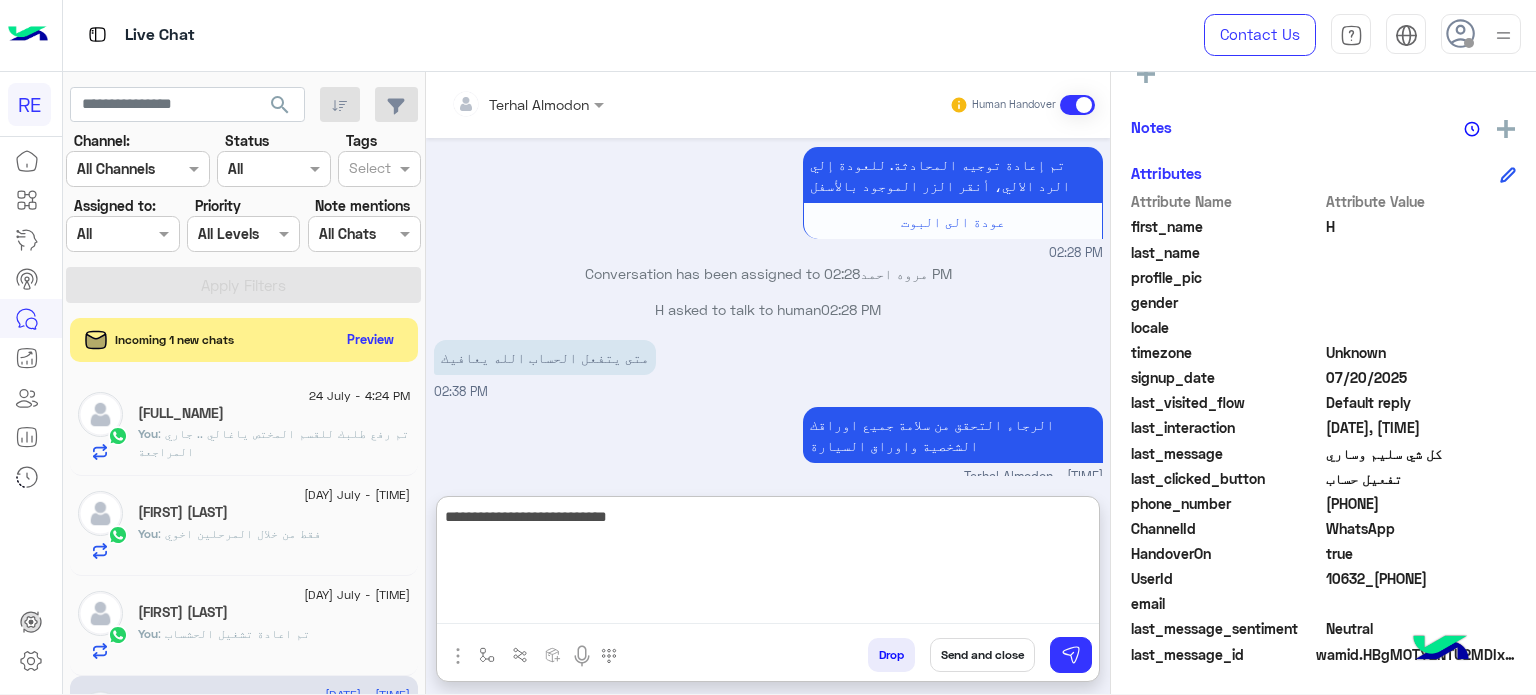type on "**********" 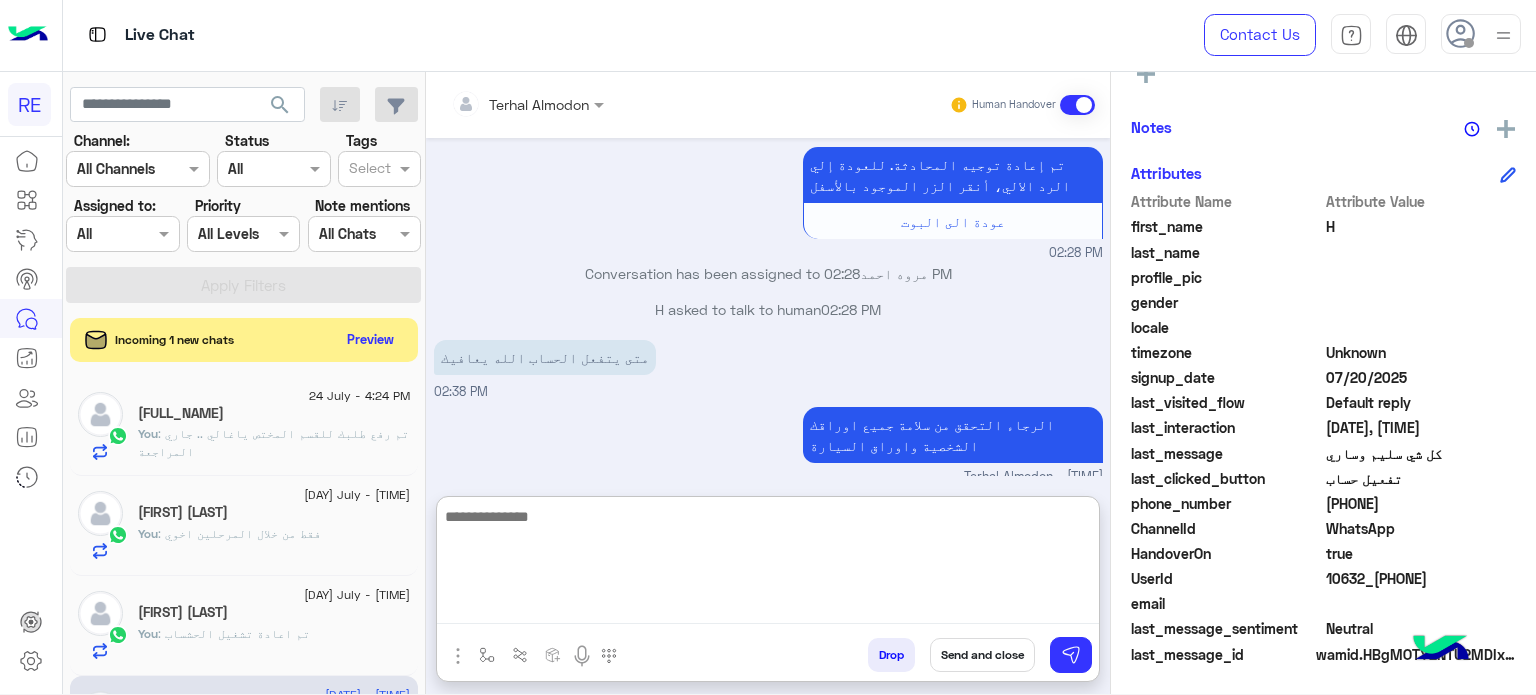 scroll, scrollTop: 439, scrollLeft: 0, axis: vertical 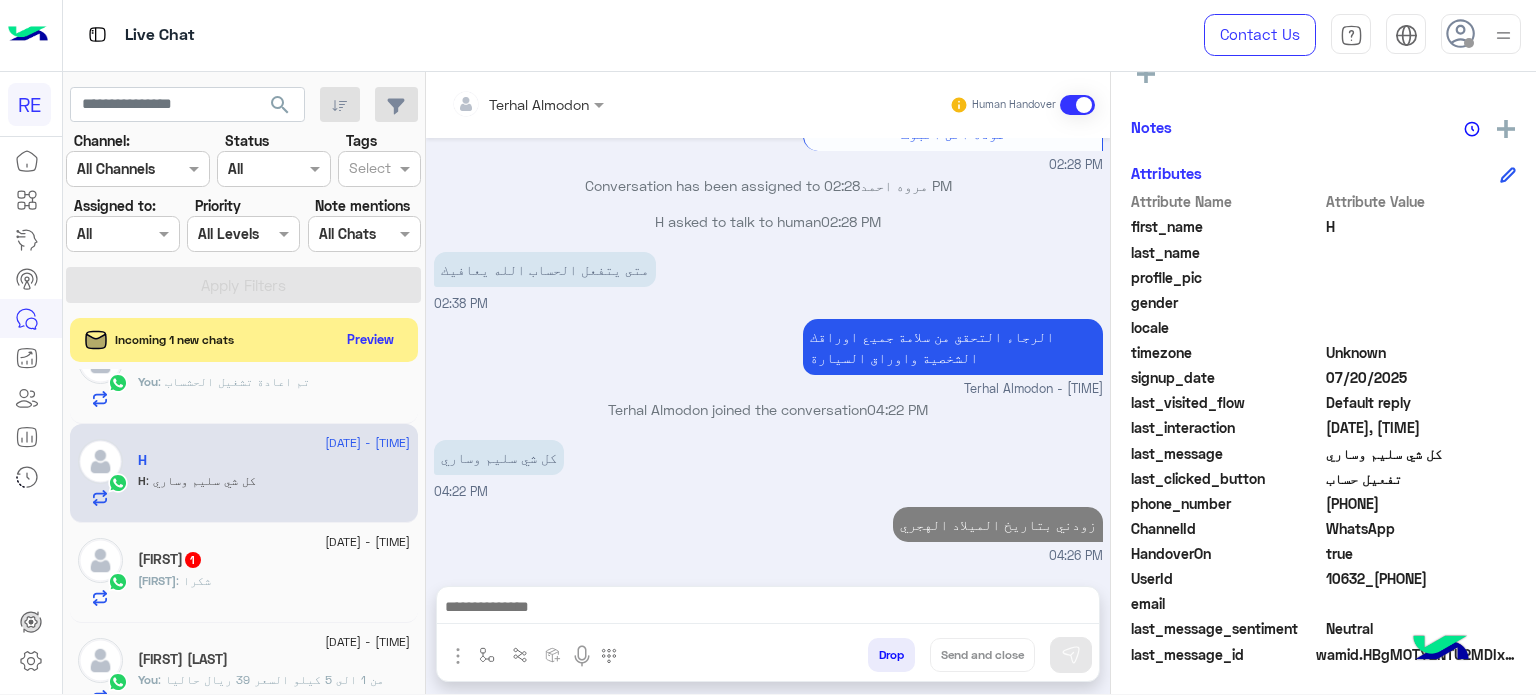 click on "[NAME] : شكرا" 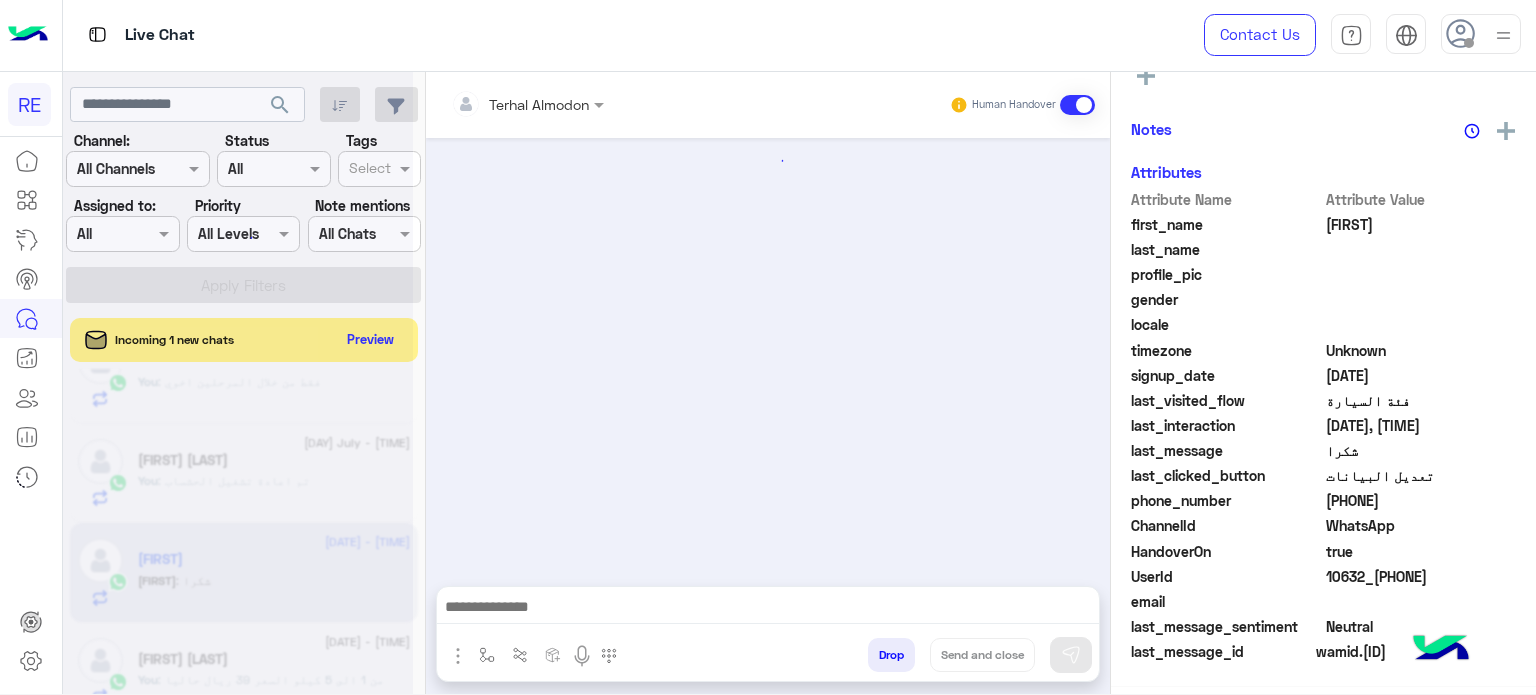 scroll, scrollTop: 376, scrollLeft: 0, axis: vertical 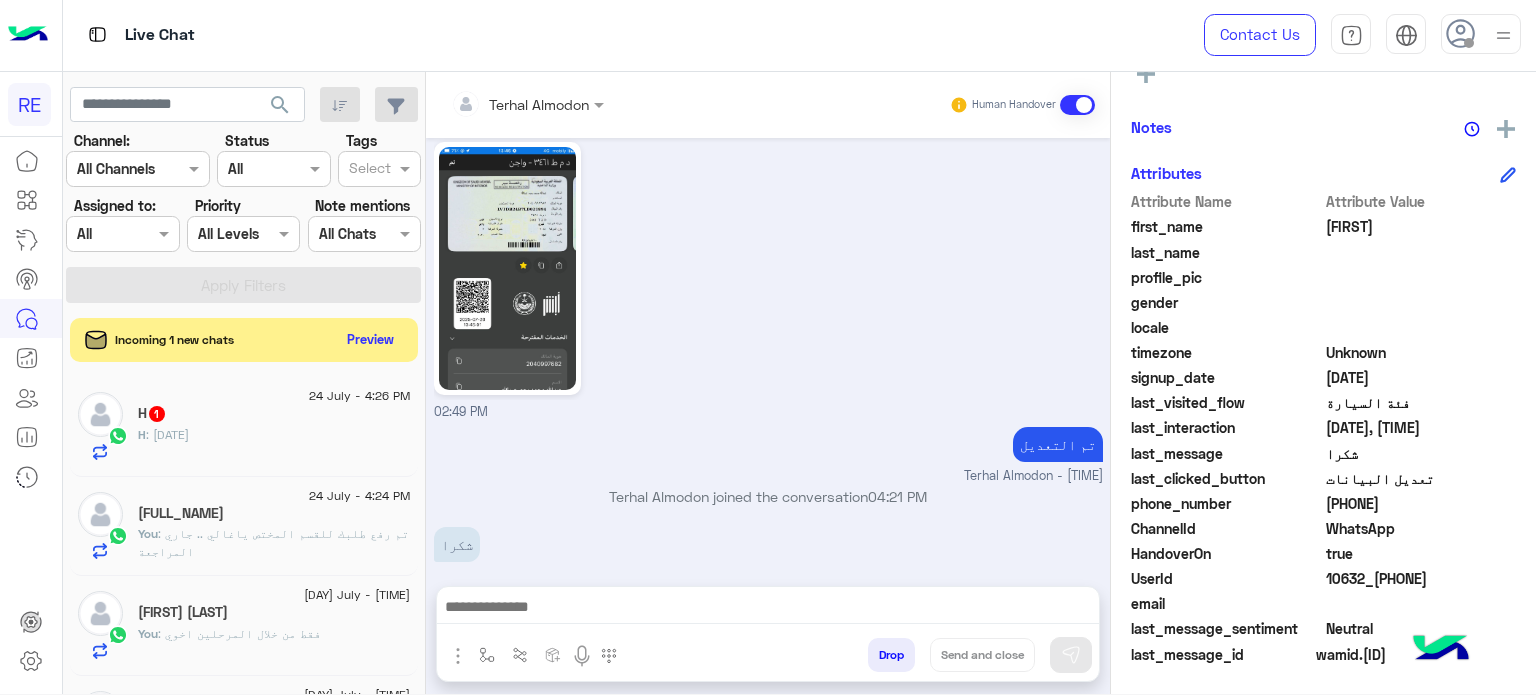 click on "H : [DATE]" 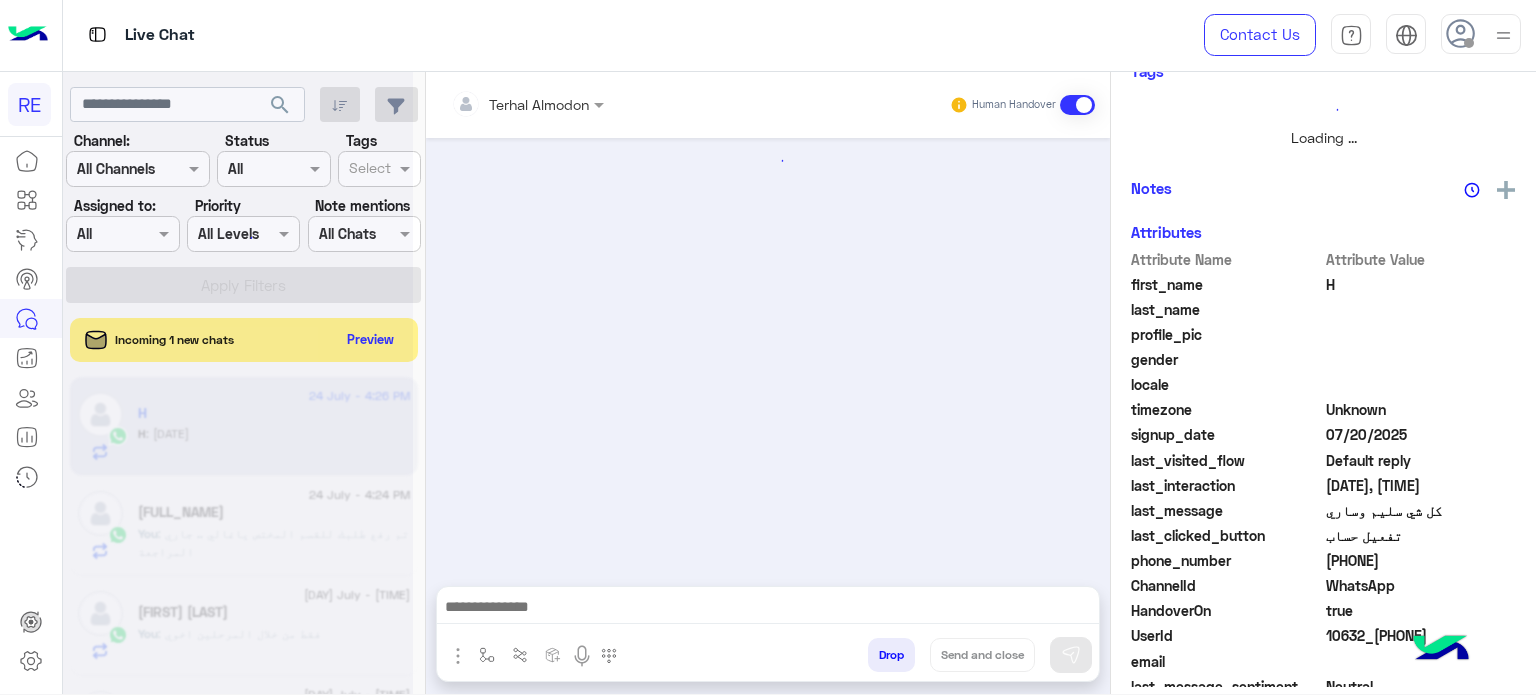 scroll, scrollTop: 438, scrollLeft: 0, axis: vertical 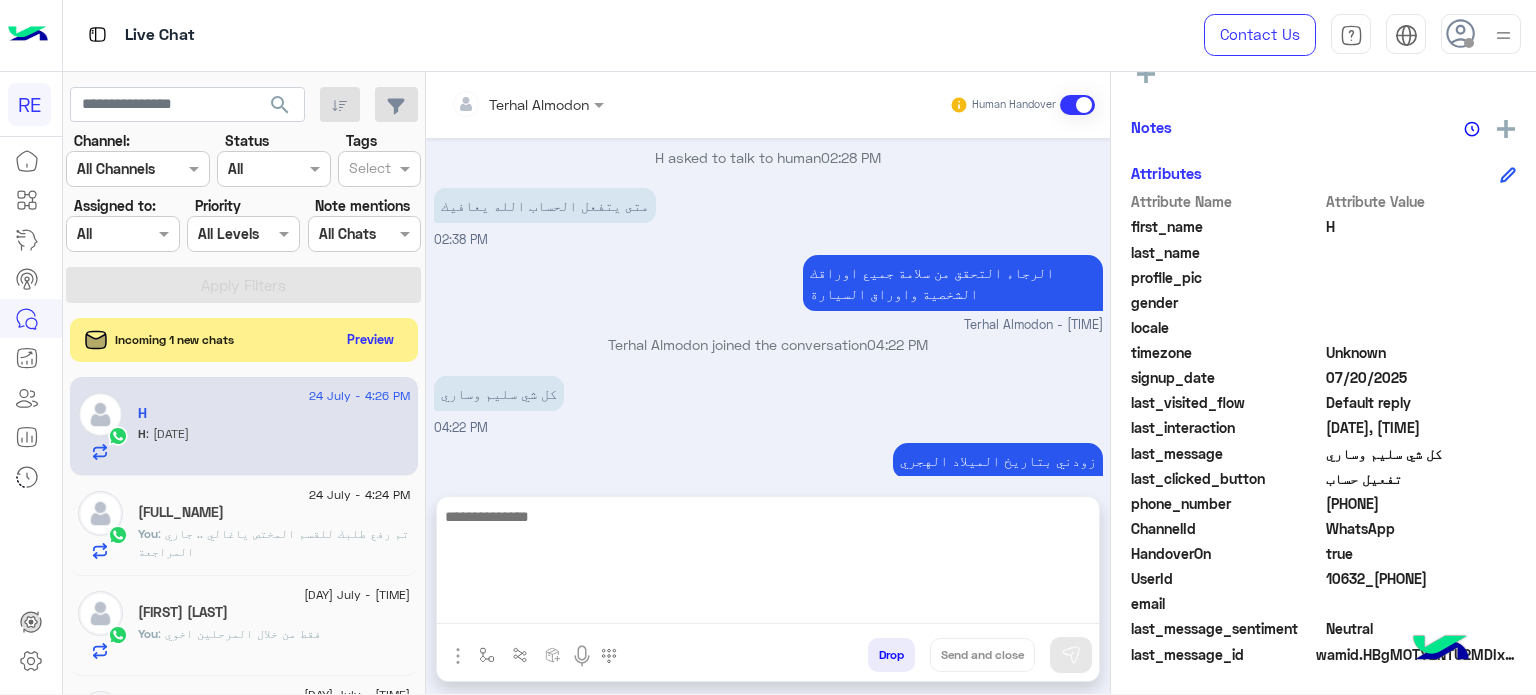 click at bounding box center (768, 564) 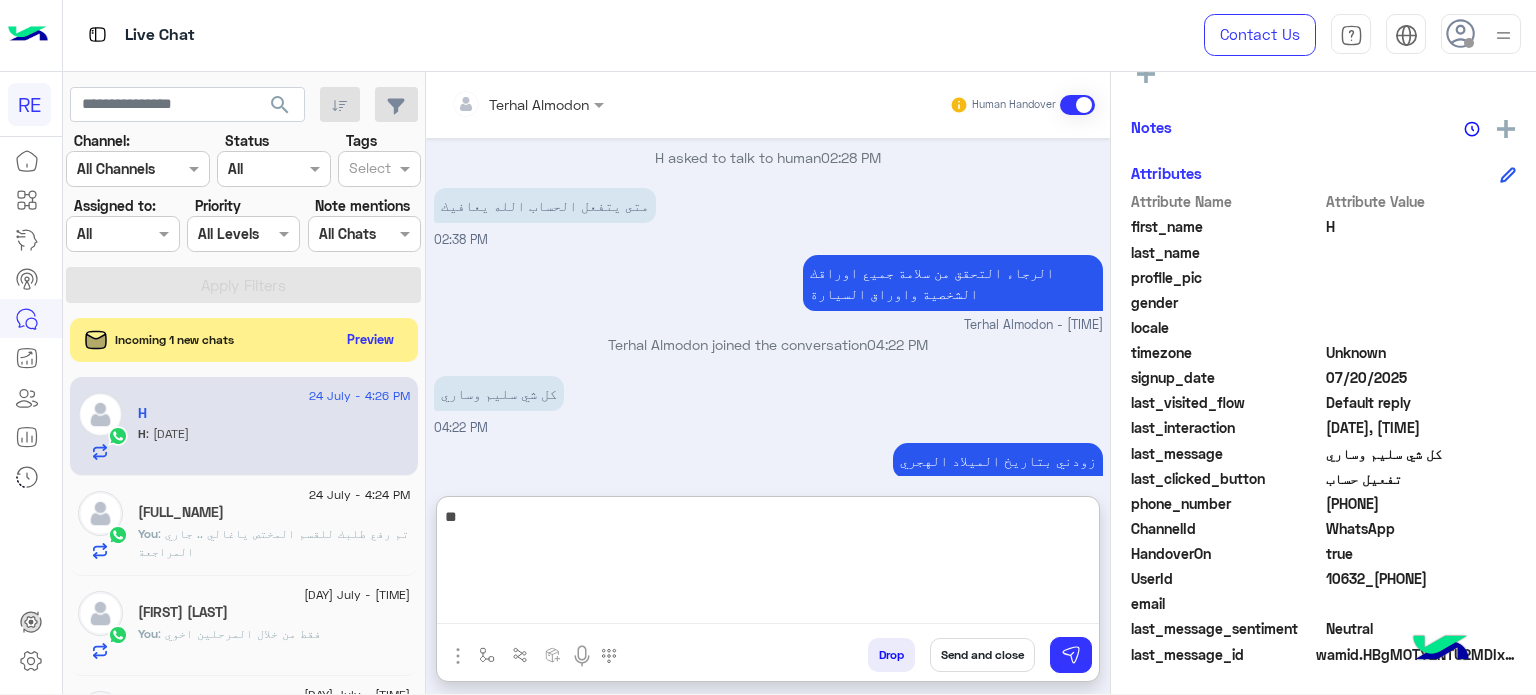 type on "*" 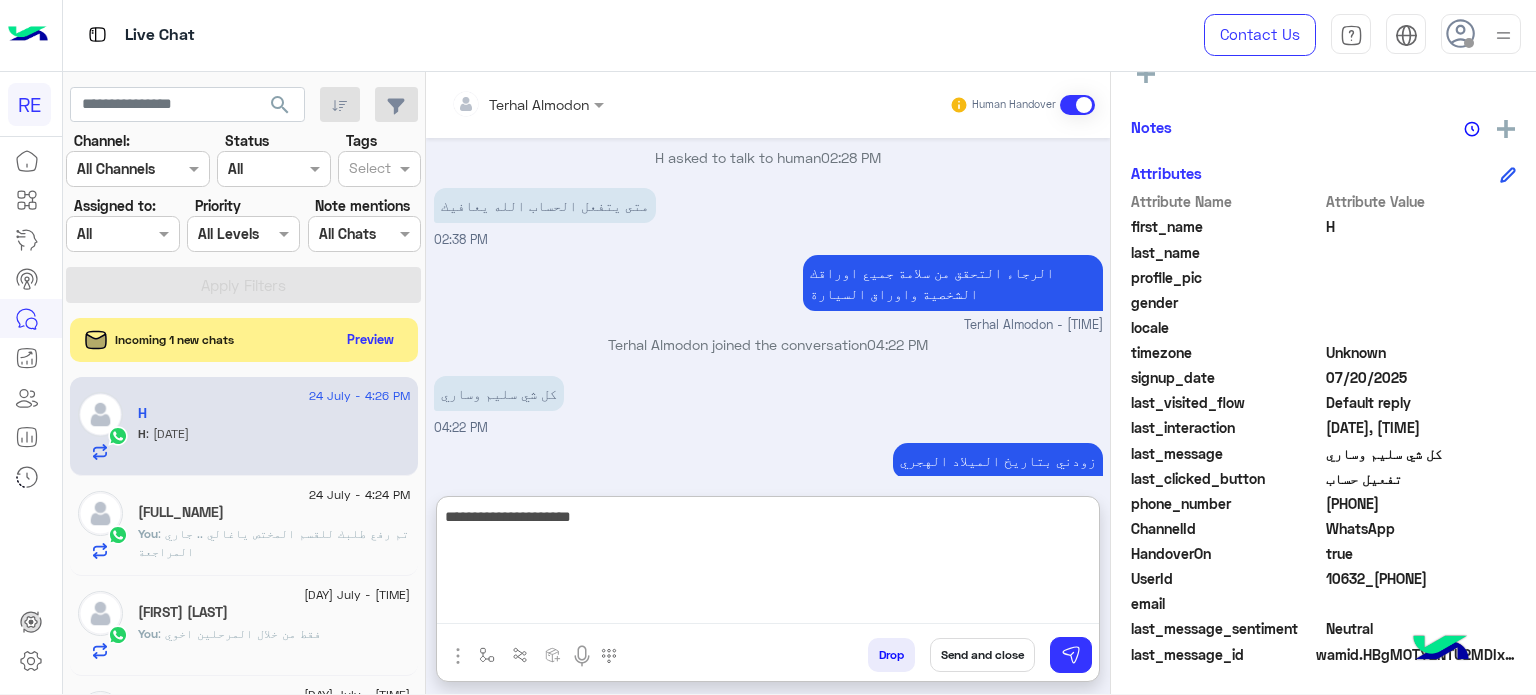 type on "**********" 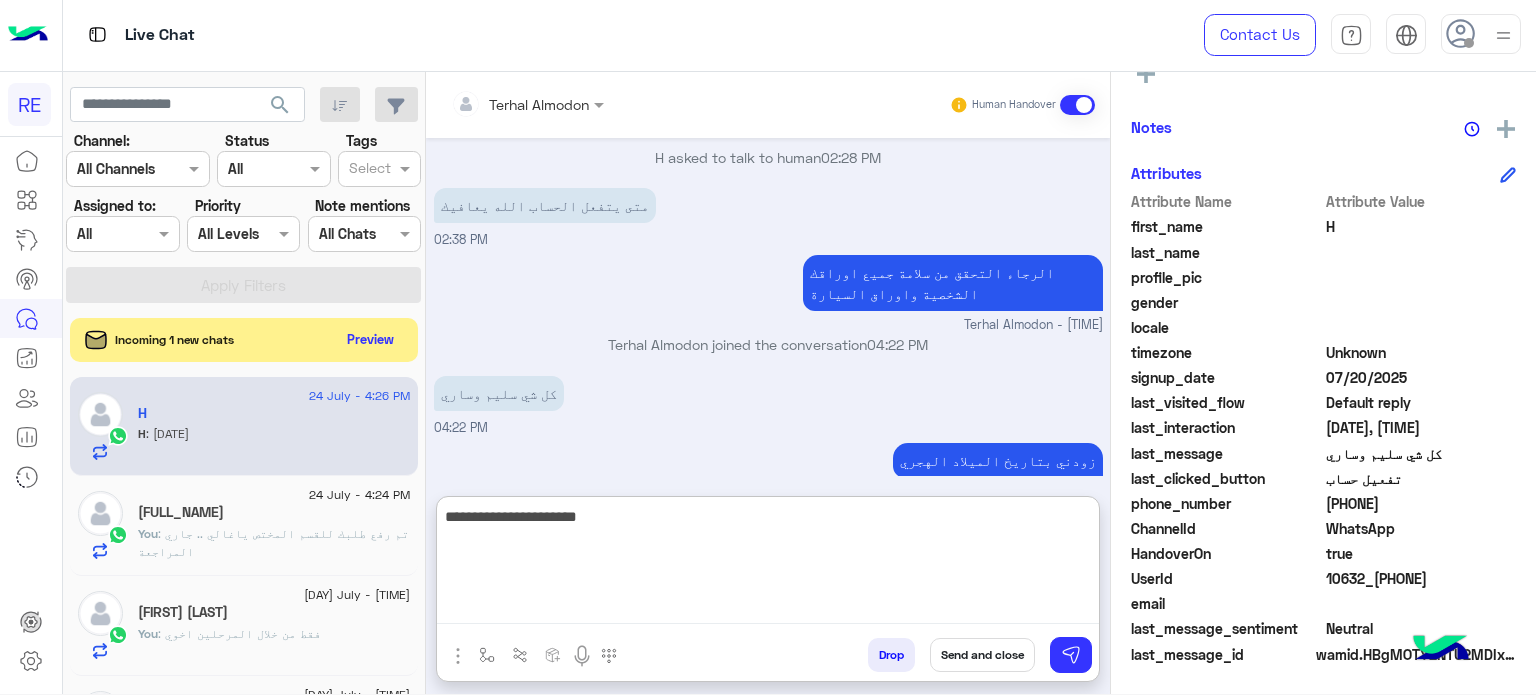 type 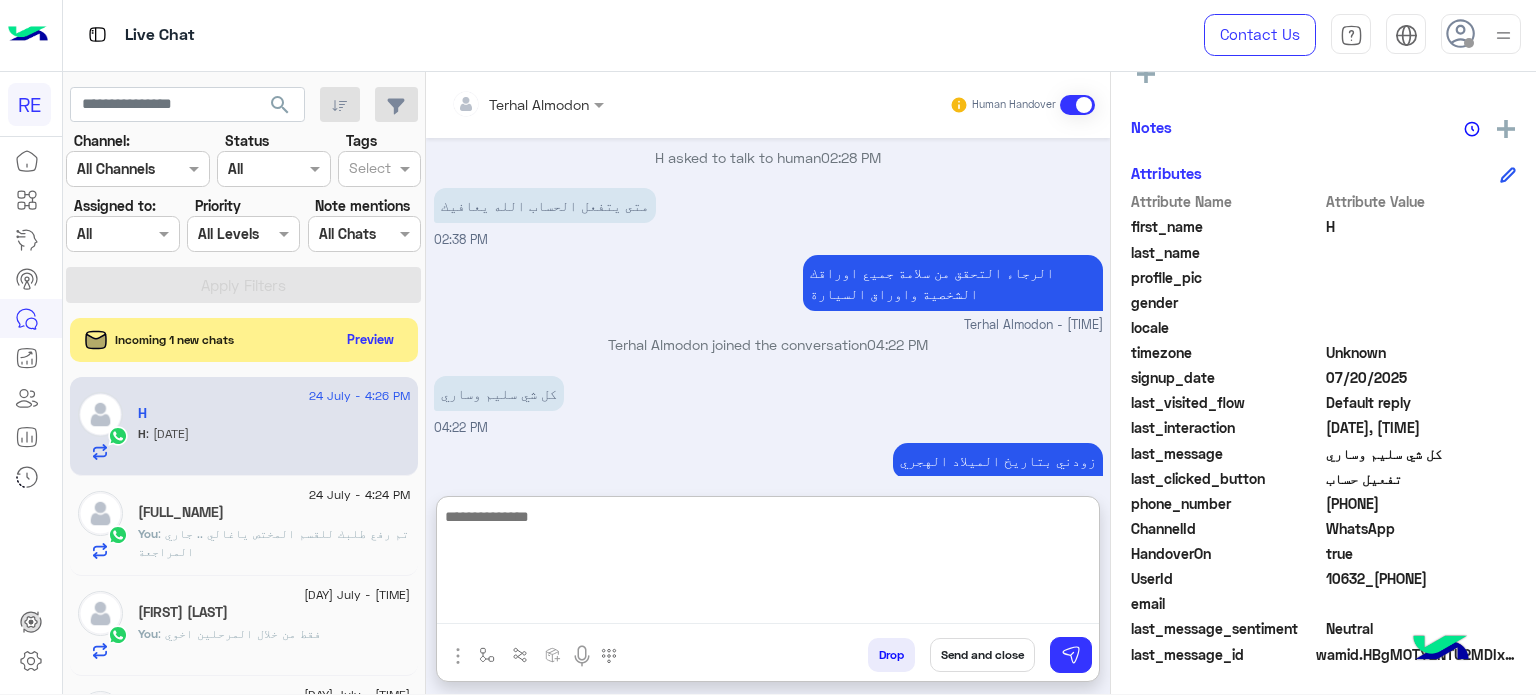 scroll, scrollTop: 404, scrollLeft: 0, axis: vertical 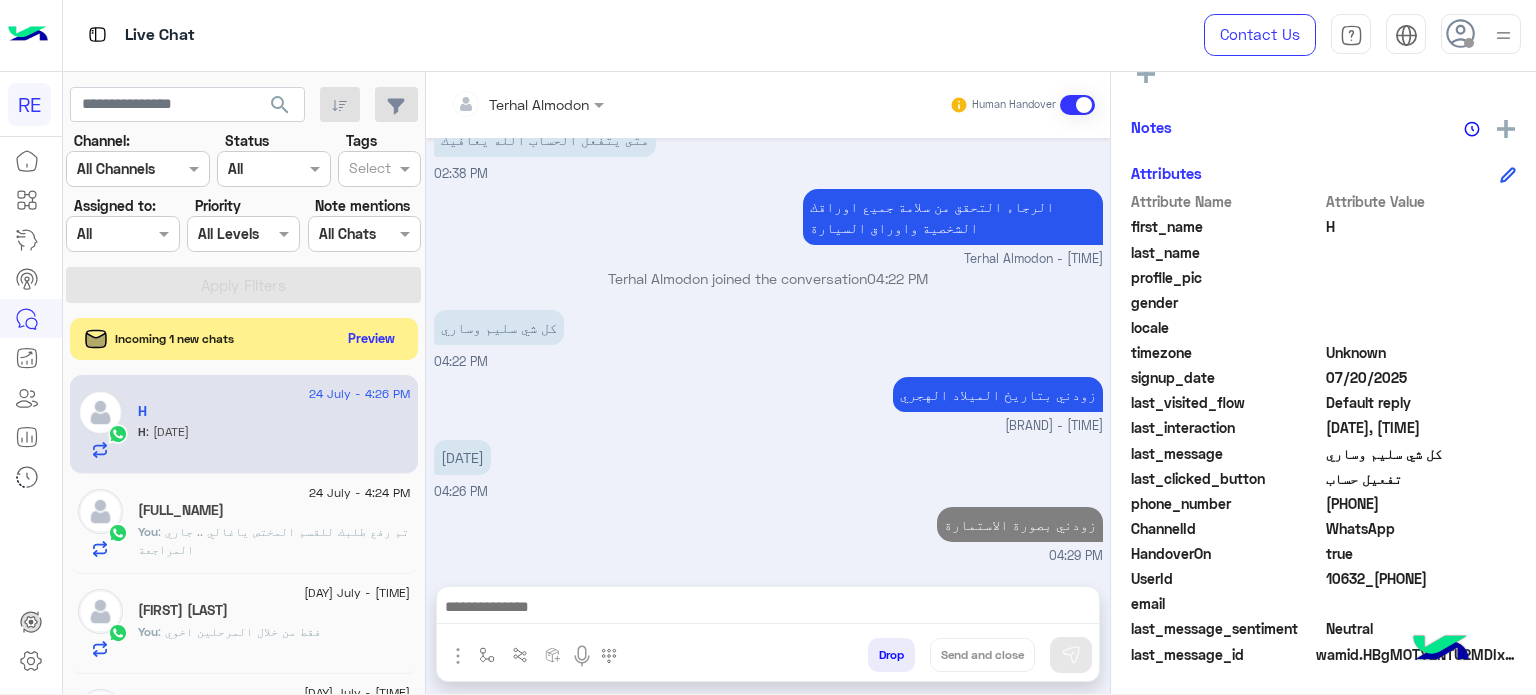 click on "Preview" 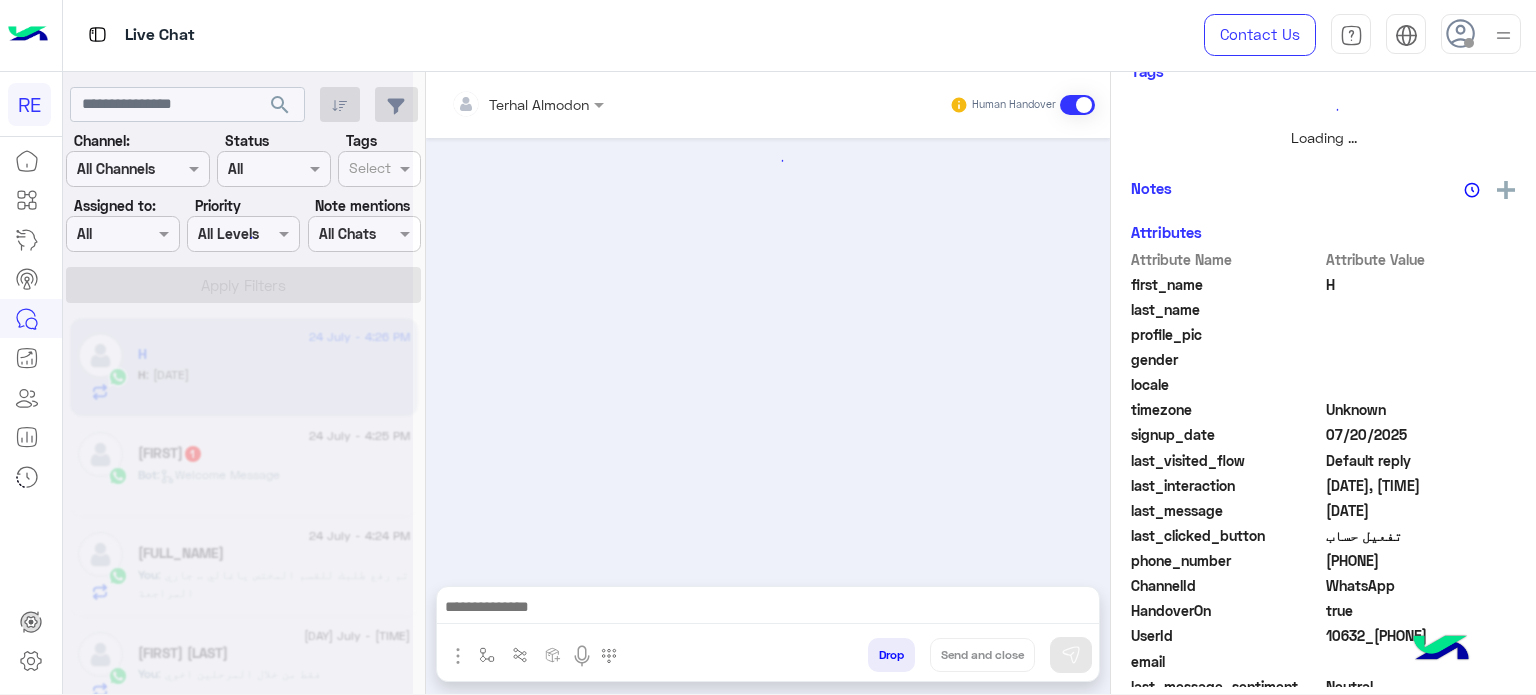 scroll, scrollTop: 438, scrollLeft: 0, axis: vertical 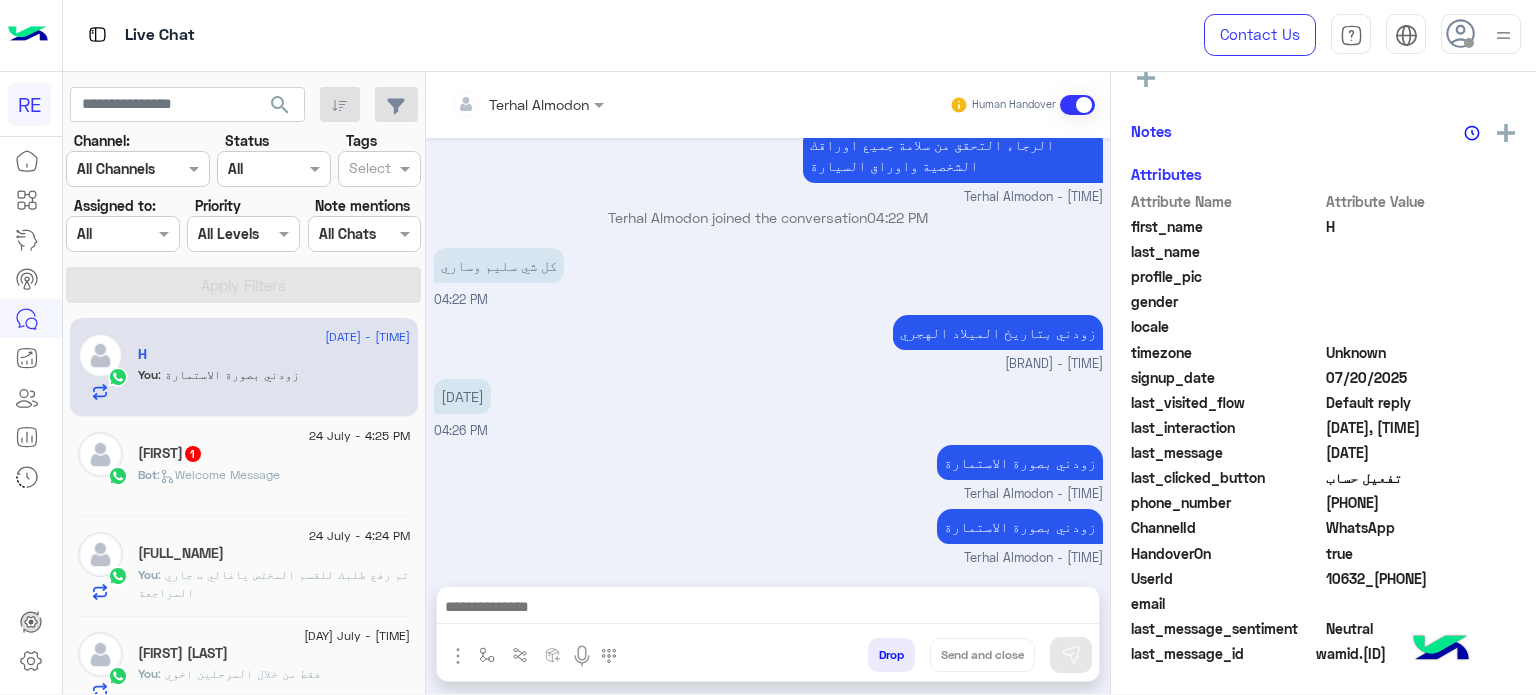 click on "[DATE] - [TIME]  [FIRST]   1 Bot :   Welcome Message" 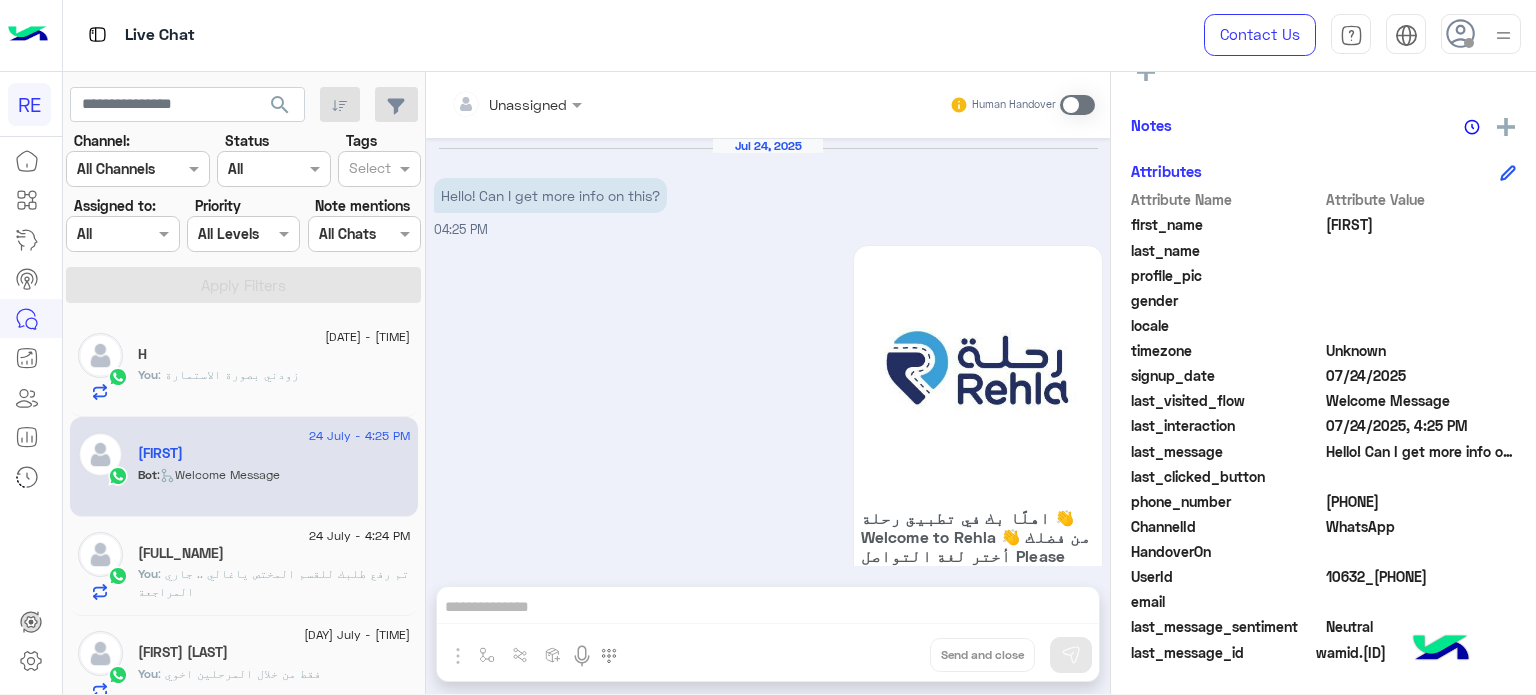 scroll, scrollTop: 164, scrollLeft: 0, axis: vertical 